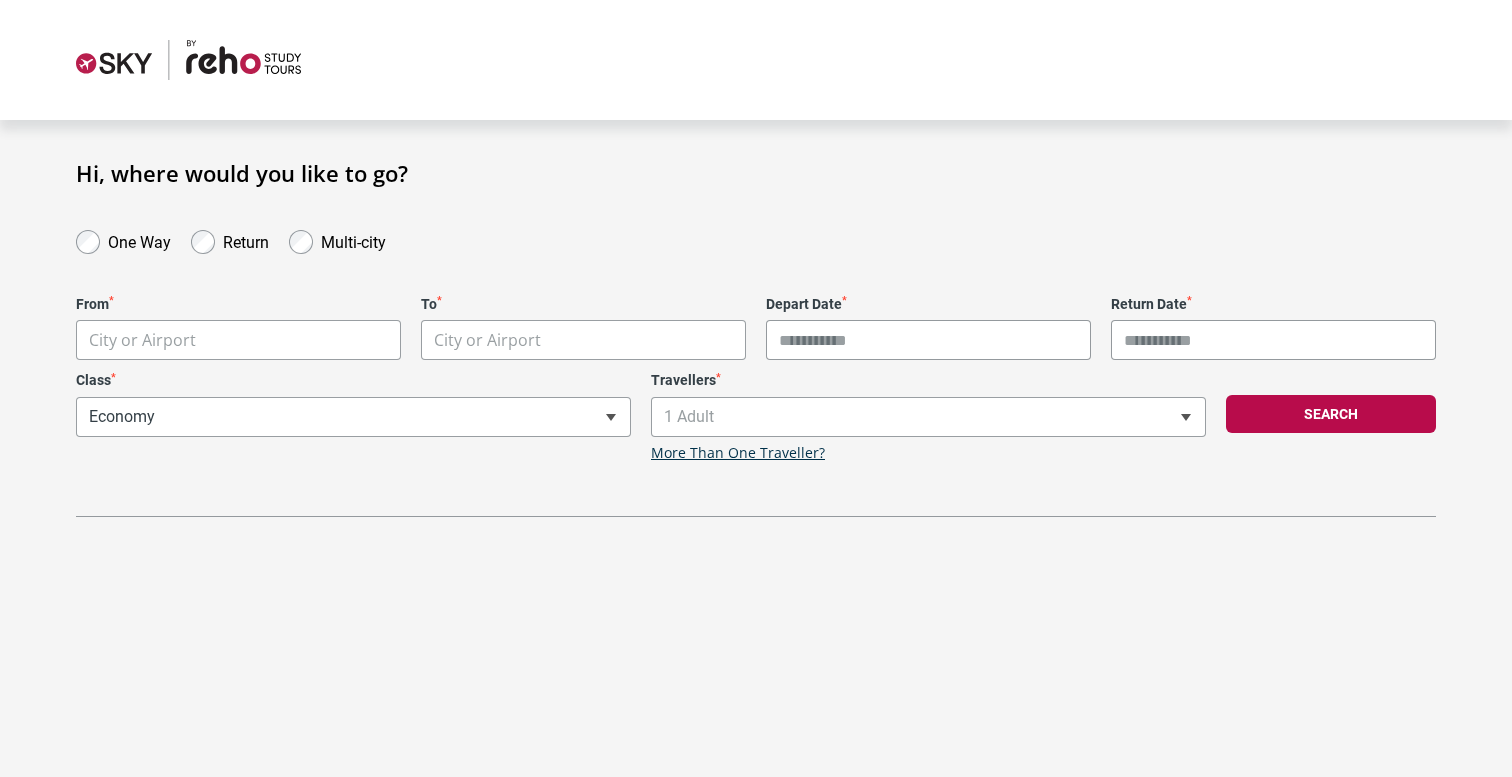 scroll, scrollTop: 0, scrollLeft: 0, axis: both 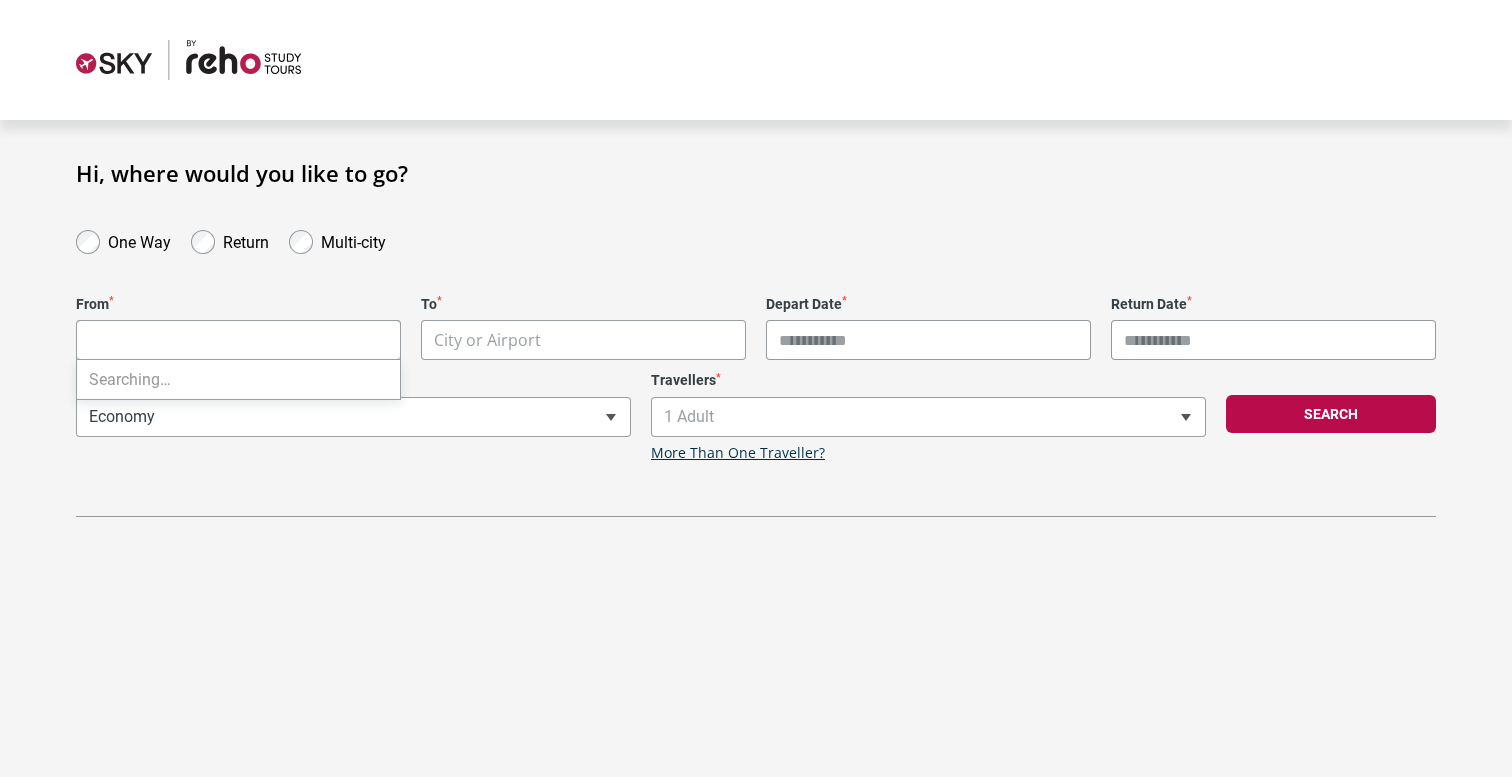 click on "**********" at bounding box center [756, 388] 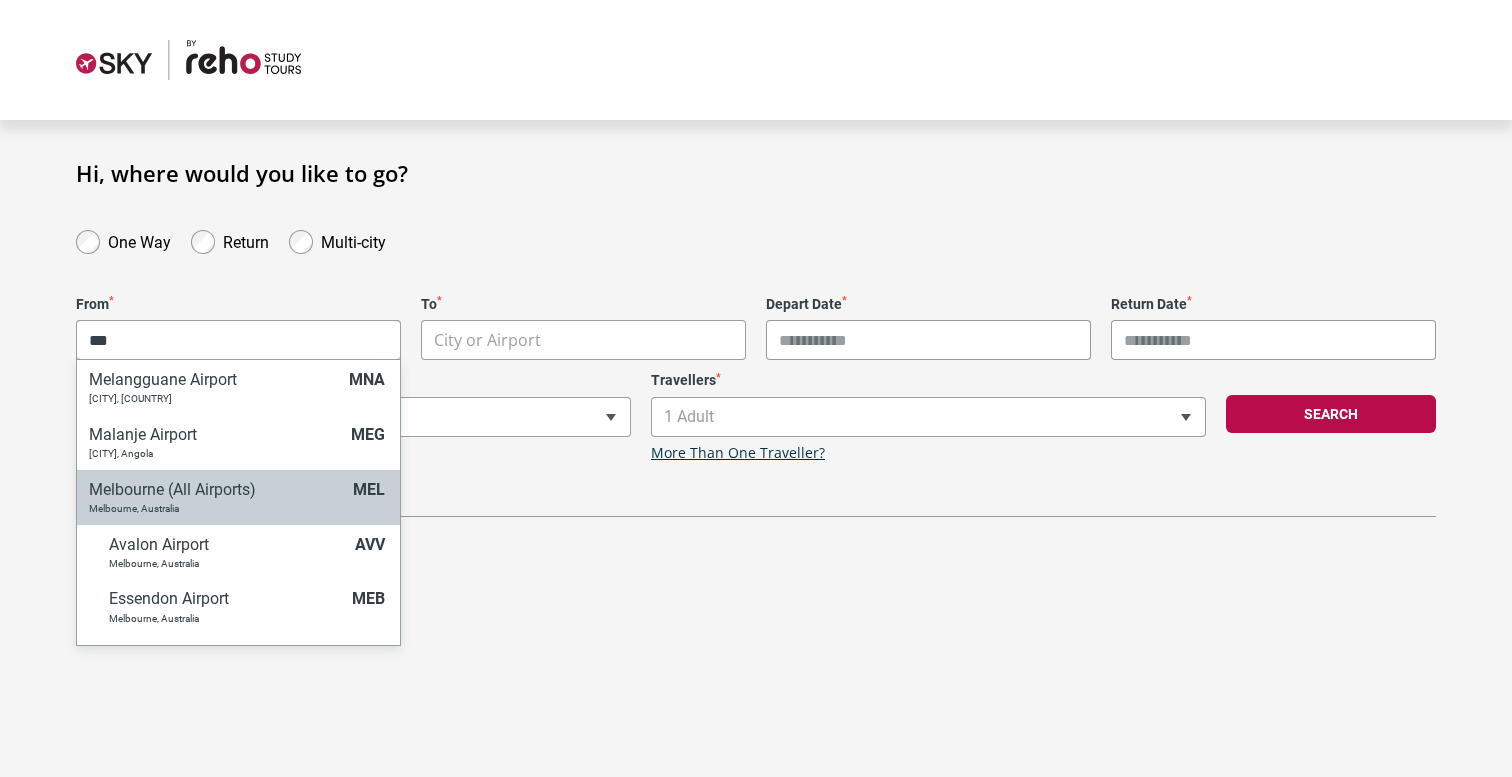 type on "***" 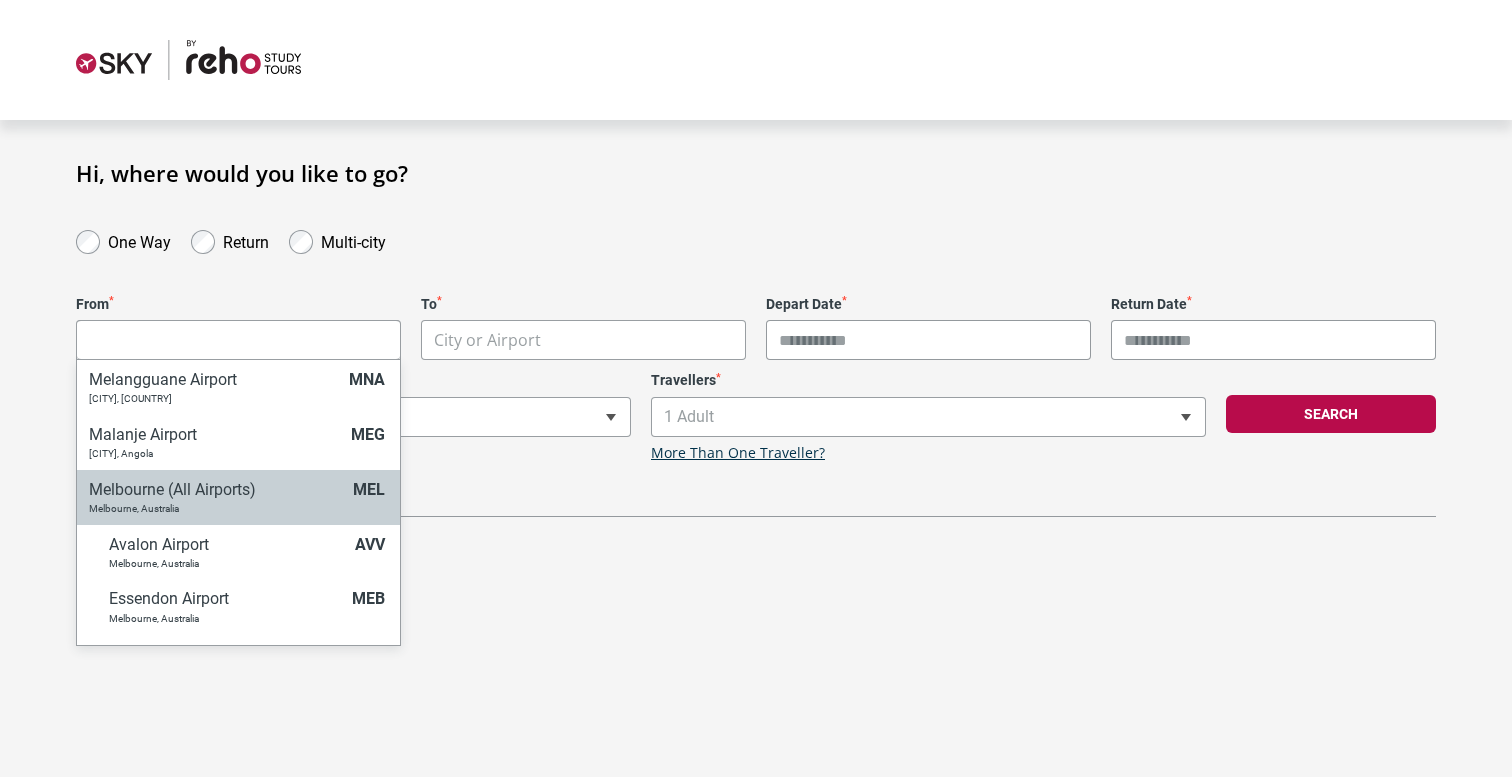 select on "MELC" 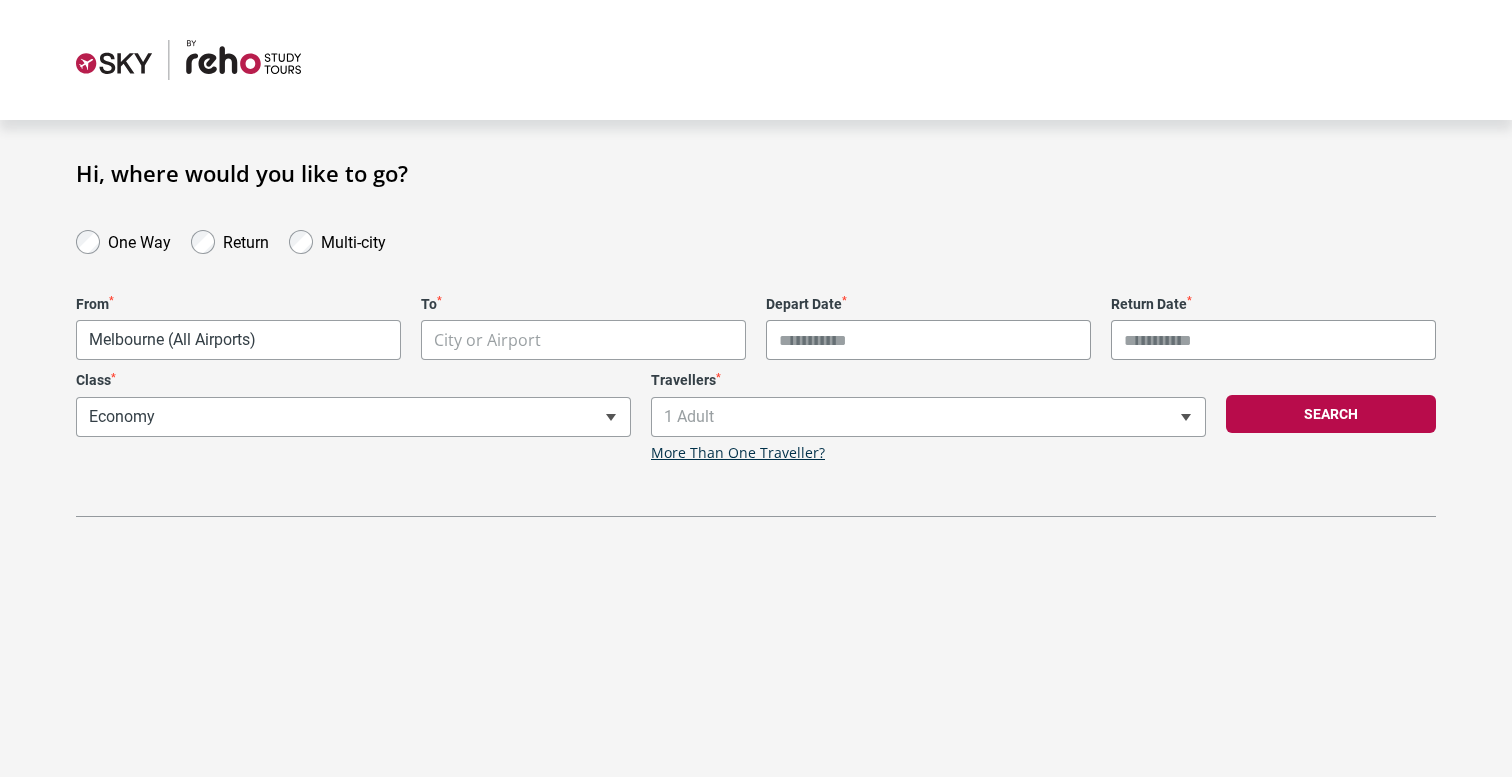 click on "**********" at bounding box center [756, 388] 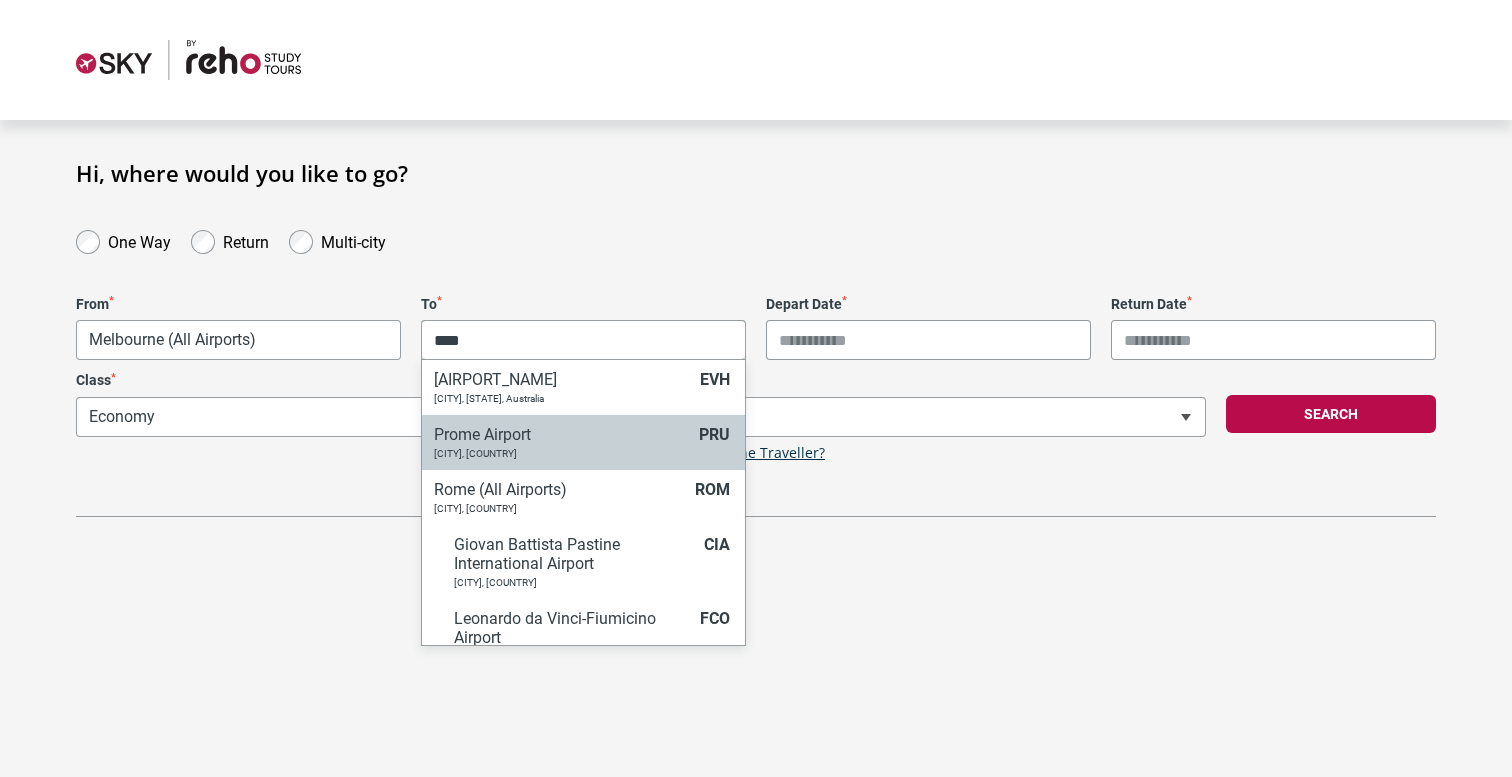 scroll, scrollTop: 27, scrollLeft: 0, axis: vertical 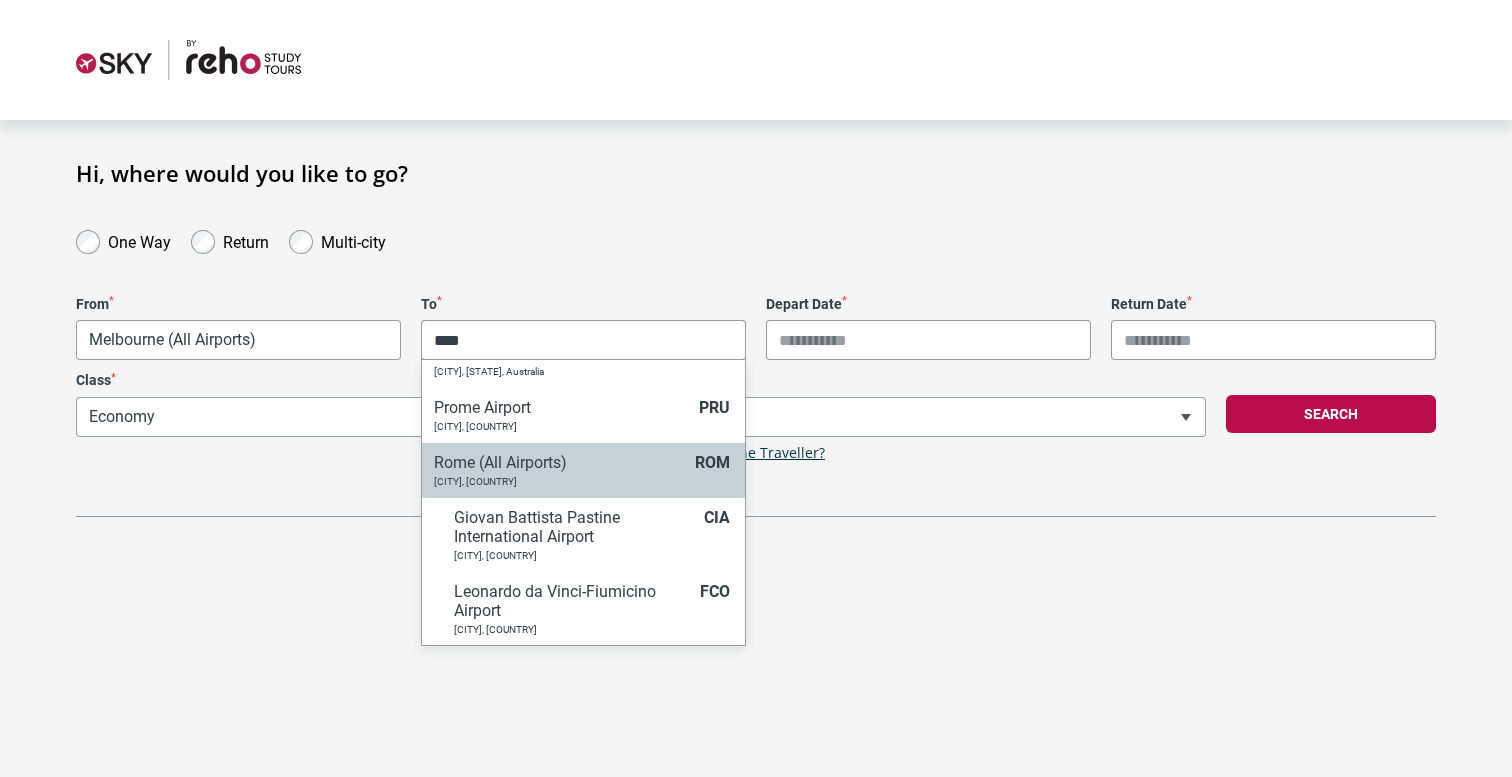 type on "****" 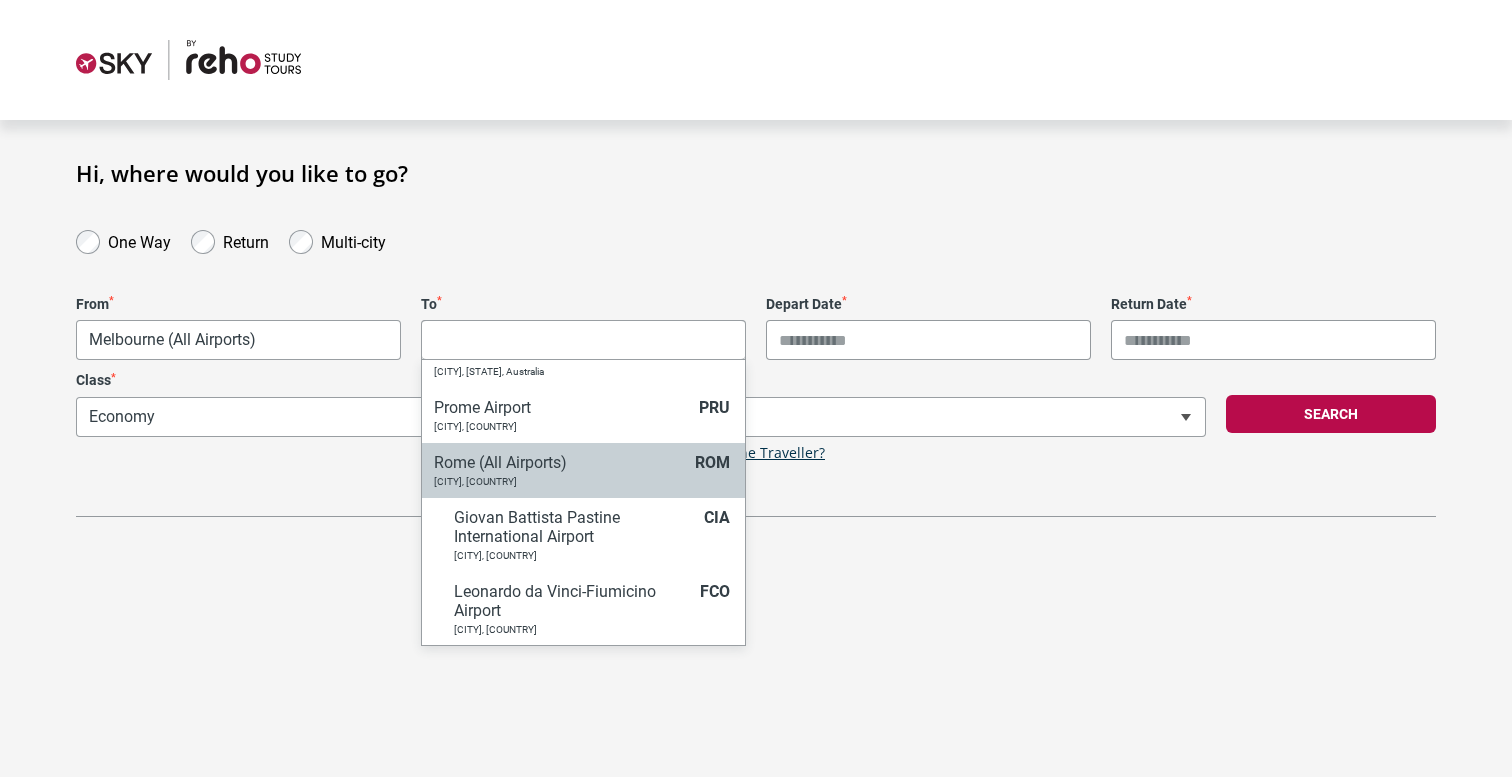 select on "ROMC" 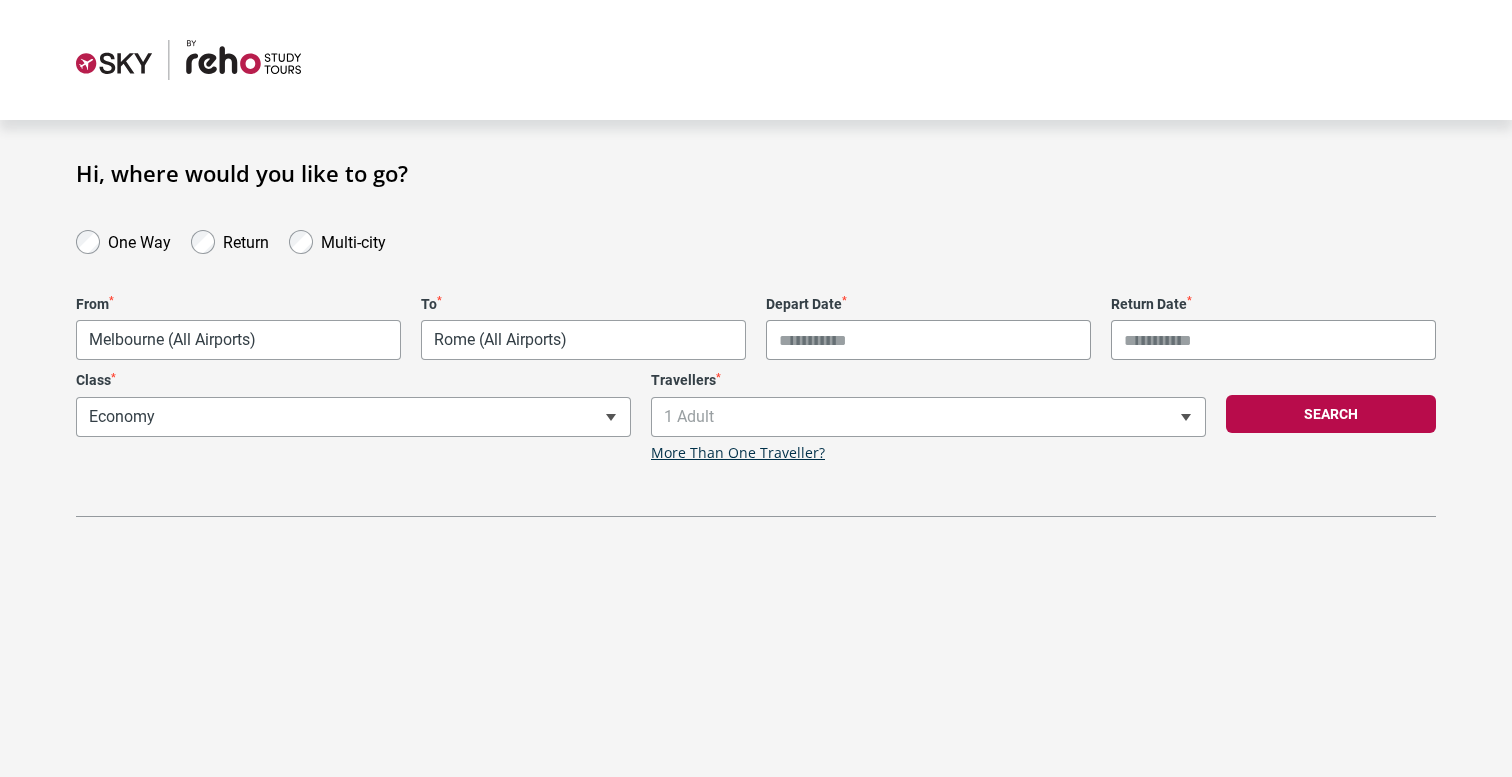 click on "**********" at bounding box center (756, 388) 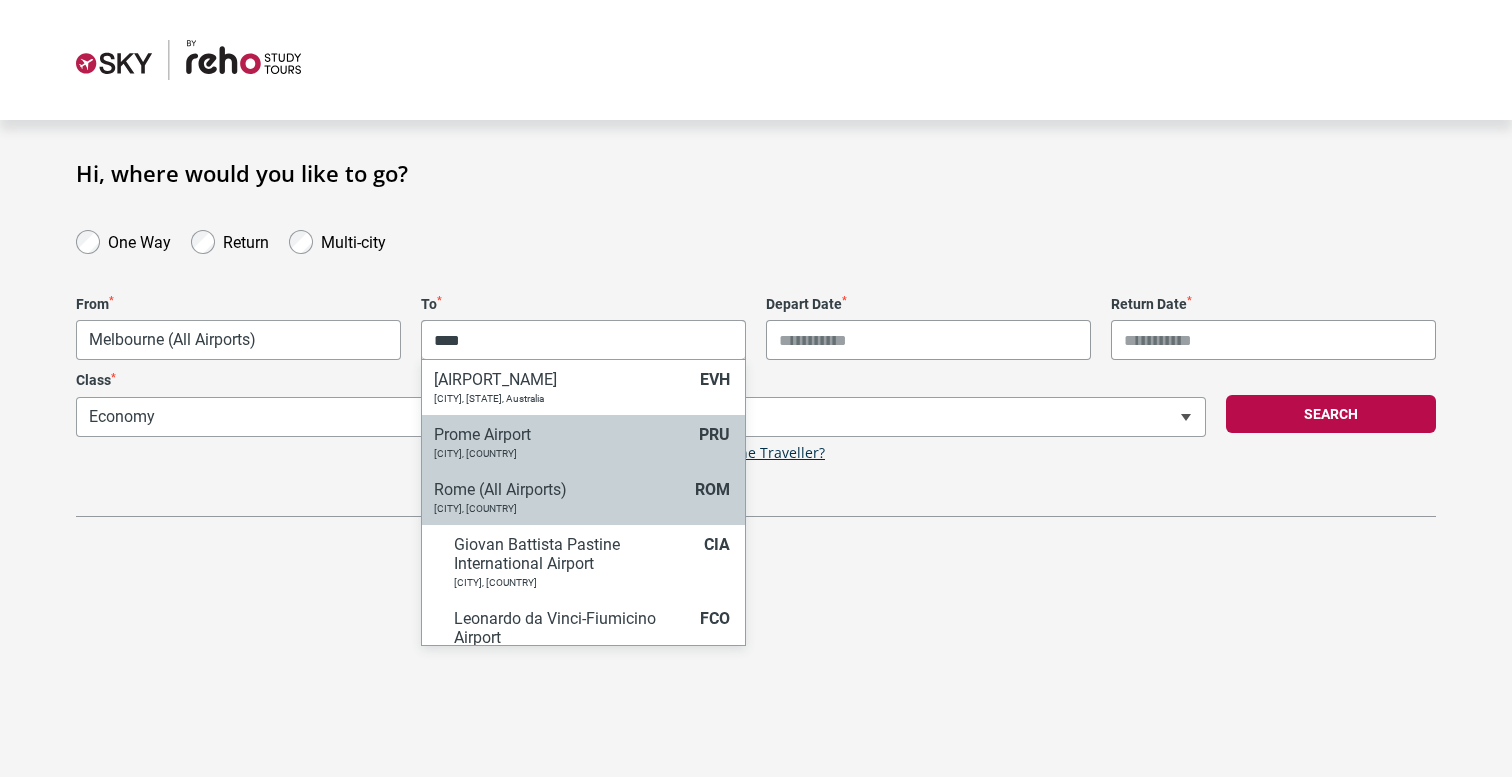scroll, scrollTop: 27, scrollLeft: 0, axis: vertical 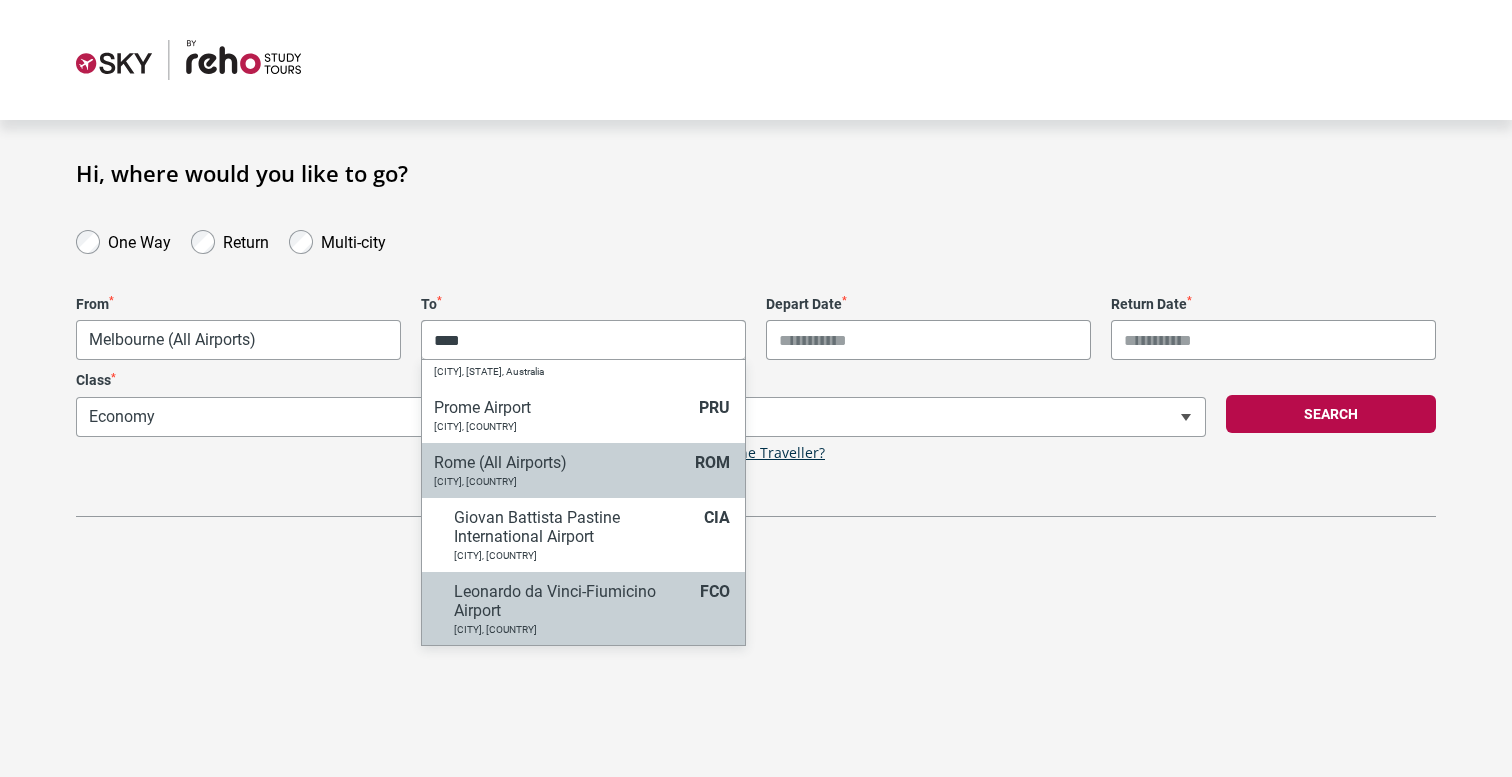 type on "****" 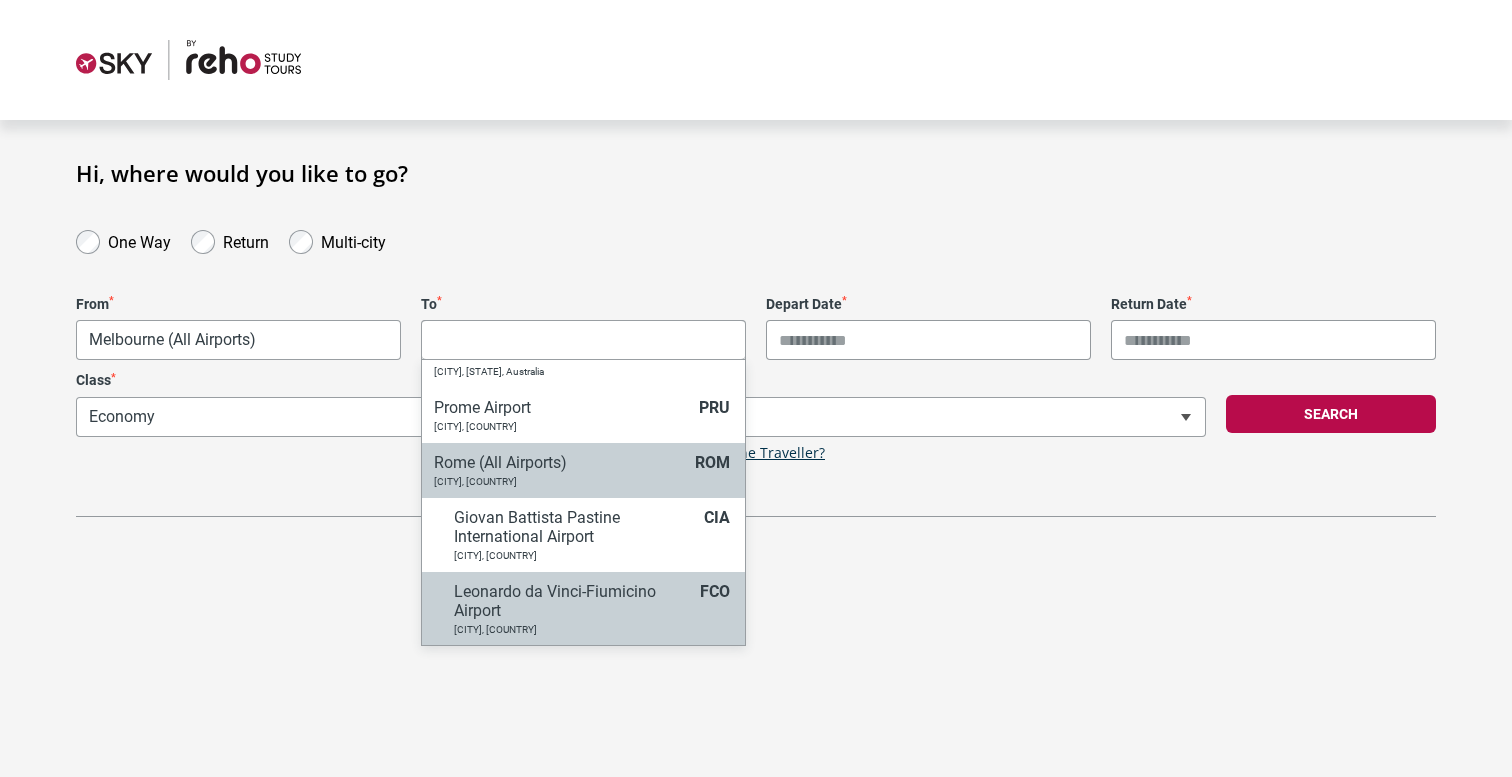 select on "FCOA" 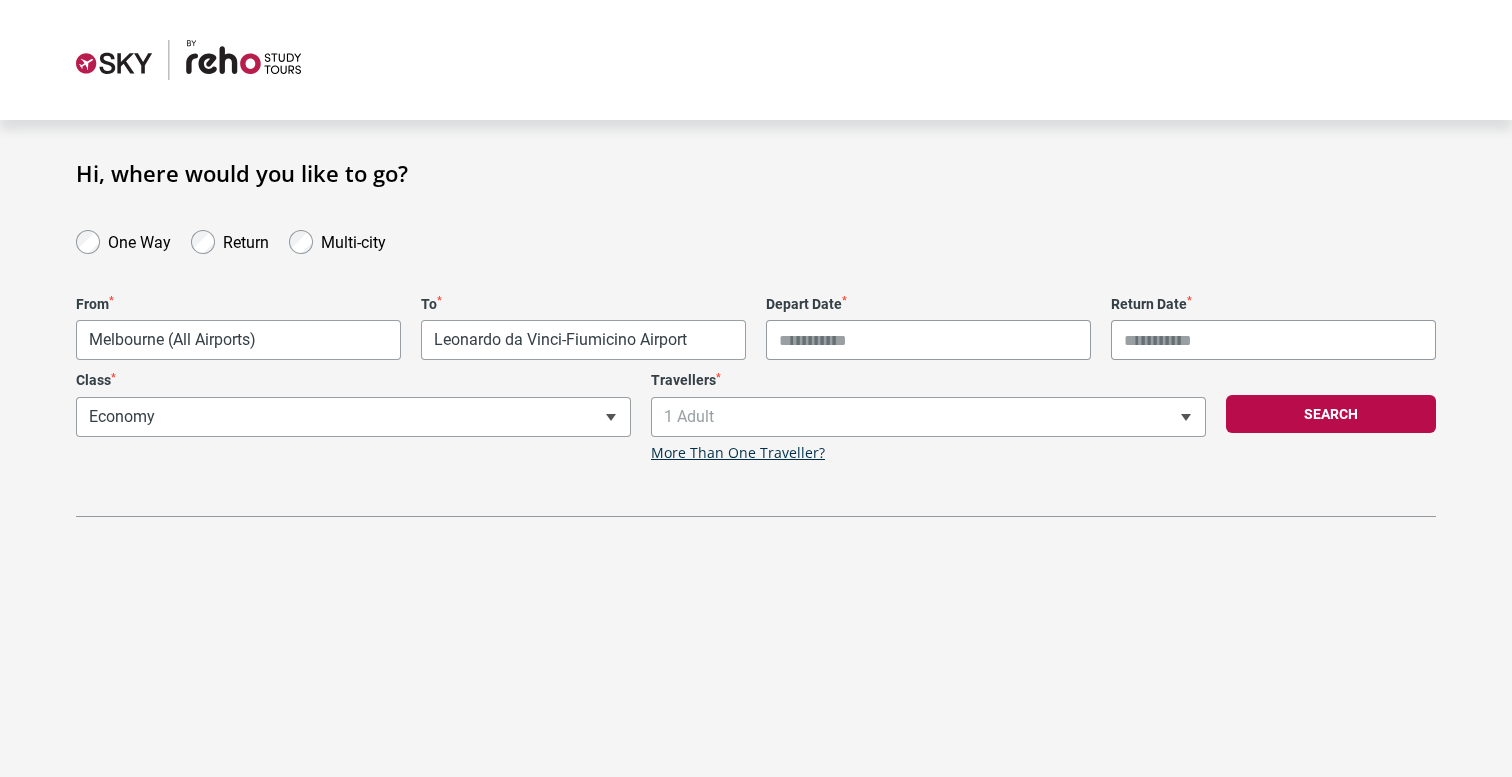 click on "Depart Date  *" at bounding box center (928, 340) 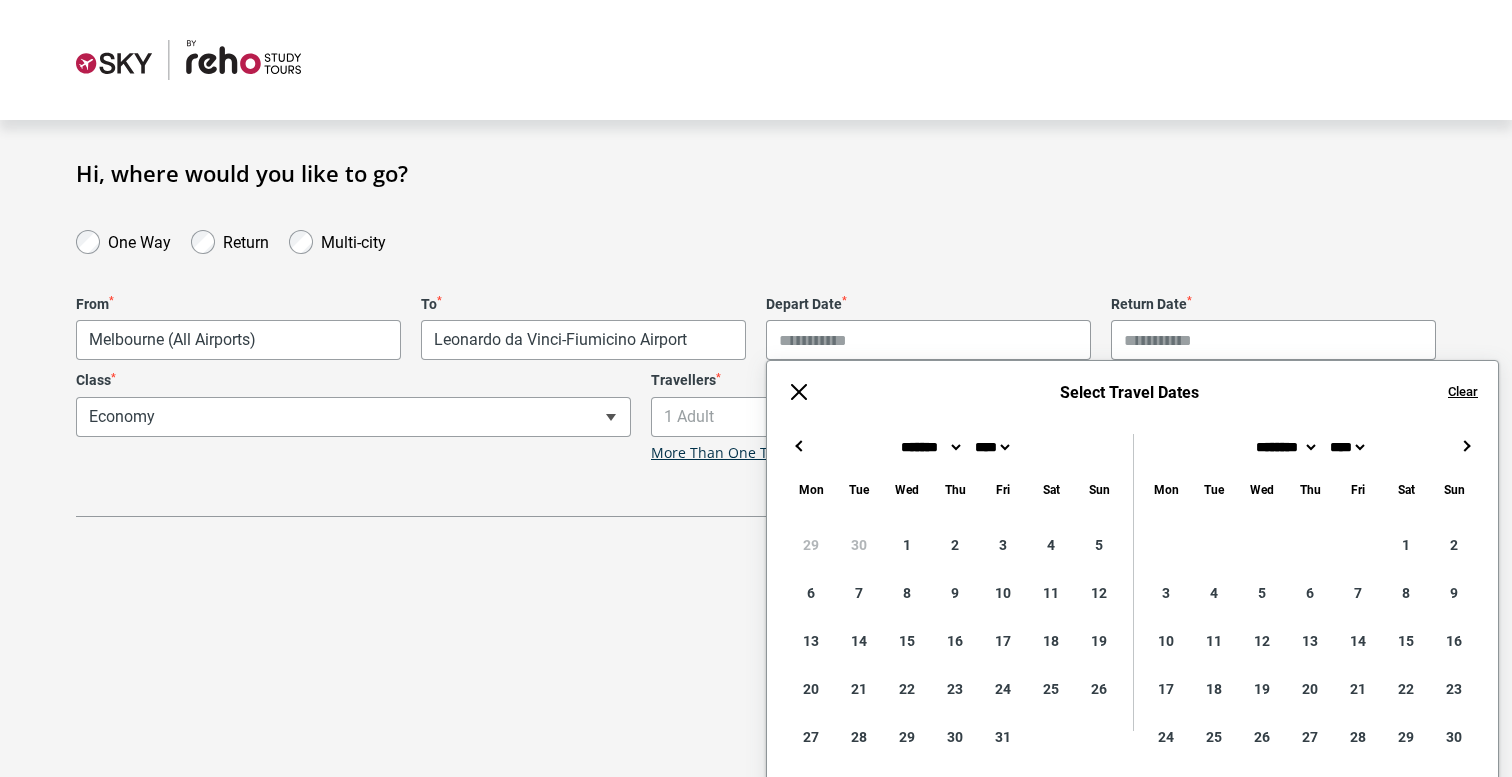 click on "→" at bounding box center [1466, 446] 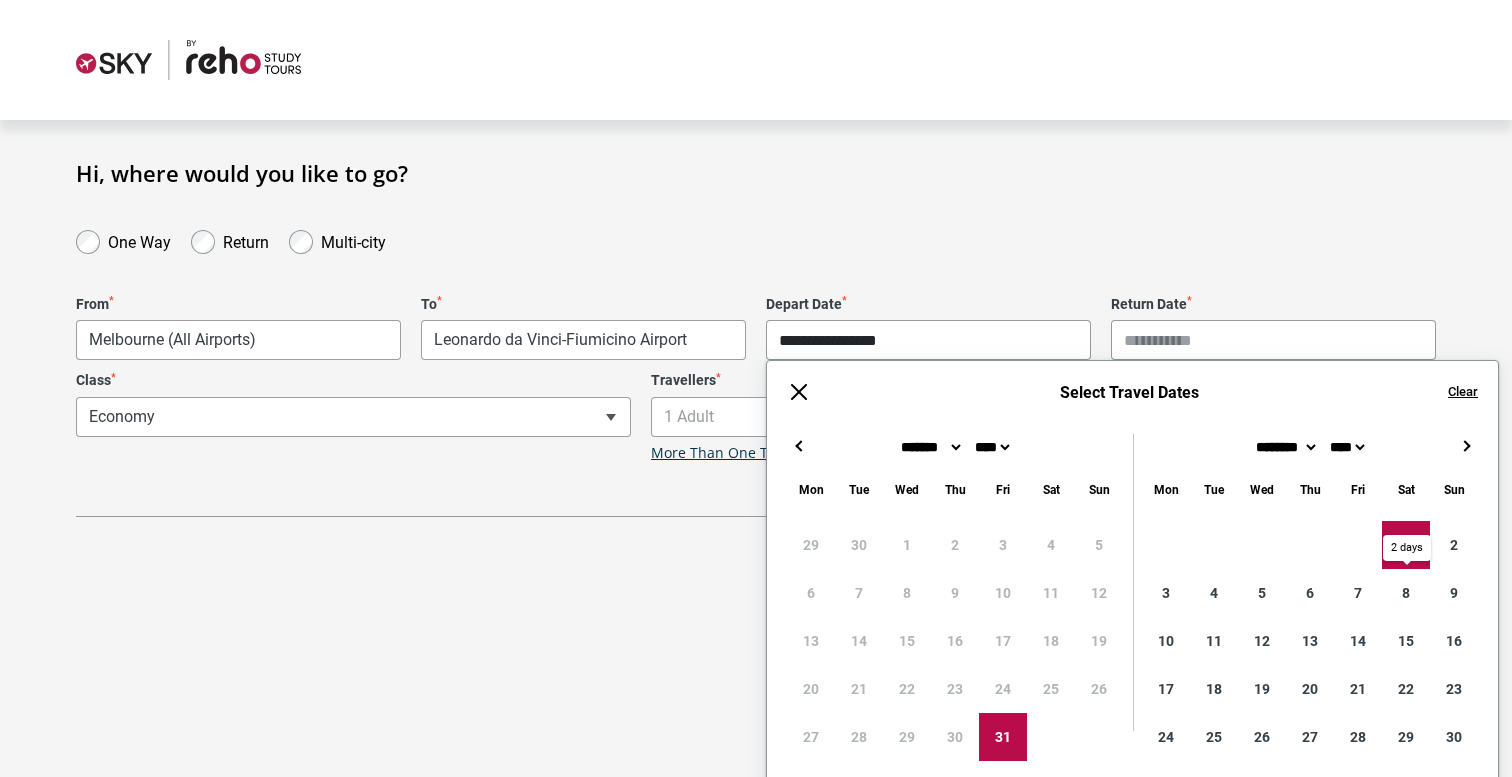 type on "**********" 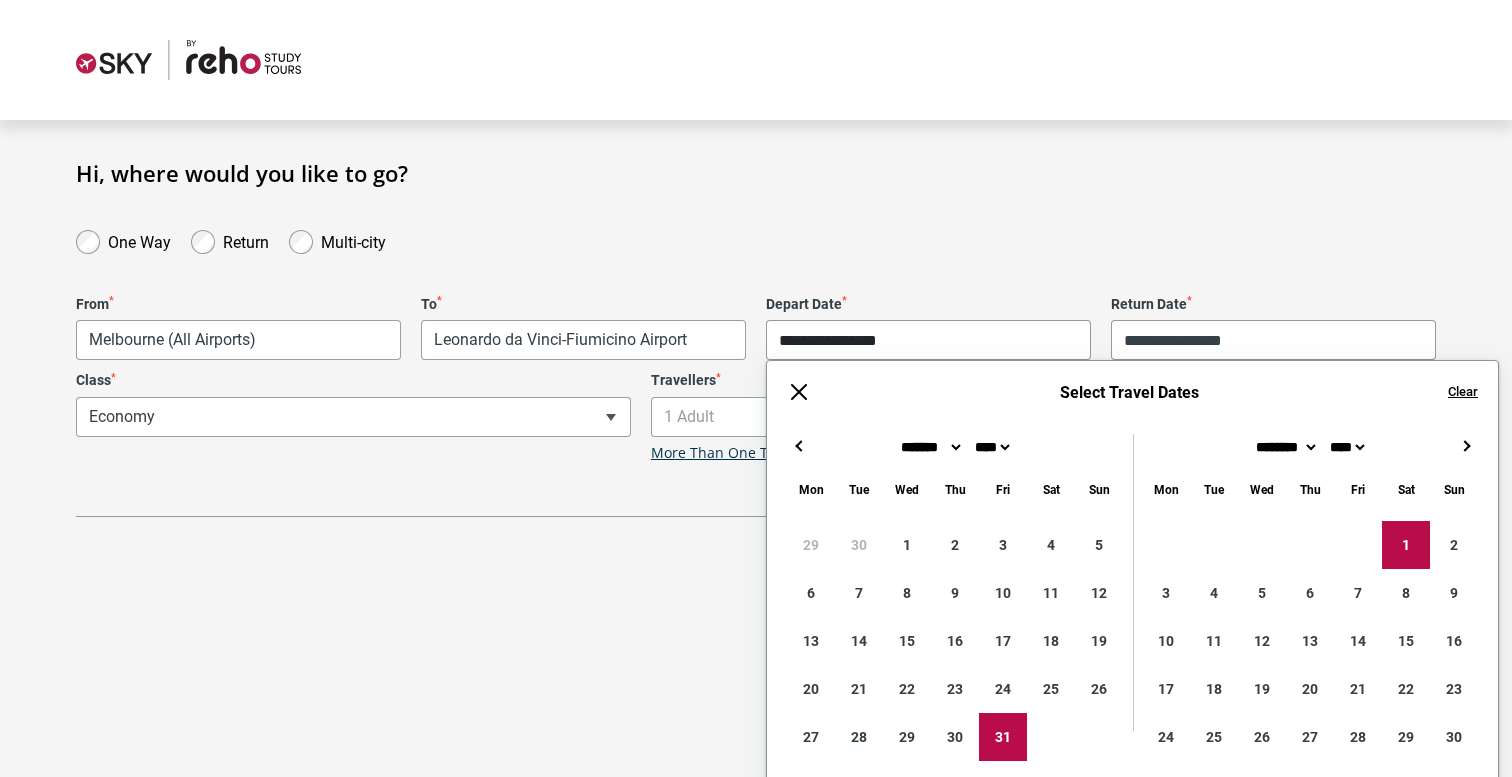click on "**********" at bounding box center (928, 340) 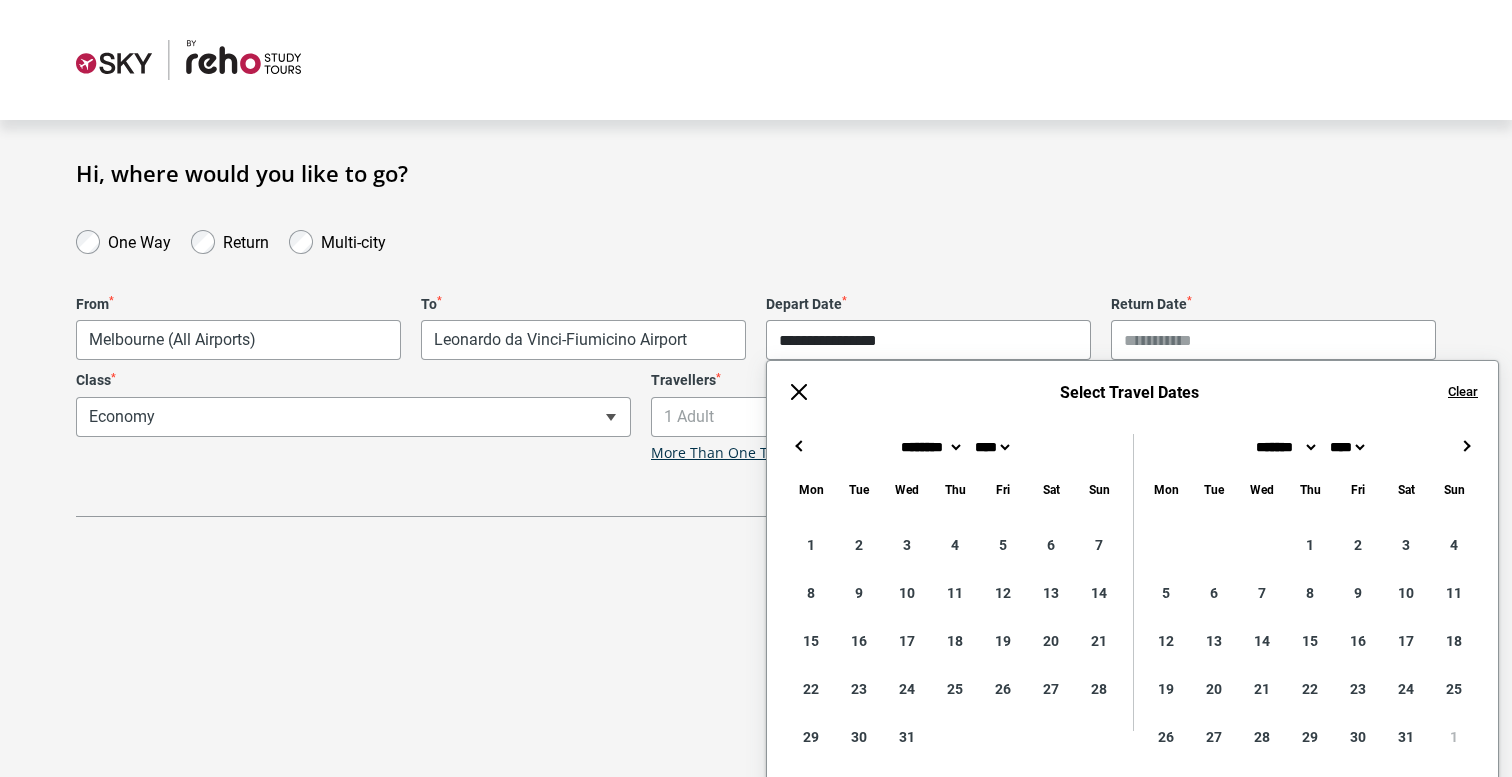 click on "→" at bounding box center [1466, 446] 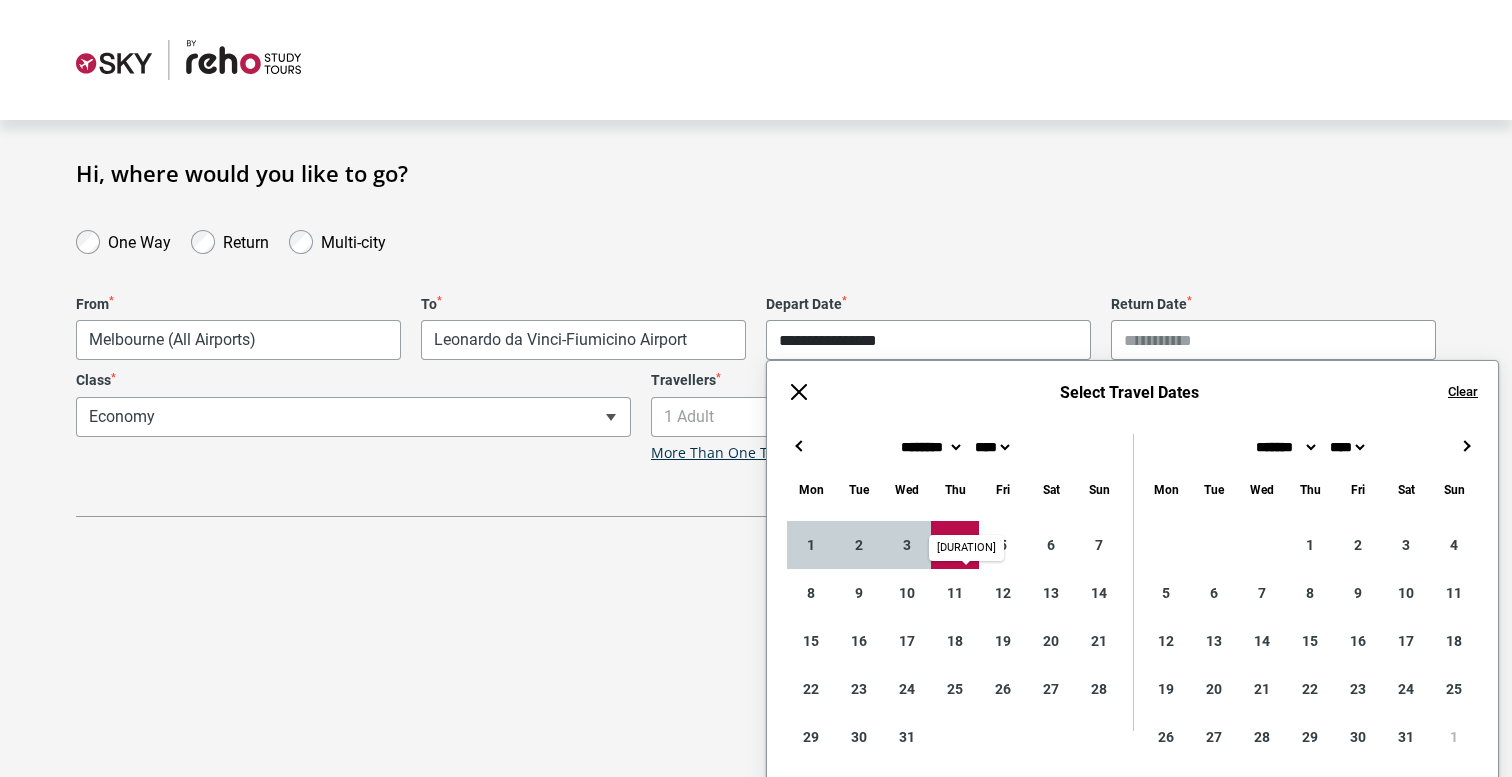 type on "**********" 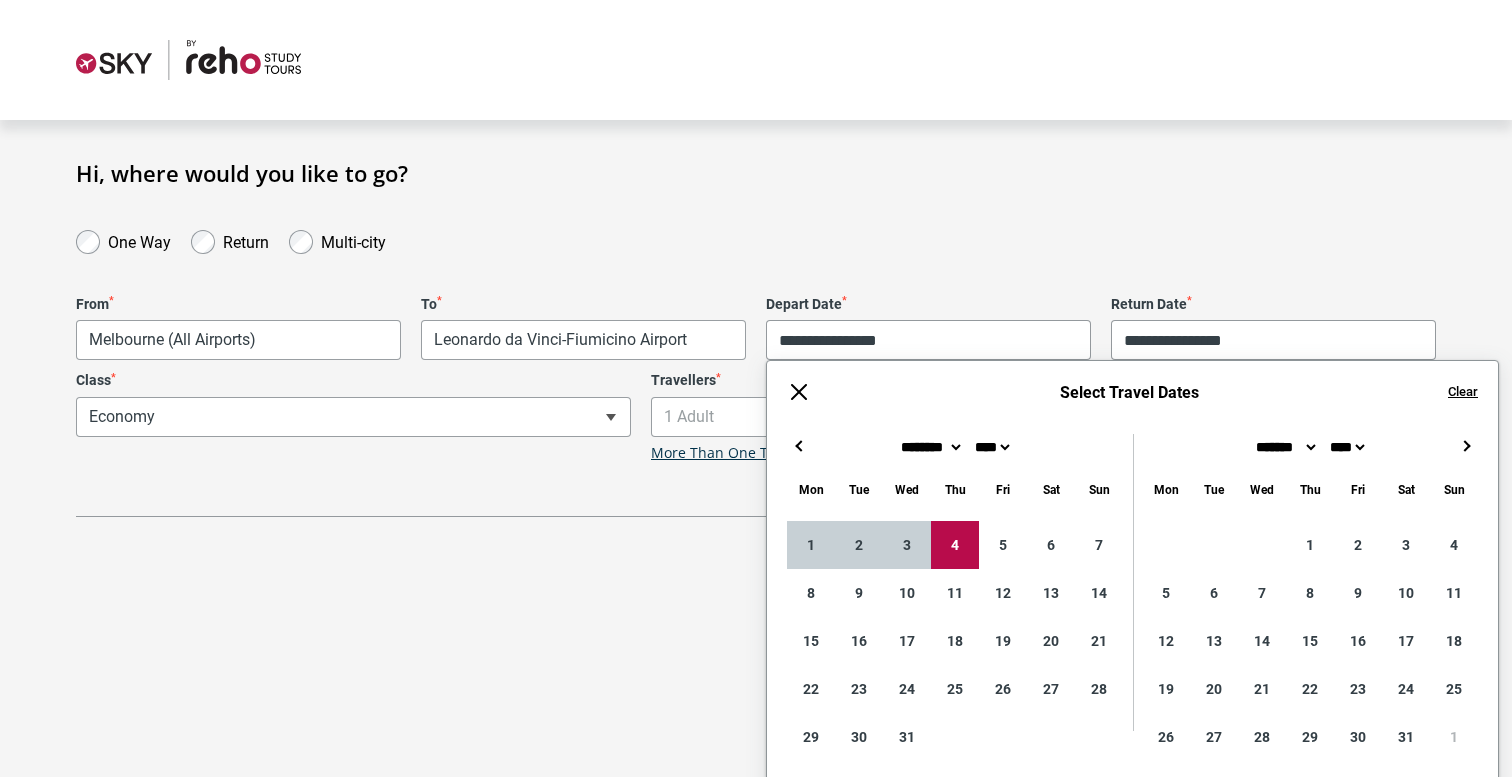 click on "**********" at bounding box center (756, 371) 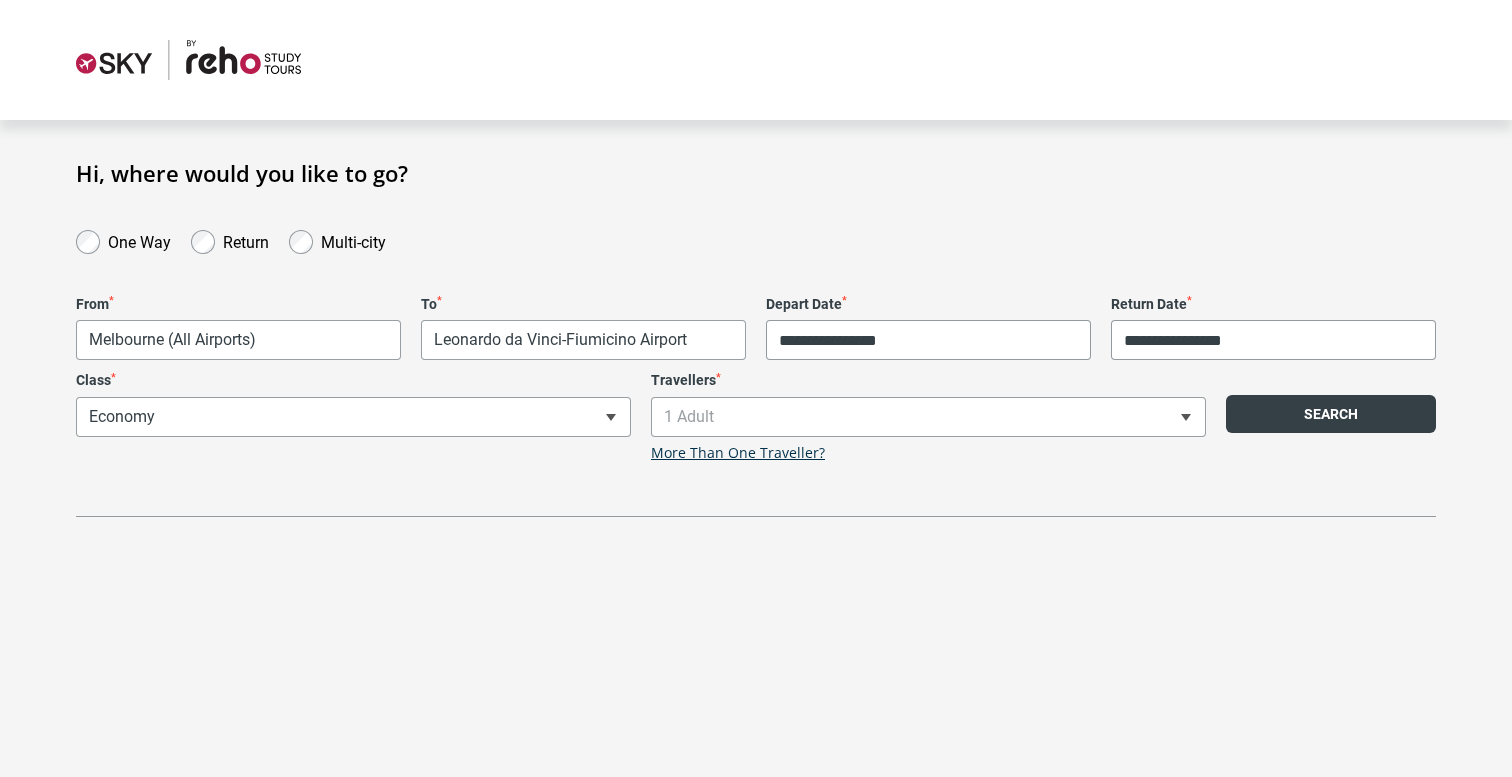 click on "Search" at bounding box center [1331, 414] 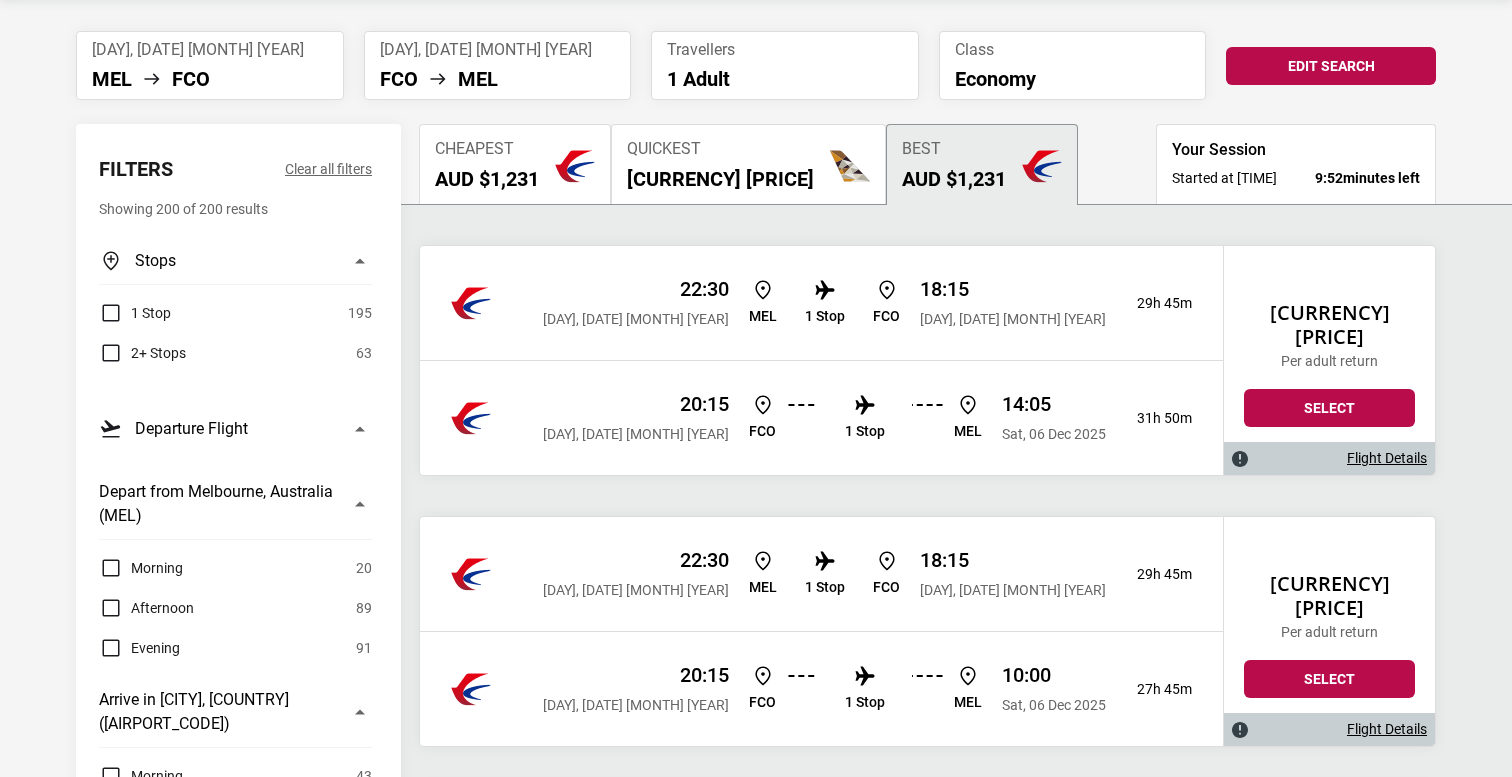 scroll, scrollTop: 130, scrollLeft: 0, axis: vertical 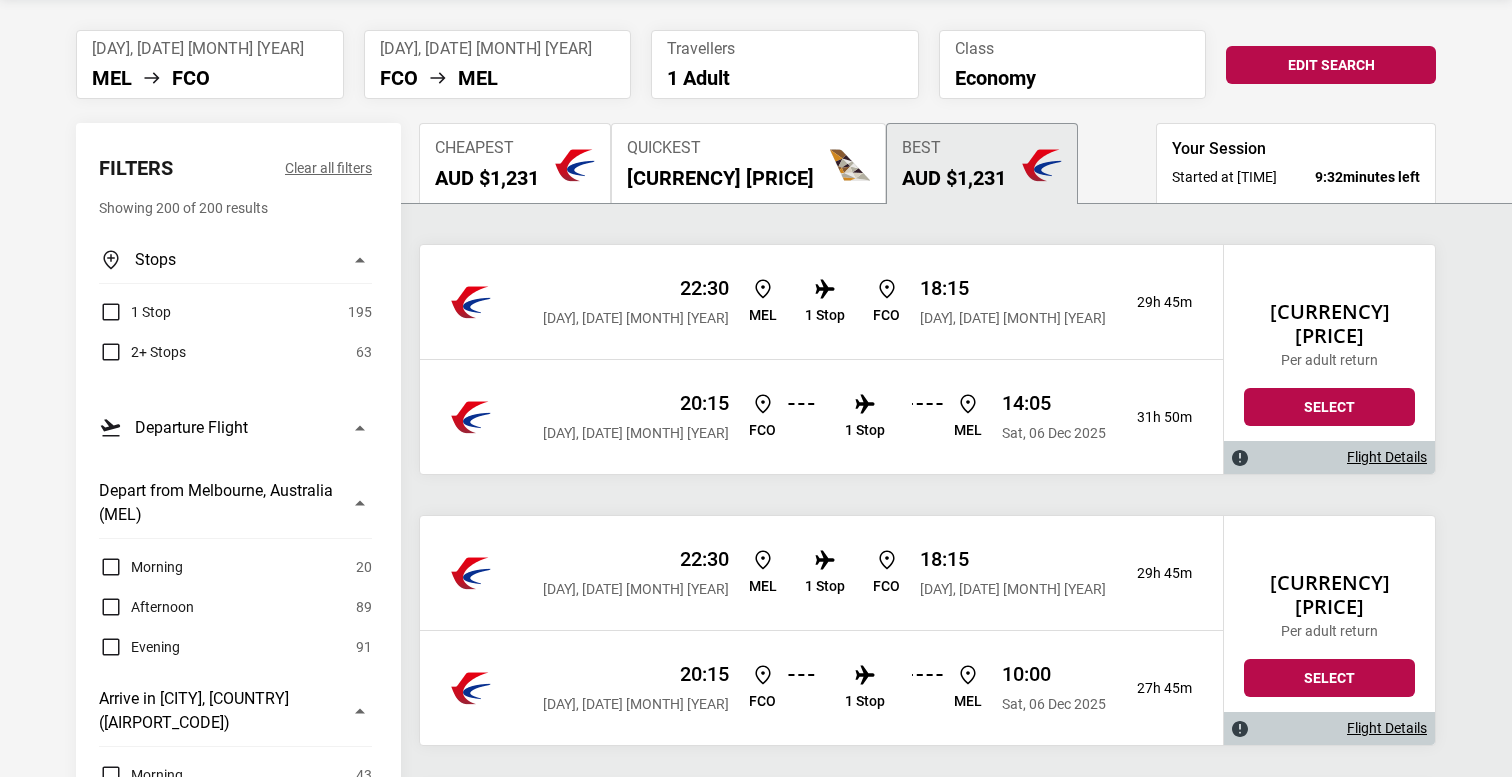 click on "Flight Details" at bounding box center [1387, 457] 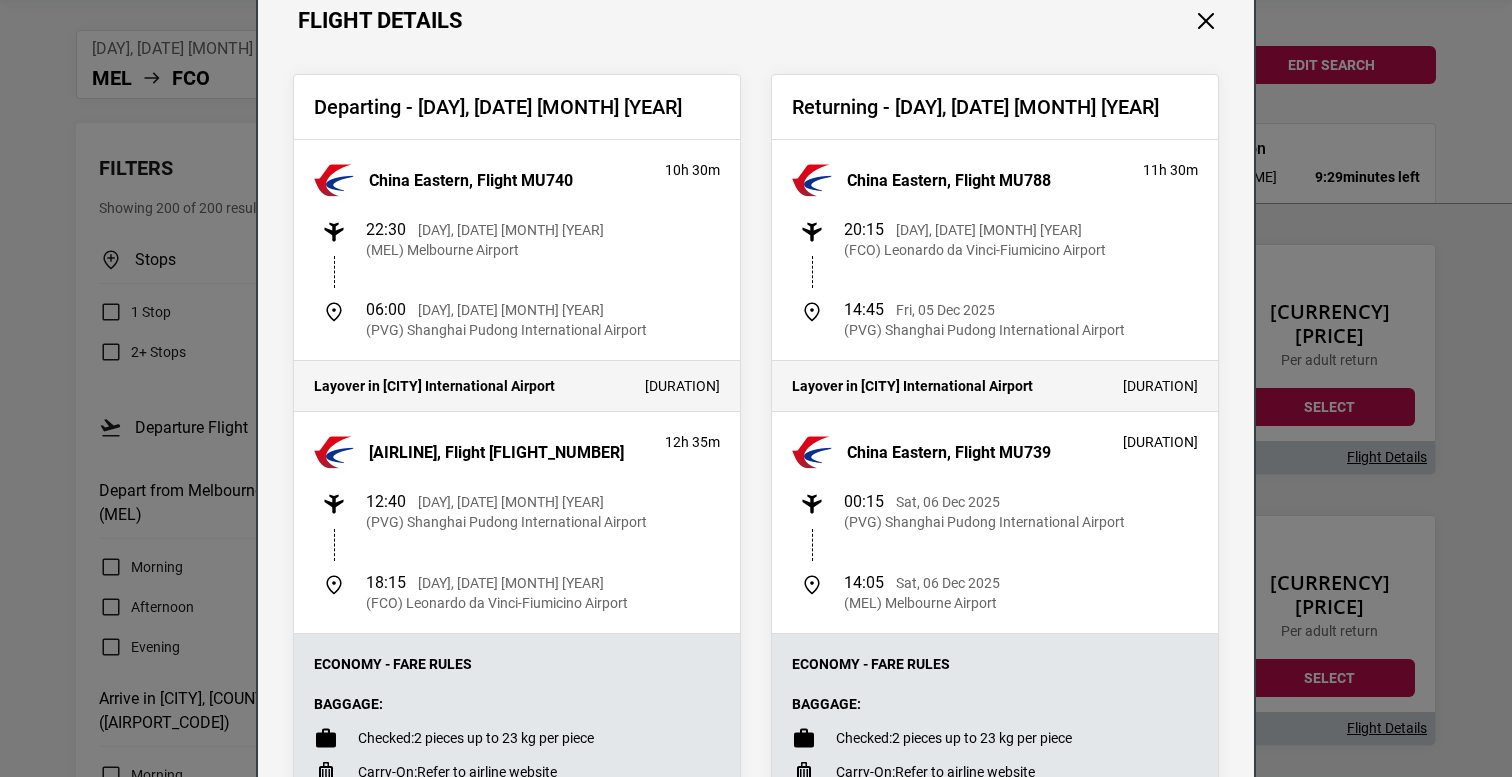 scroll, scrollTop: 102, scrollLeft: 0, axis: vertical 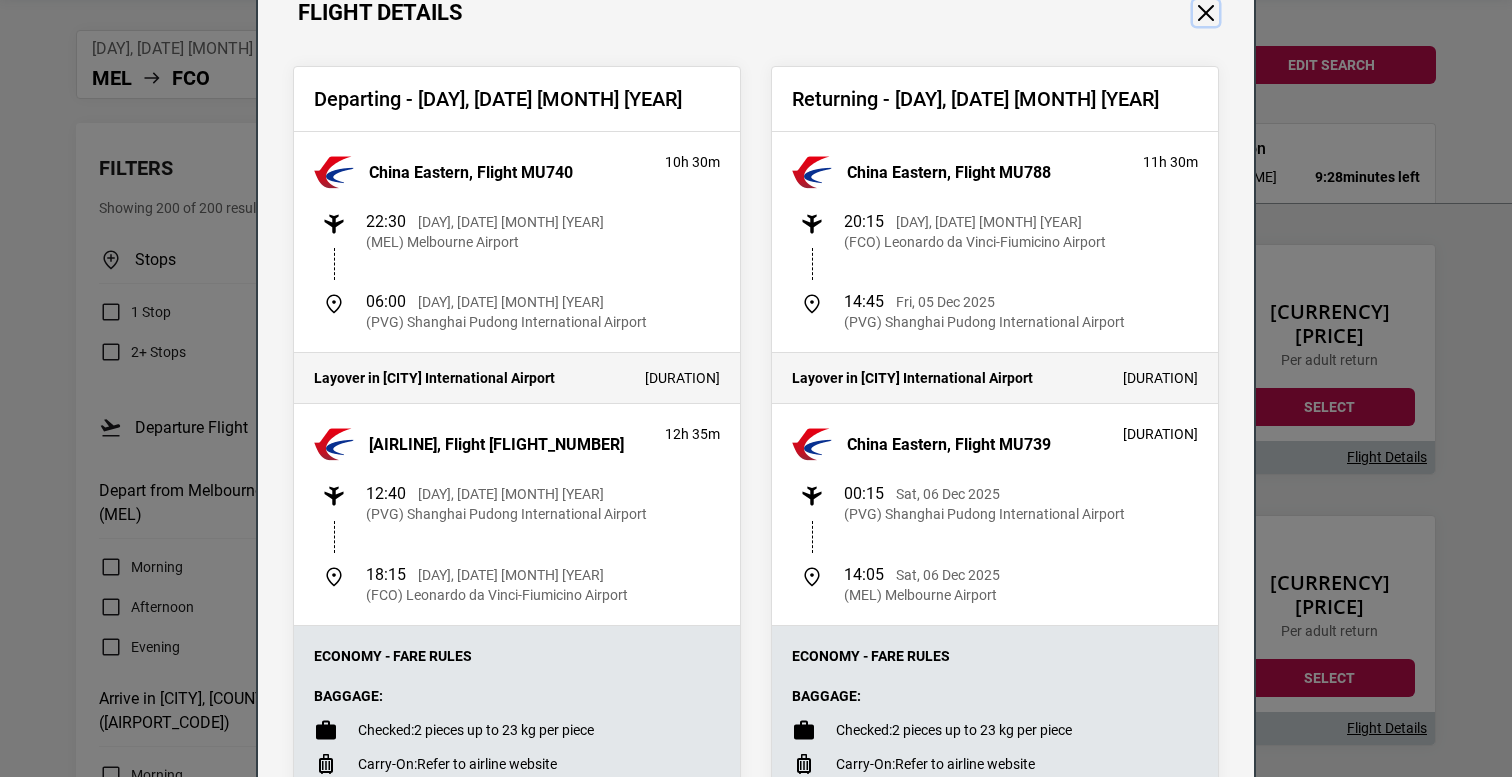 click at bounding box center (1206, 13) 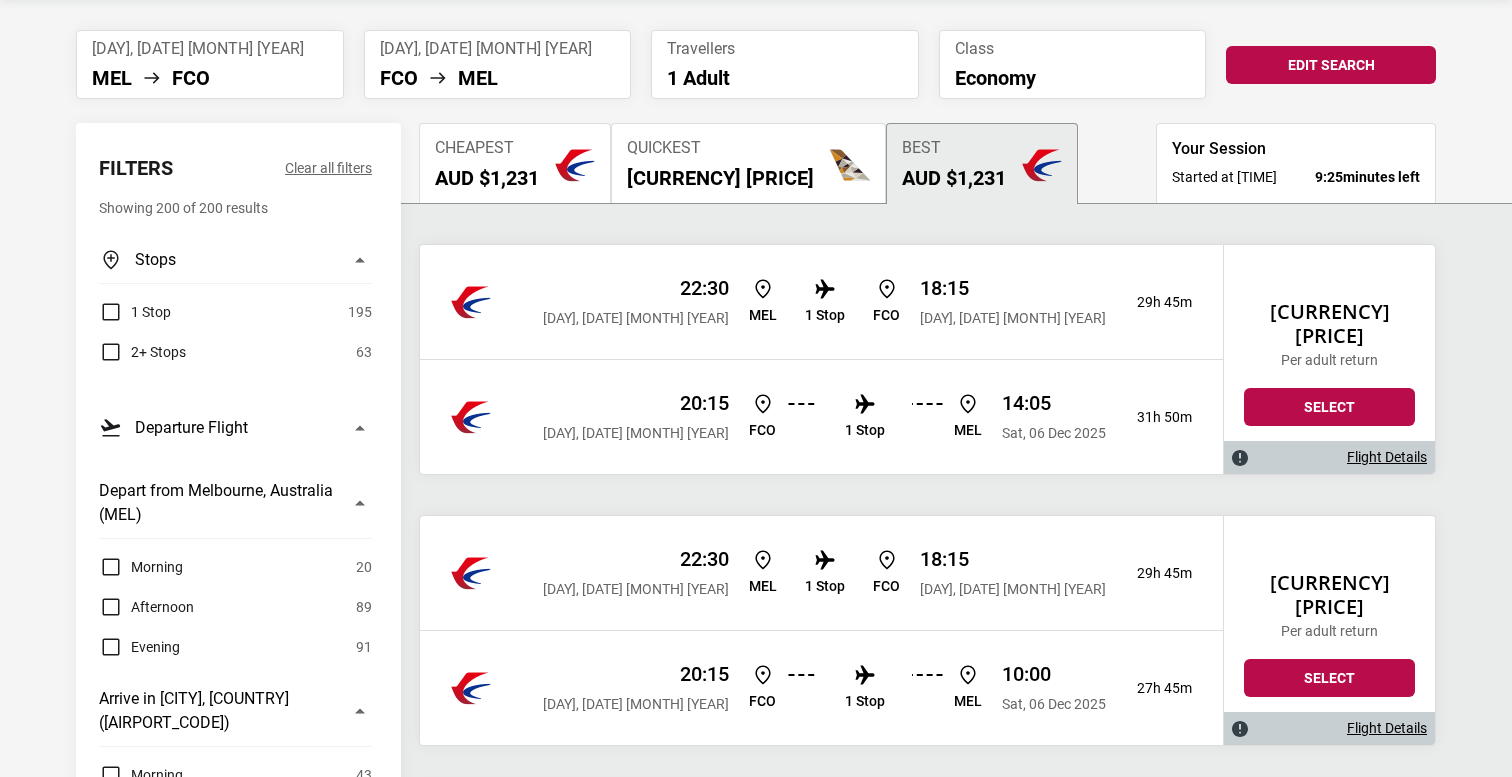 click on "[CURRENCY] [PRICE]" at bounding box center (720, 178) 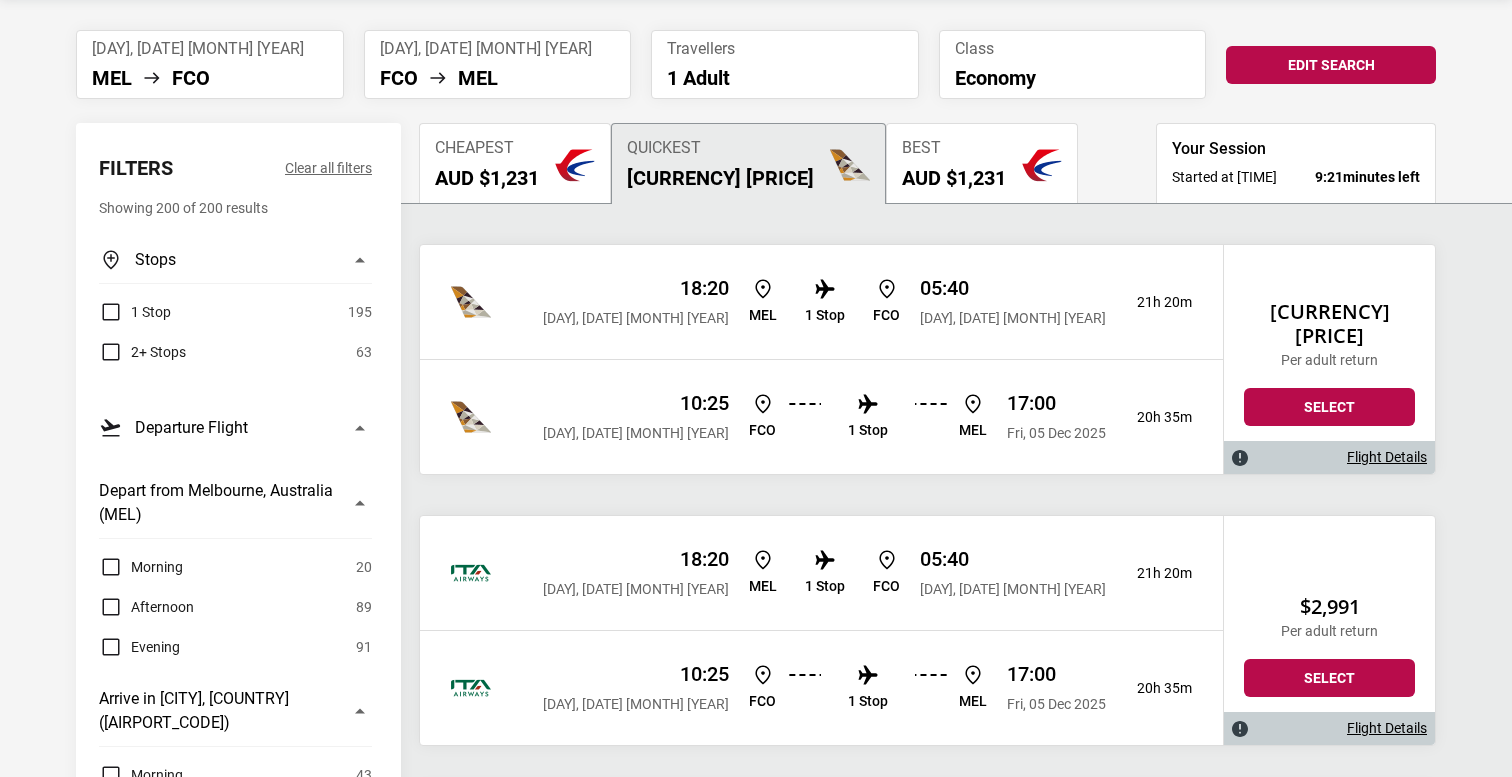 click on "Flight Details" at bounding box center [1387, 457] 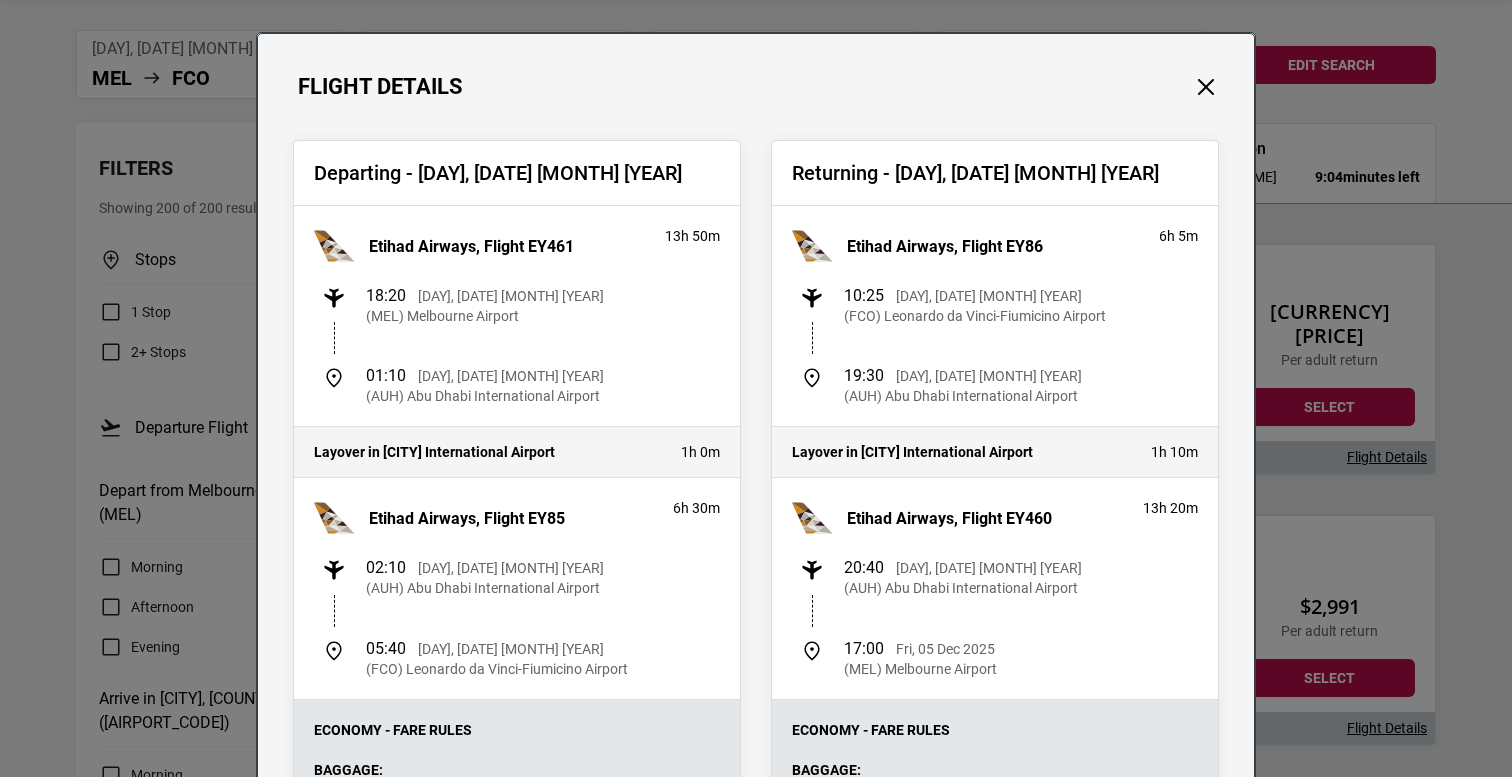 scroll, scrollTop: 30, scrollLeft: 0, axis: vertical 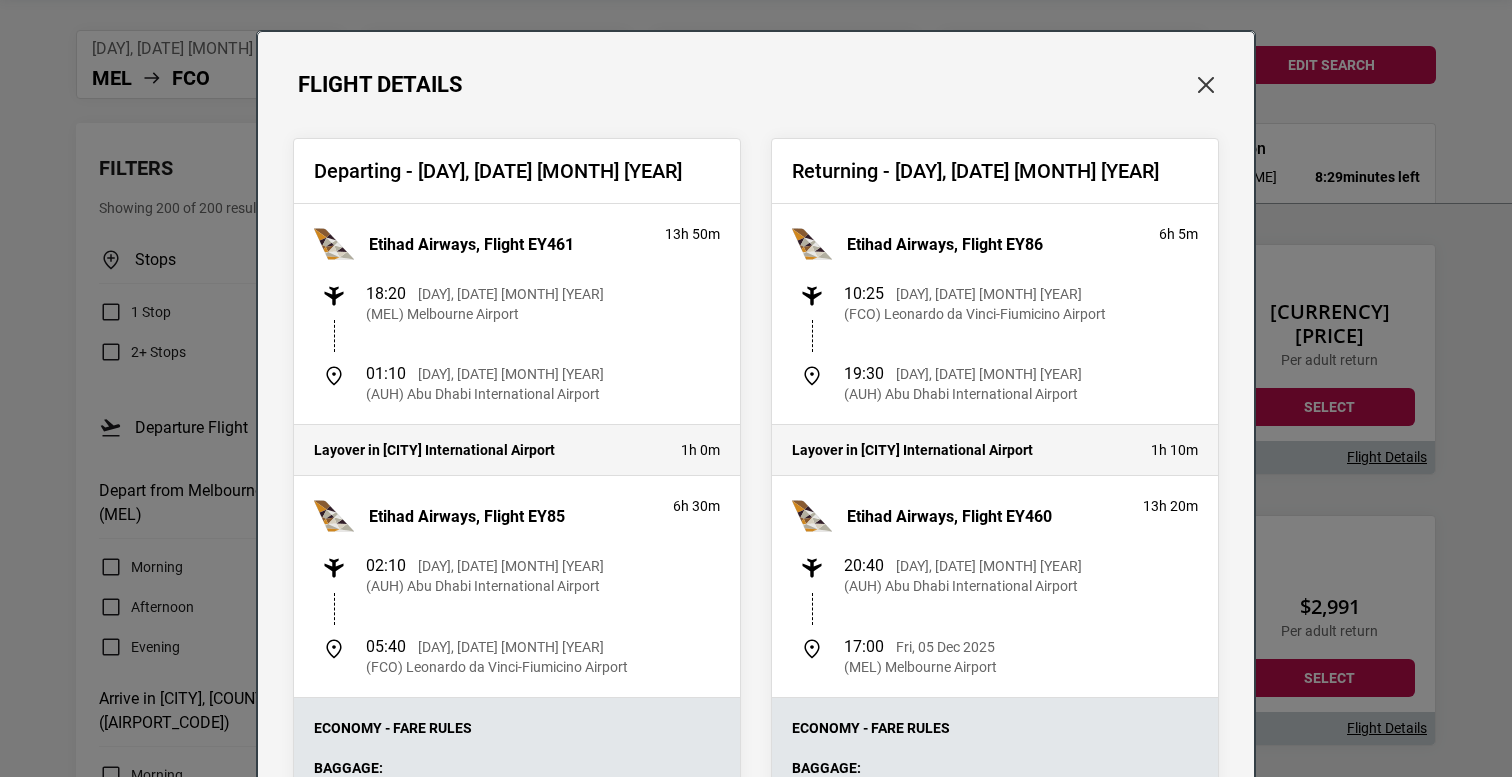 click on "Flight Details     Departing - [DAY], [DATE] [MONTH] [YEAR]     [AIRLINE], Flight [FLIGHT_NUMBER]   [DURATION]     [TIME]   [DAY], [DATE] [MONTH] [YEAR]   ([AIRPORT_CODE]) [CITY] Airport     [TIME]   [DAY], [DATE] [MONTH] [YEAR]   ([AIRPORT_CODE]) [CITY] International Airport   Layover in [CITY] International Airport   [DURATION]   [AIRLINE], Flight [FLIGHT_NUMBER]   [DURATION]     [TIME]   [DAY], [DATE] [MONTH] [YEAR]   ([AIRPORT_CODE]) [CITY] International Airport     [TIME]   [DAY], [DATE] [MONTH] [YEAR]   ([AIRPORT_CODE]) [CITY] Airport     Economy - Fare Rules   Baggage:     Checked:  1 piece up to 25 kg      Carry-On:  Refer to airline website   Fee Information:   Before Departure:    Change fee: [CURRENCY] [PRICE]*   Cancellation fee: Non-refundable   After Departure:    Change fee: [CURRENCY] [PRICE]*   Cancellation fee: Non-refundable   *Additional fare and taxes may apply. Additional fees will be charged by Reho Study Tours. Returning - [DAY], [DATE] [MONTH] [YEAR]     [AIRLINE], Flight [FLIGHT_NUMBER]   [DURATION]     [TIME]   [DAY], [DATE] [MONTH] [YEAR]   ([AIRPORT_CODE]) [CITY] Airport     [TIME]       [DURATION]" at bounding box center [756, 657] 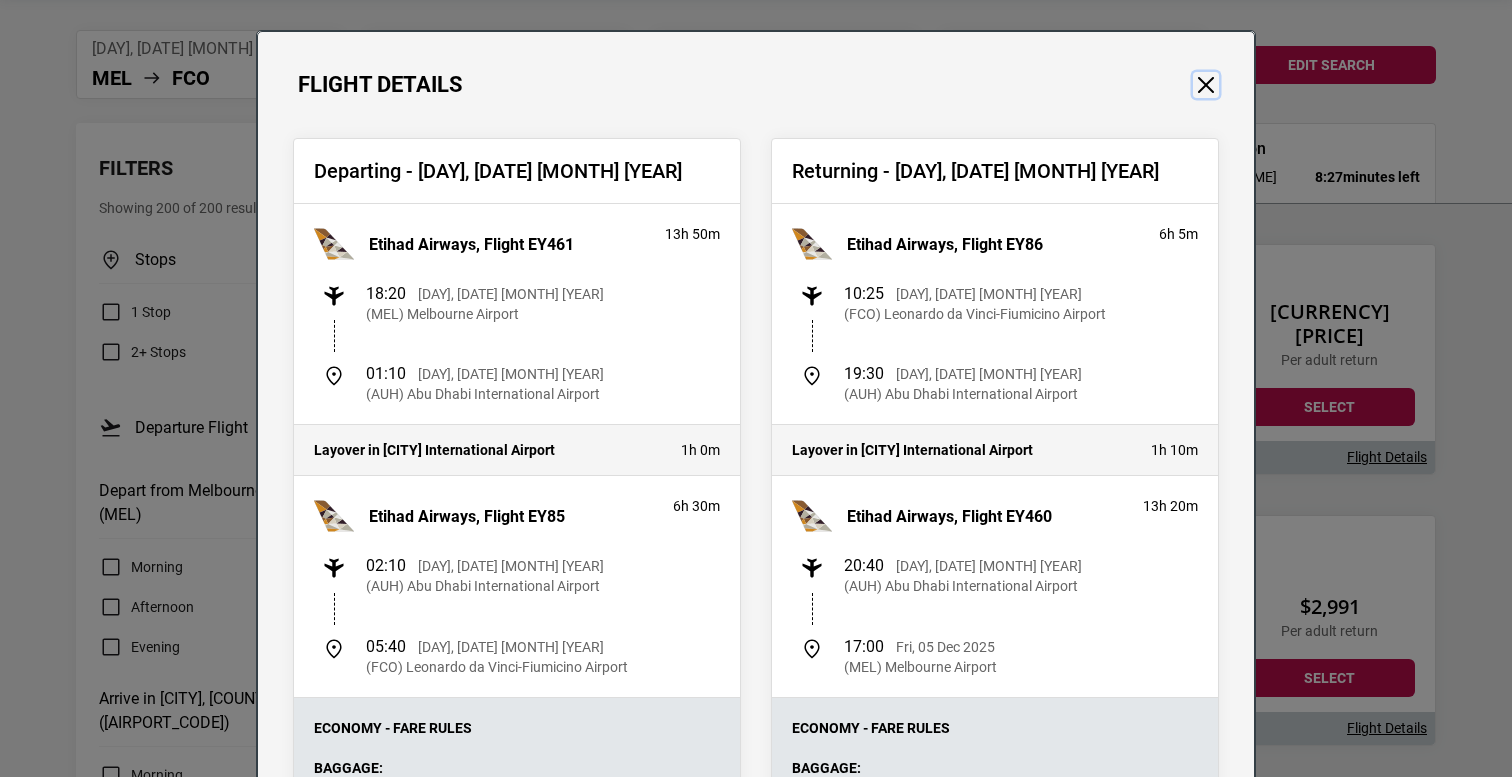 click at bounding box center [1206, 85] 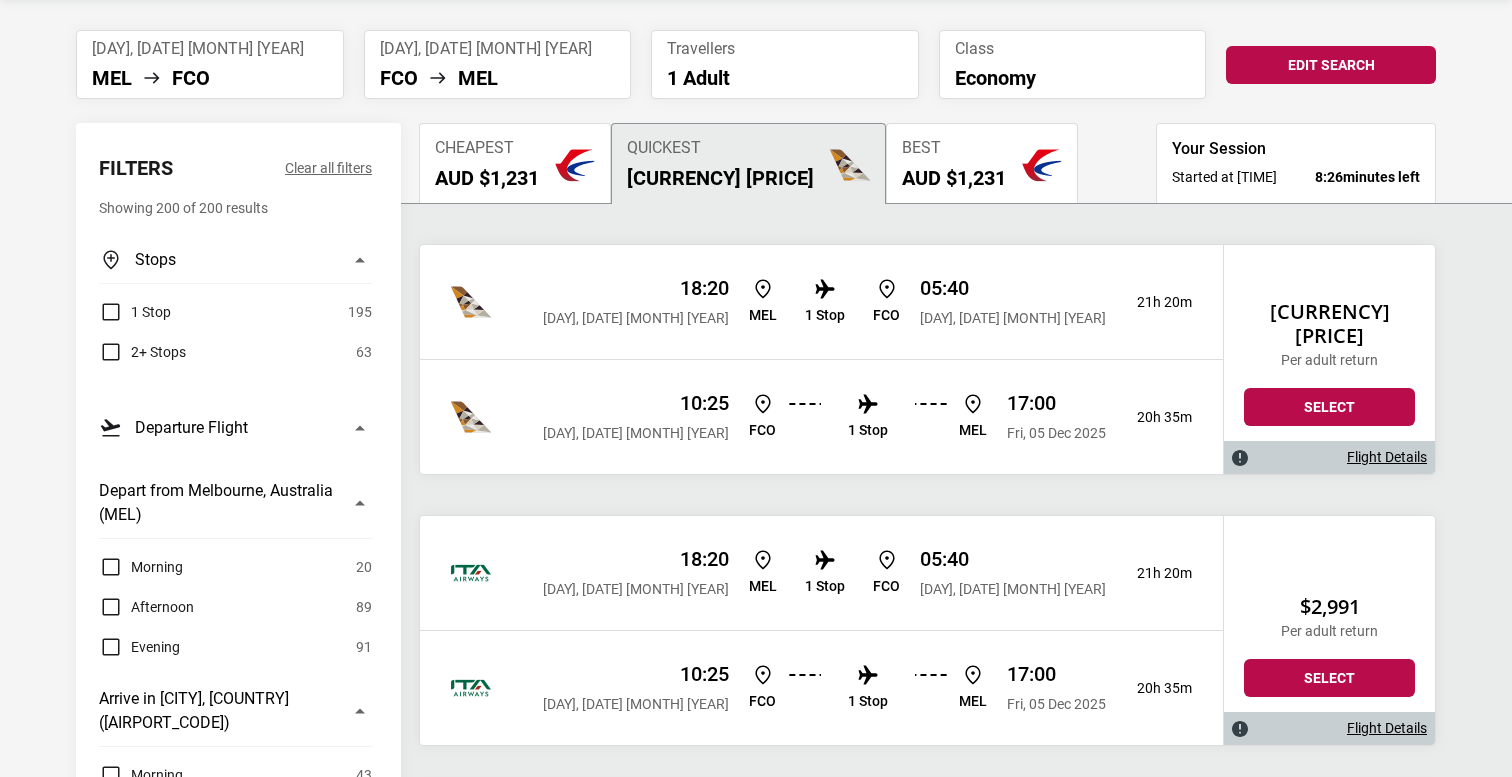 scroll, scrollTop: 141, scrollLeft: 0, axis: vertical 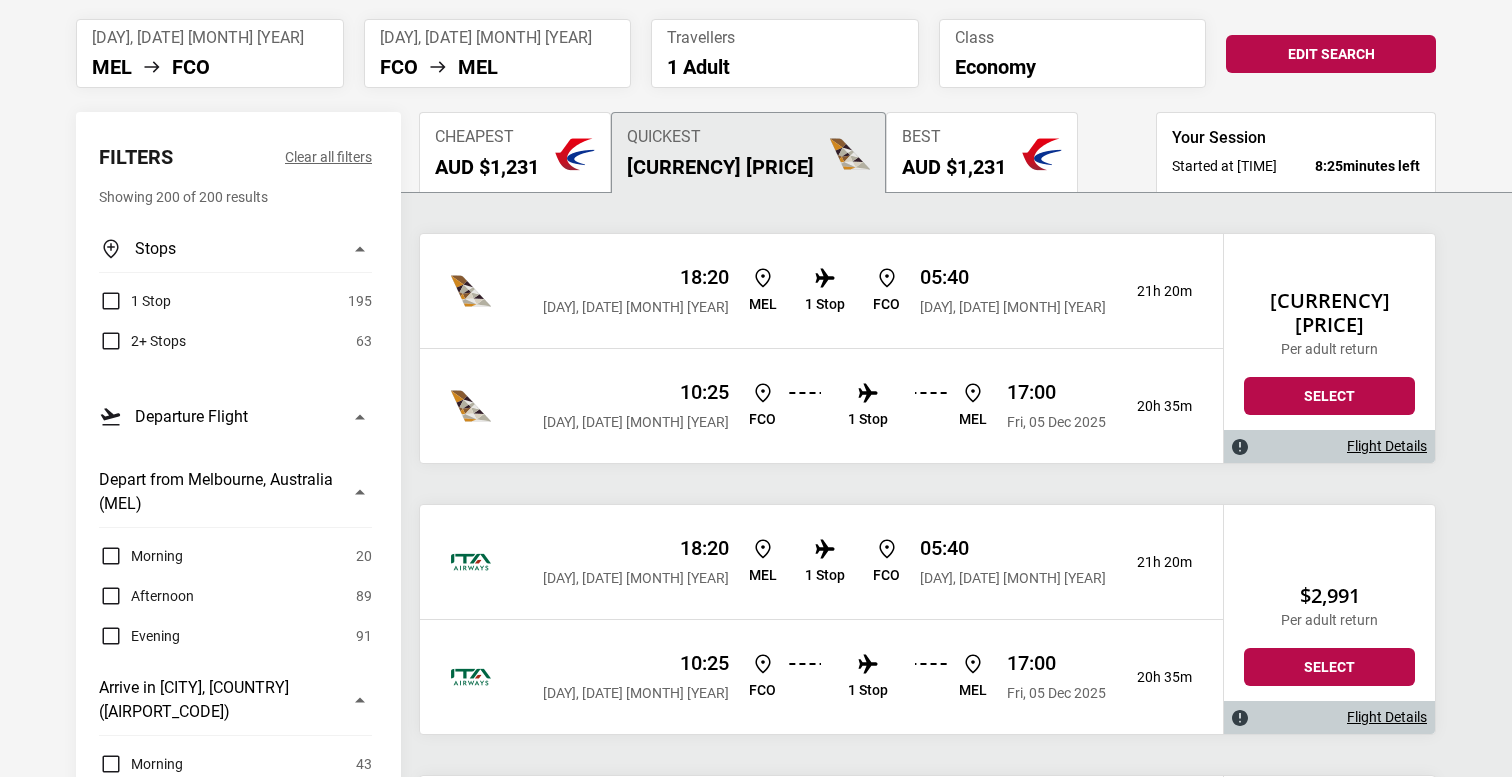 click on "Best   AUD $[PRICE]" at bounding box center (954, 153) 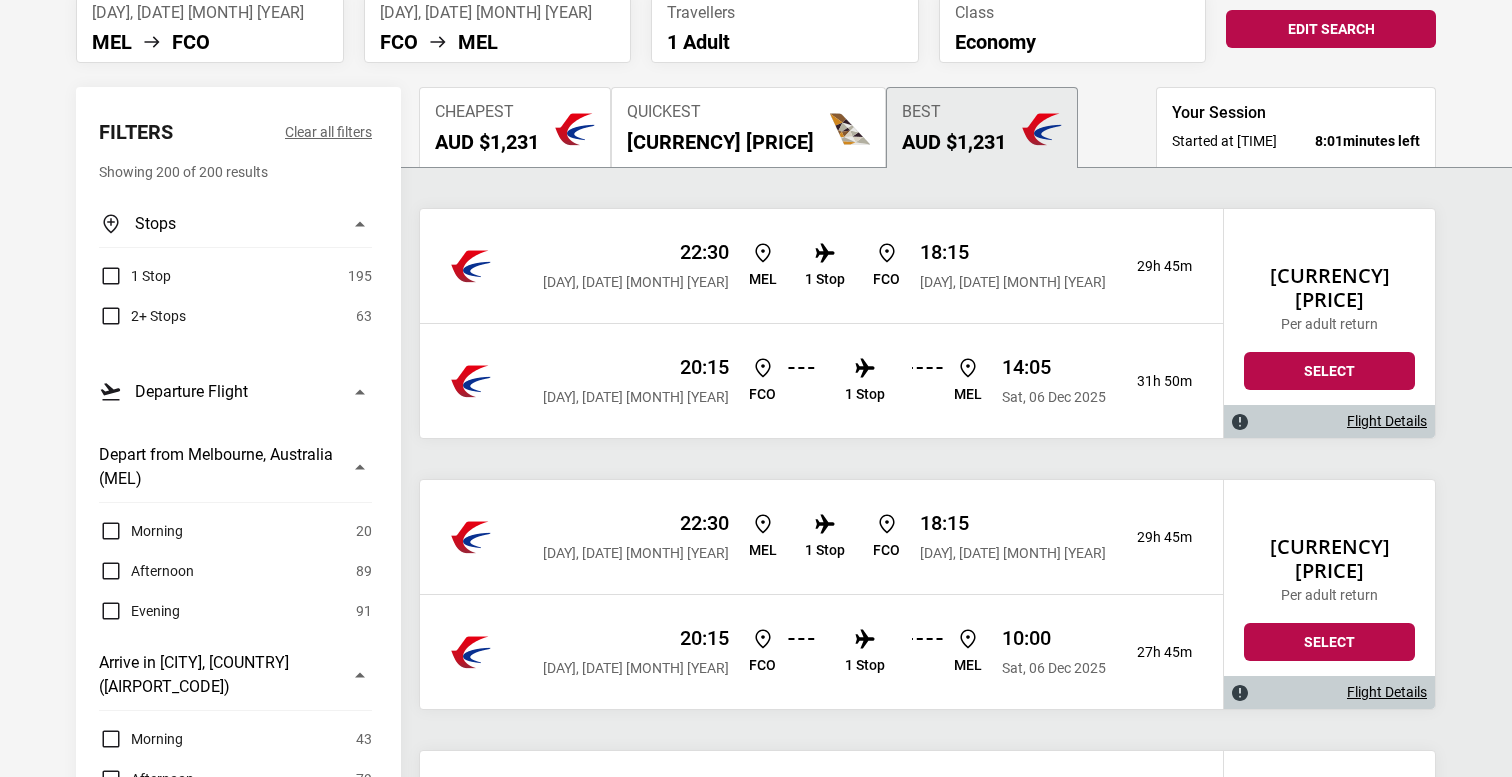 scroll, scrollTop: 0, scrollLeft: 0, axis: both 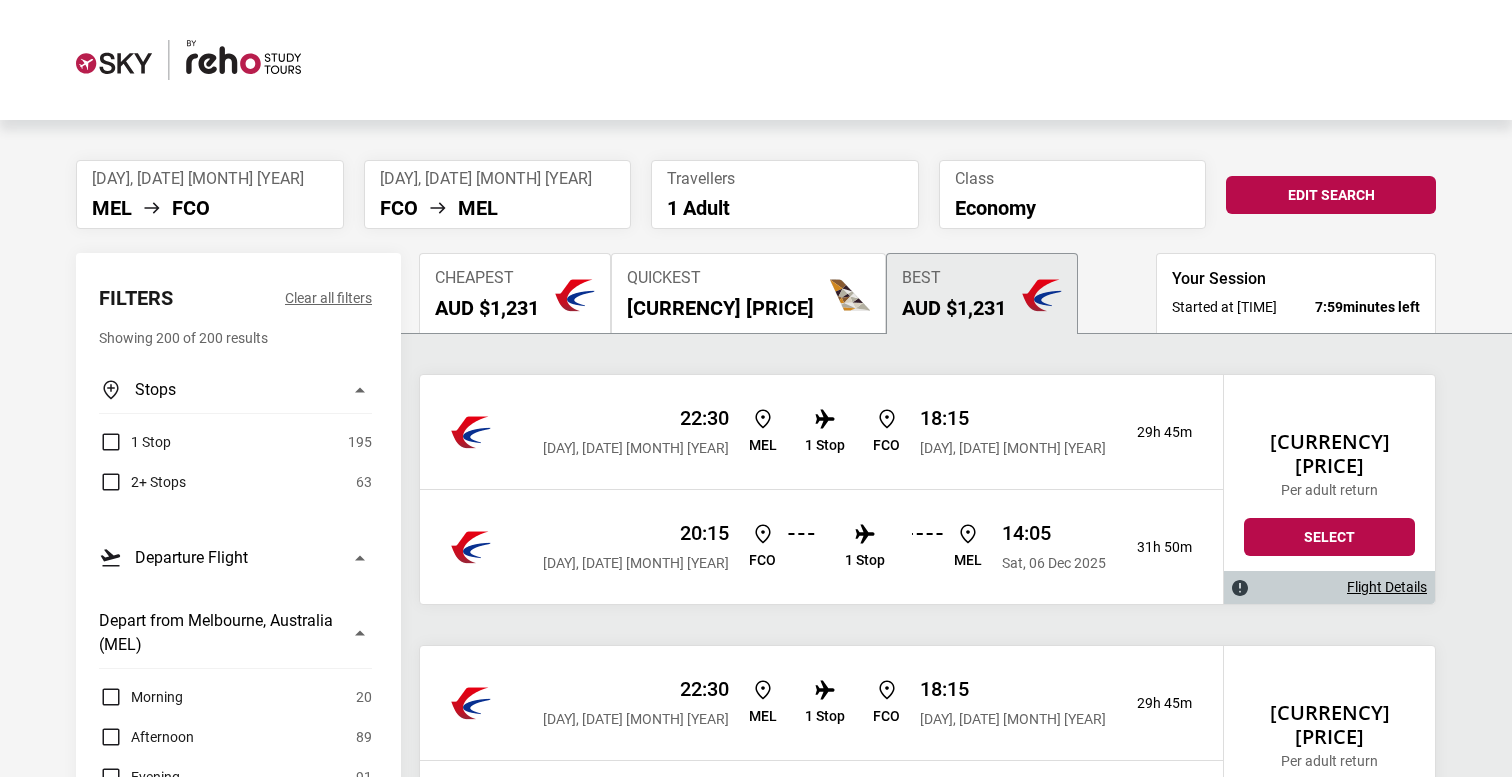 click on "1 Stop" at bounding box center [151, 442] 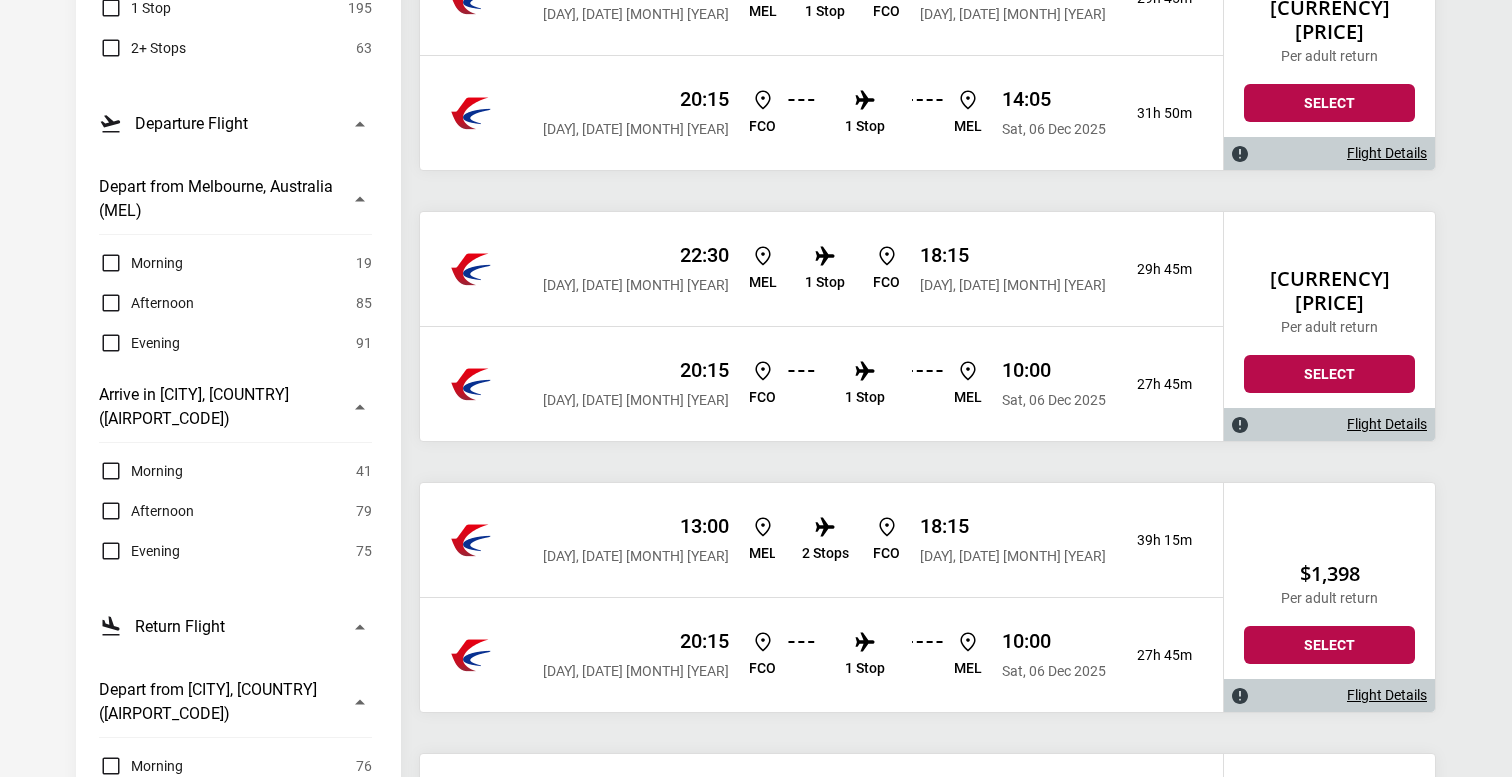scroll, scrollTop: 448, scrollLeft: 0, axis: vertical 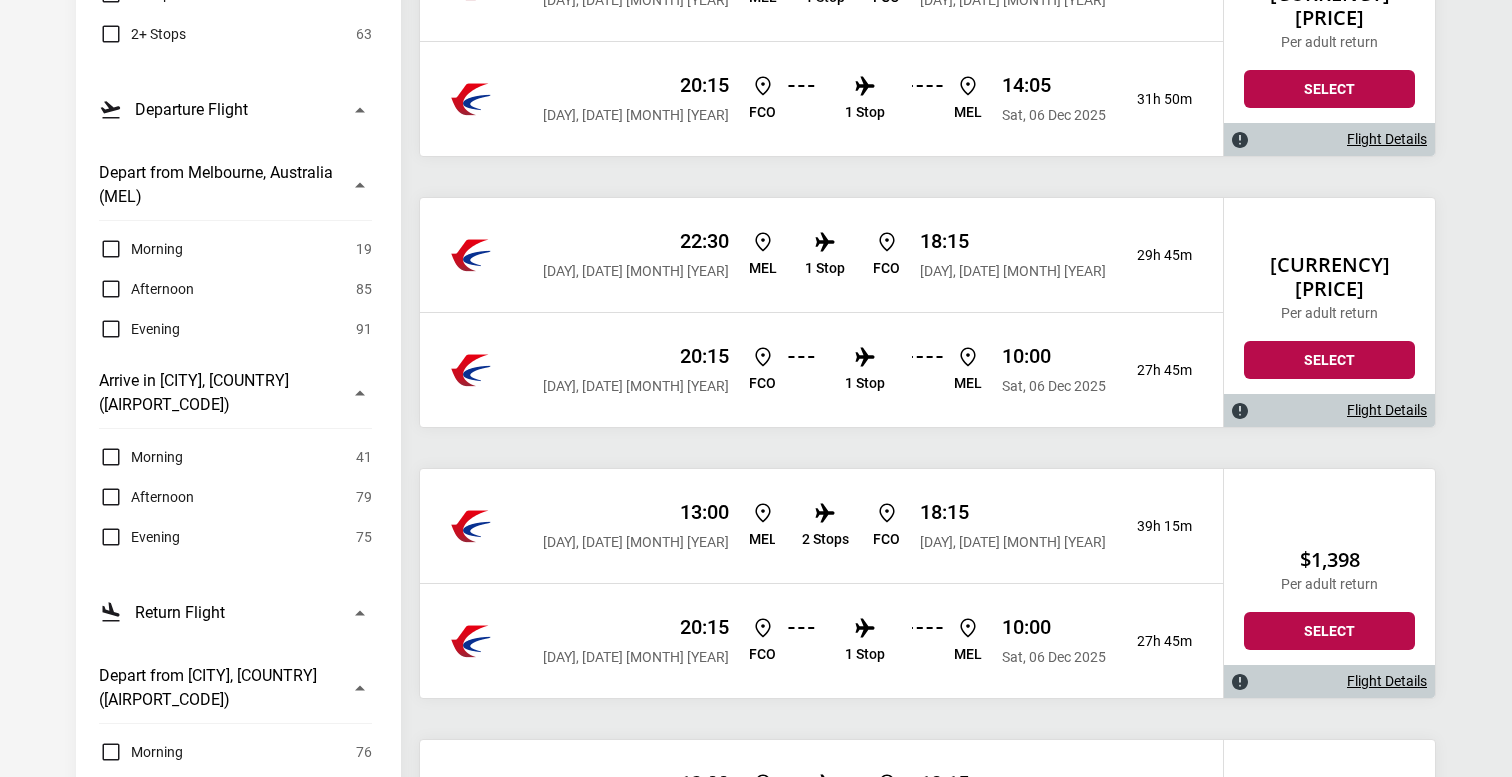 click on "Afternoon" at bounding box center [162, 497] 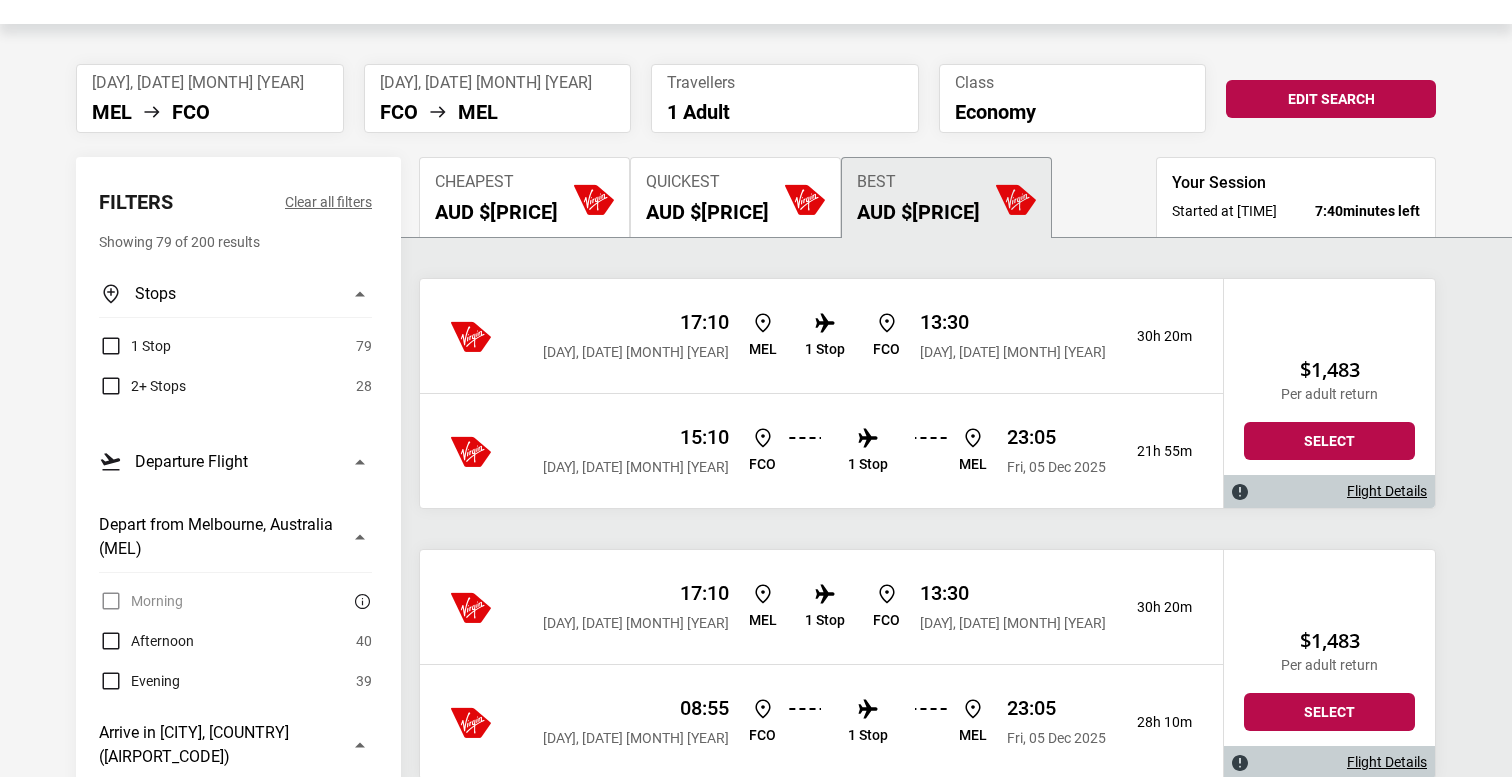 scroll, scrollTop: 104, scrollLeft: 0, axis: vertical 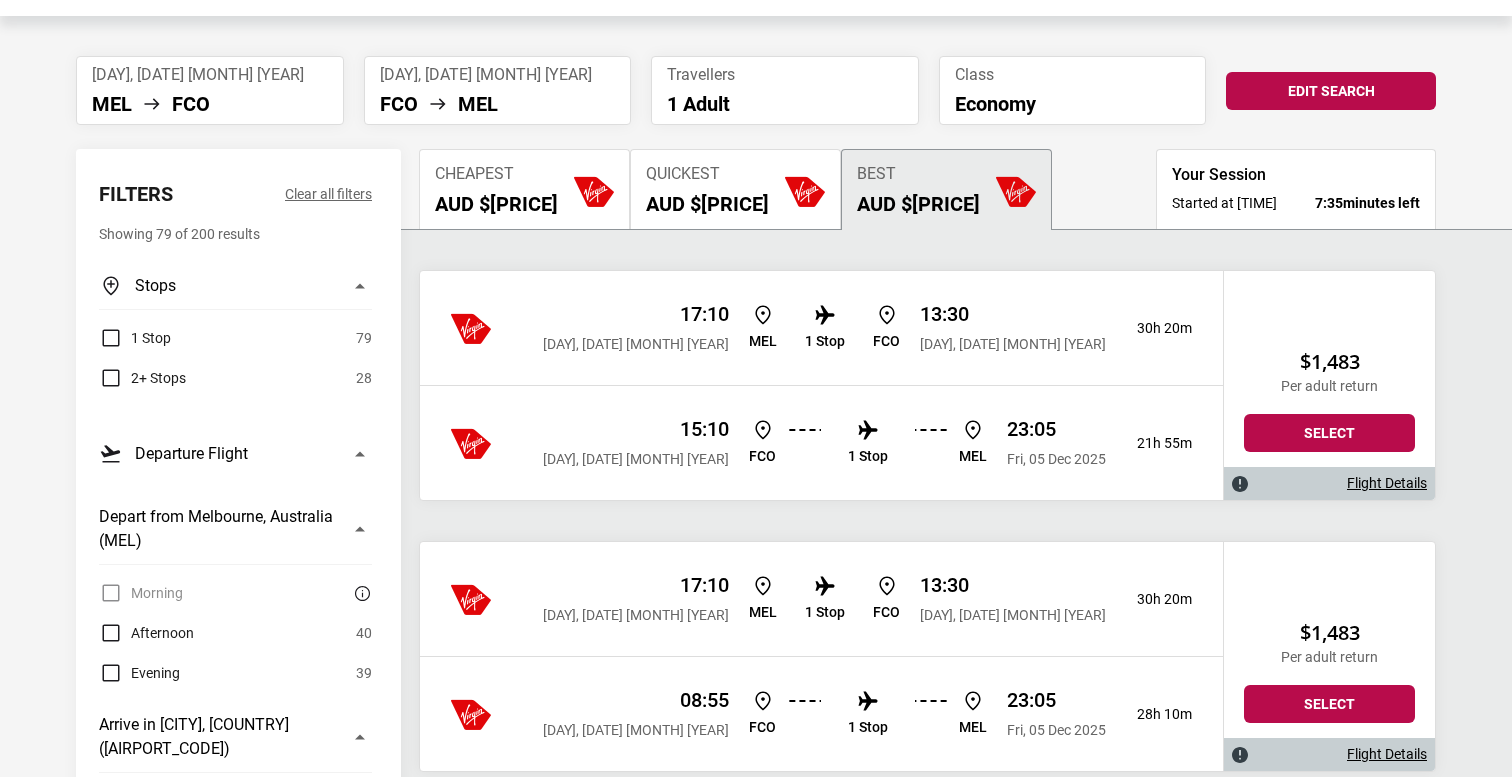 click on "Flight Details" at bounding box center [1387, 483] 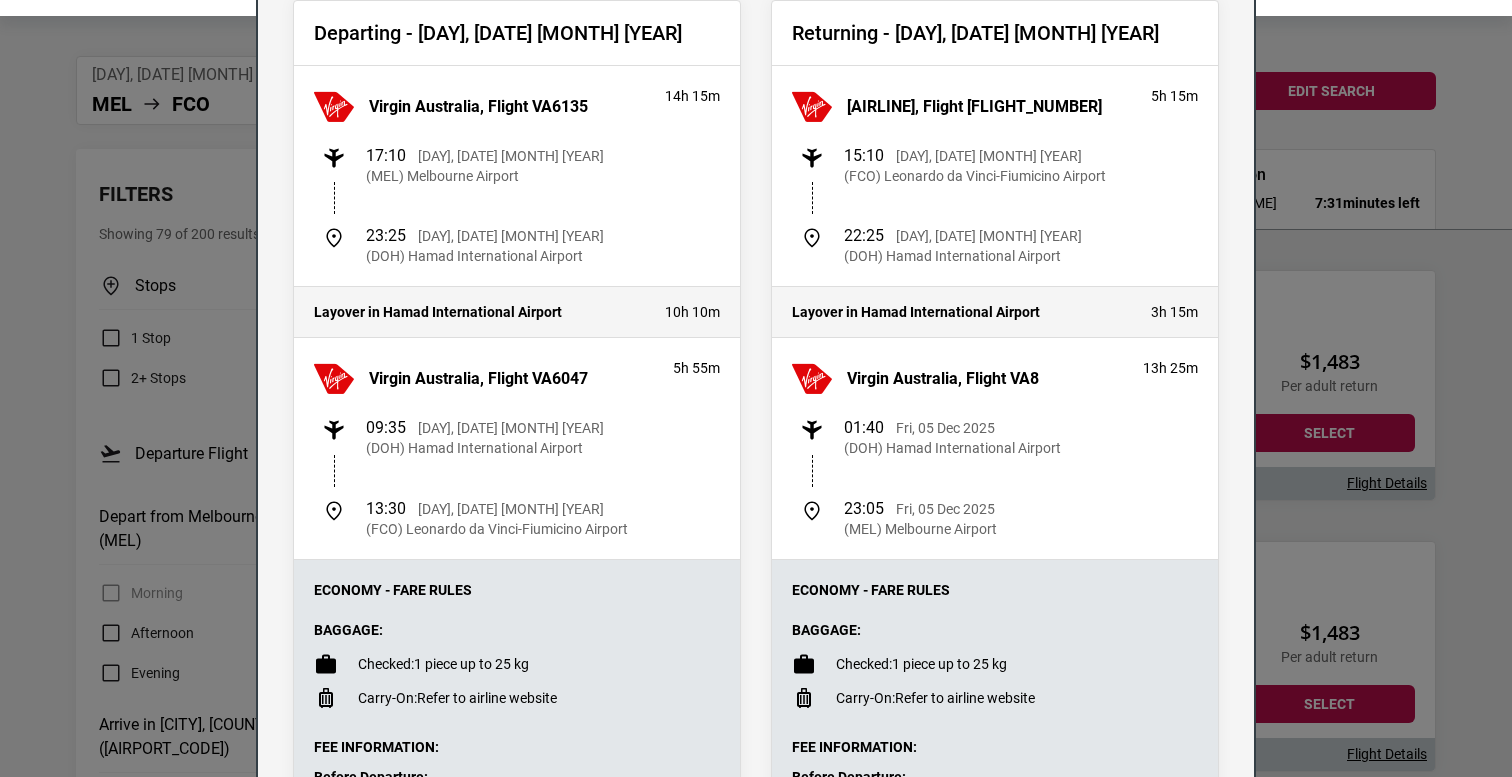 scroll, scrollTop: 174, scrollLeft: 0, axis: vertical 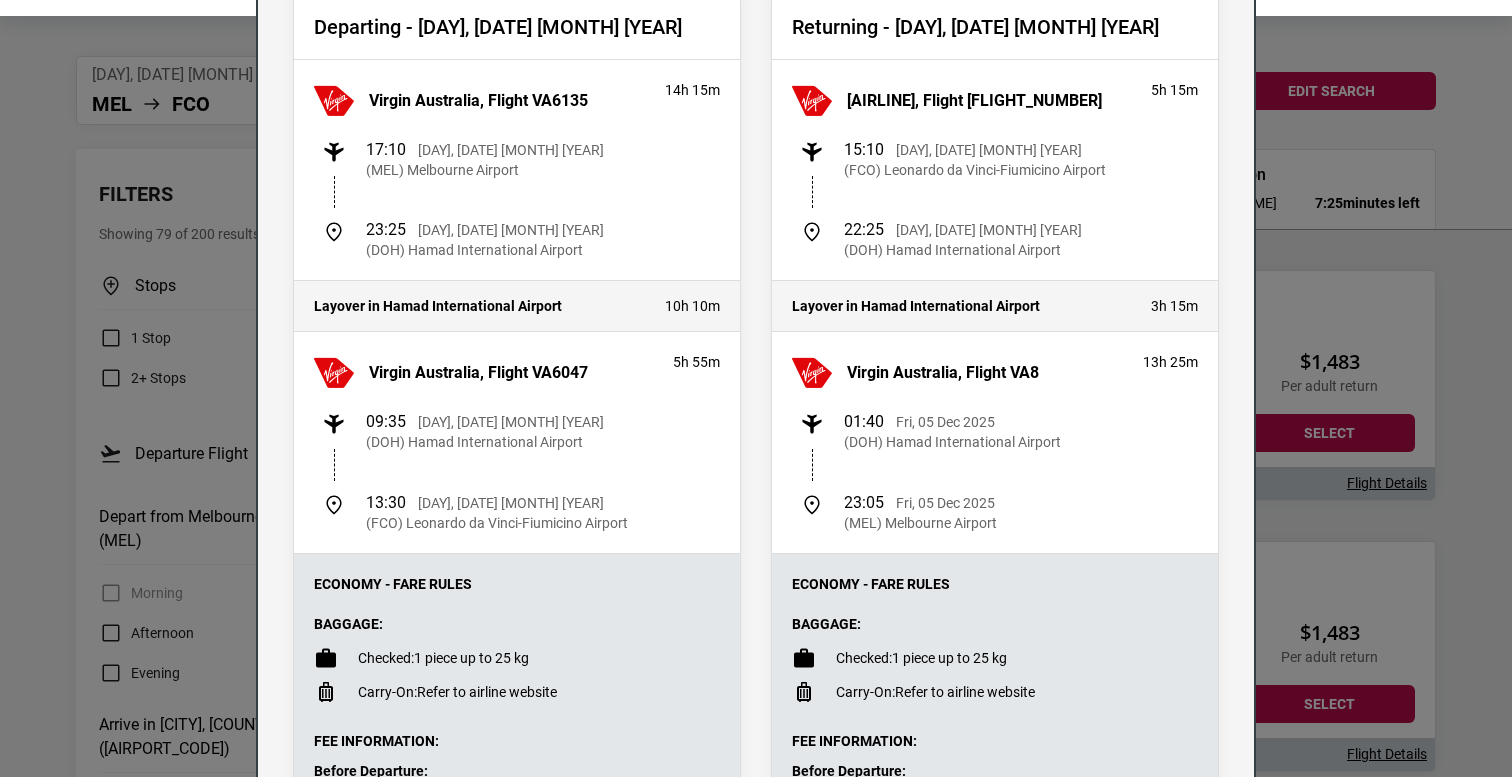 click on "Flight Details     Departing - [DAY], [DATE] [MONTH] [YEAR]     [AIRLINE], Flight [FLIGHT_NUMBER]   [DURATION]     [TIME]   [DAY], [DATE] [MONTH] [YEAR]   ([AIRPORT_CODE]) [CITY] International Airport   Layover in [CITY] International Airport   [DURATION]   [AIRLINE], Flight [FLIGHT_NUMBER]   [DURATION]     [TIME]   [DAY], [DATE] [MONTH] [YEAR]   ([AIRPORT_CODE]) [CITY] International Airport     [TIME]   [DAY], [DATE] [MONTH] [YEAR]   ([AIRPORT_CODE]) [CITY] Airport     Economy - Fare Rules   Baggage:     Checked:  1 piece up to 25 kg      Carry-On:  Refer to airline website   Fee Information:   Before Departure:    Change fee: [CURRENCY] [PRICE]*   Cancellation fee: [CURRENCY] [PRICE]*   After Departure:    Change fee: [CURRENCY] [PRICE]*   Cancellation fee: [CURRENCY] [PRICE]*   *Additional fare and taxes may apply. Additional fees will be charged by Reho Study Tours. Returning - [DAY], [DATE] [MONTH] [YEAR]     [AIRLINE], Flight [FLIGHT_NUMBER]   [DURATION]     [TIME]   [DAY], [DATE] [MONTH] [YEAR]   ([AIRPORT_CODE]) [CITY] International Airport     [TIME]       [DURATION]     [DURATION]" at bounding box center (756, 388) 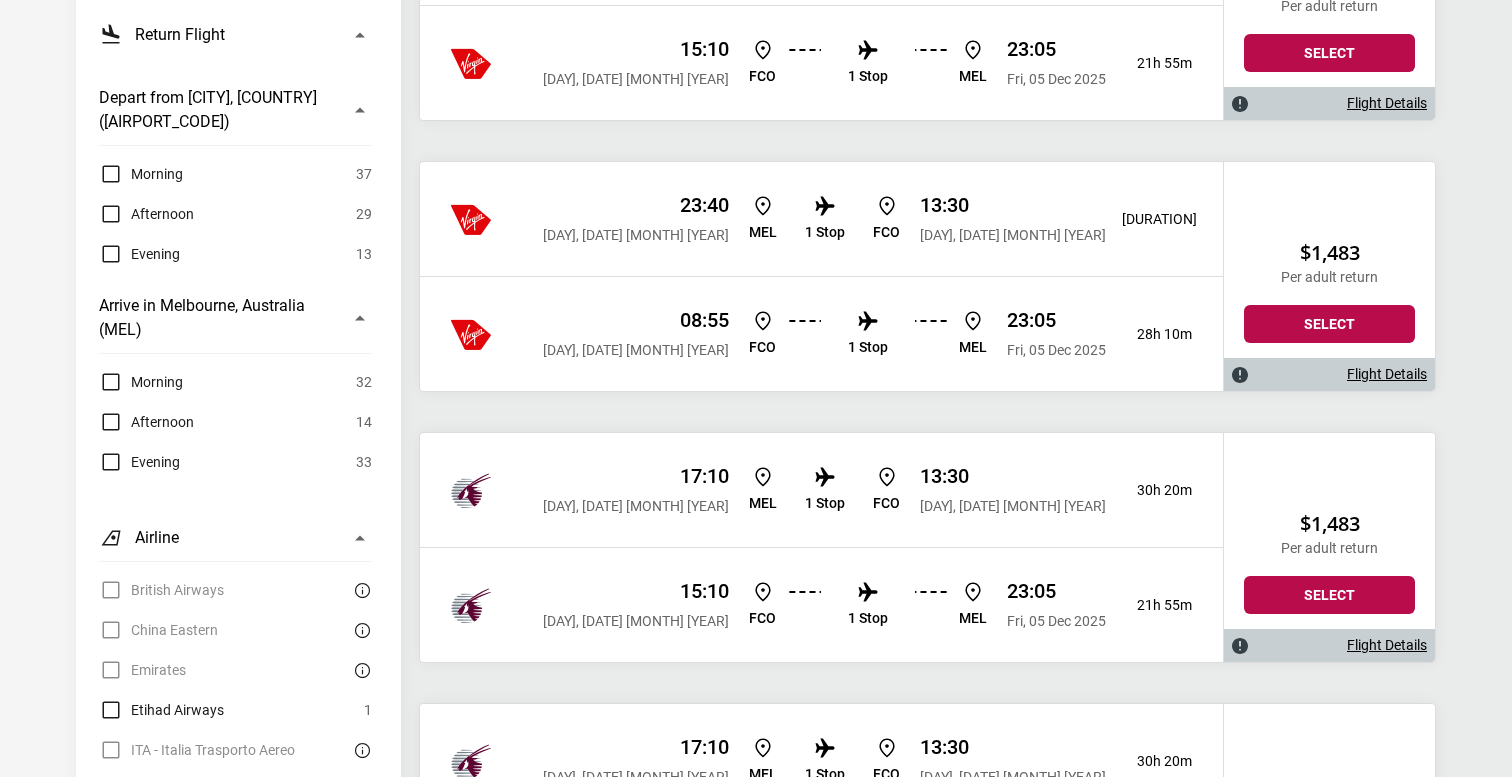 scroll, scrollTop: 1024, scrollLeft: 0, axis: vertical 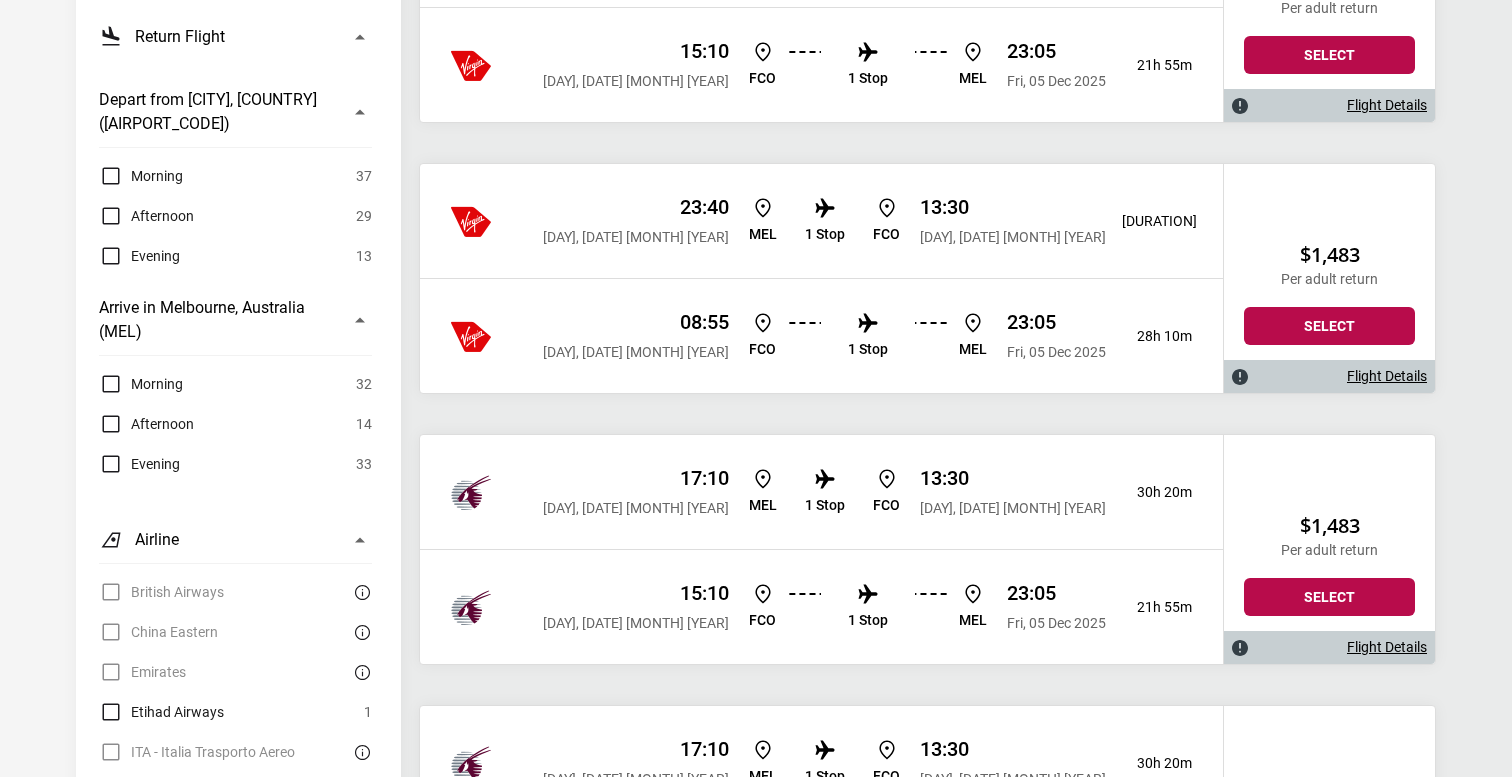 click on "Flight Details" at bounding box center (1387, 647) 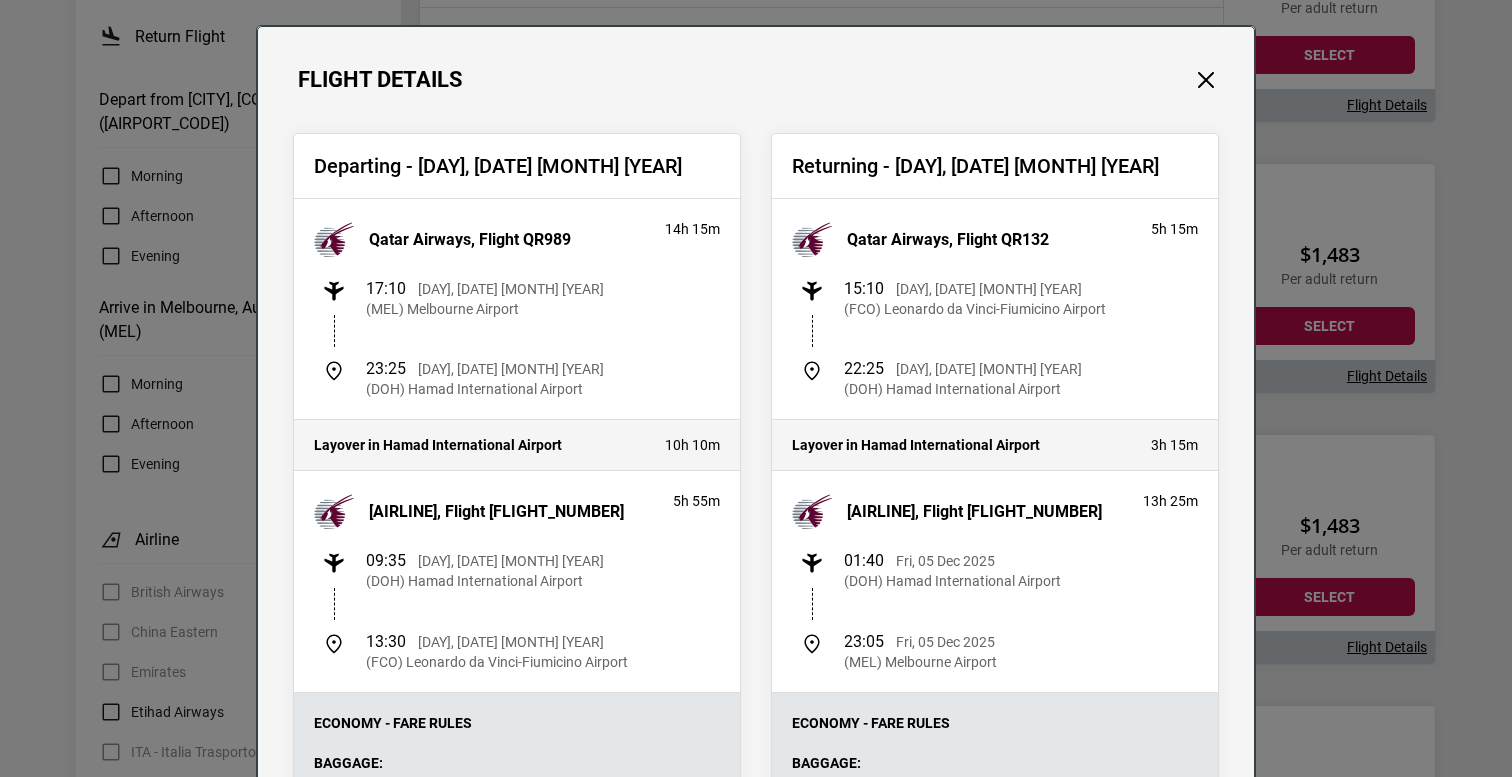 scroll, scrollTop: 27, scrollLeft: 0, axis: vertical 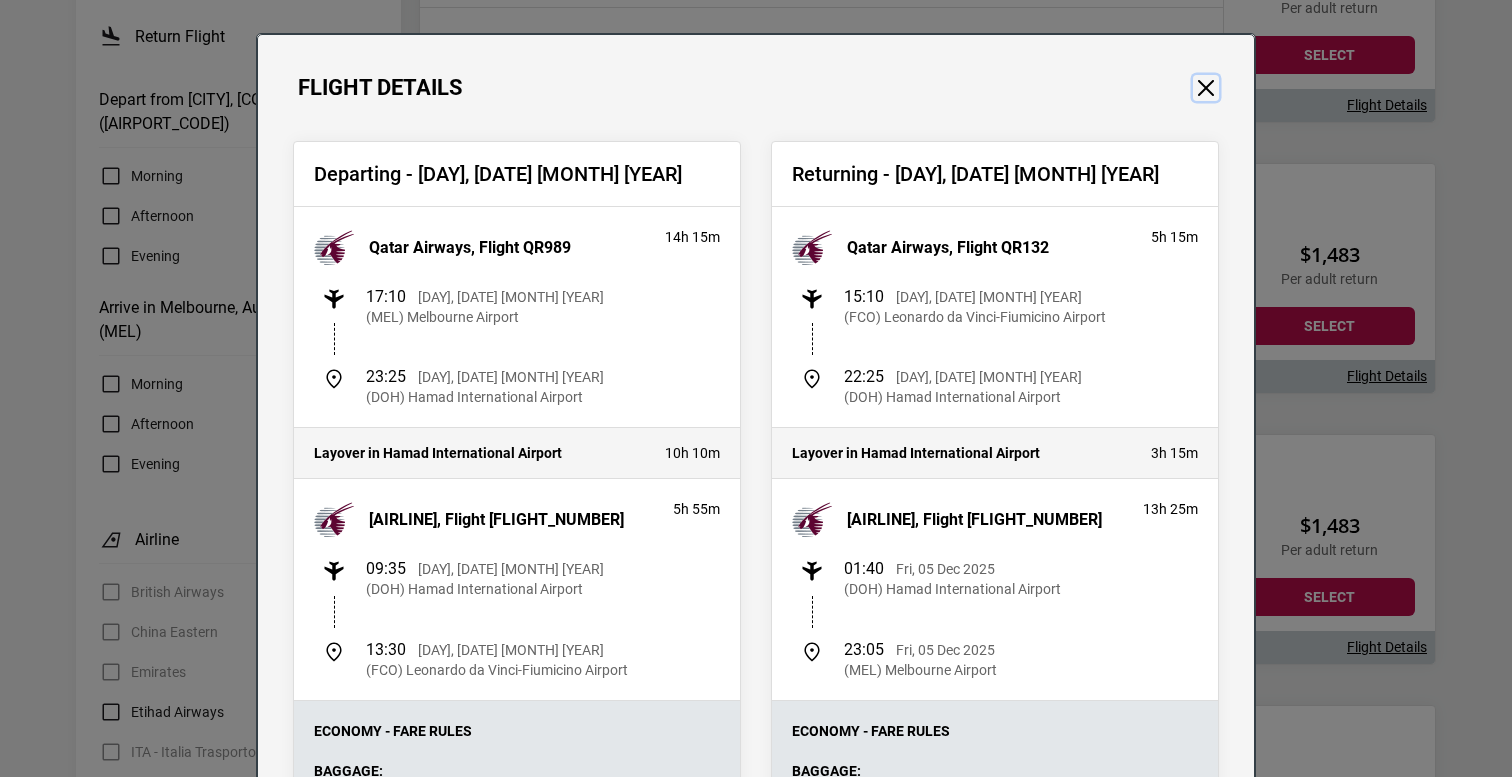 click at bounding box center [1206, 88] 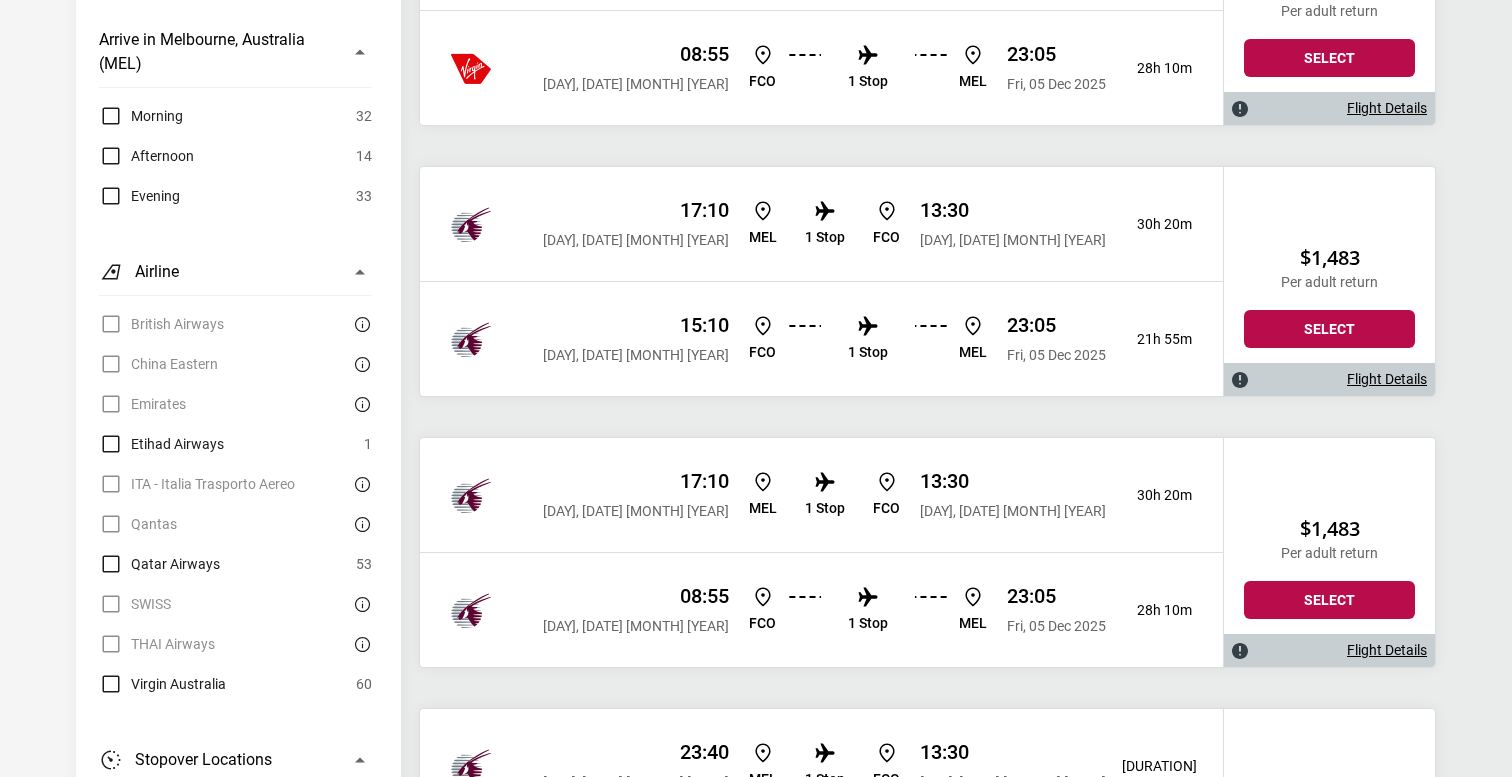 scroll, scrollTop: 1296, scrollLeft: 0, axis: vertical 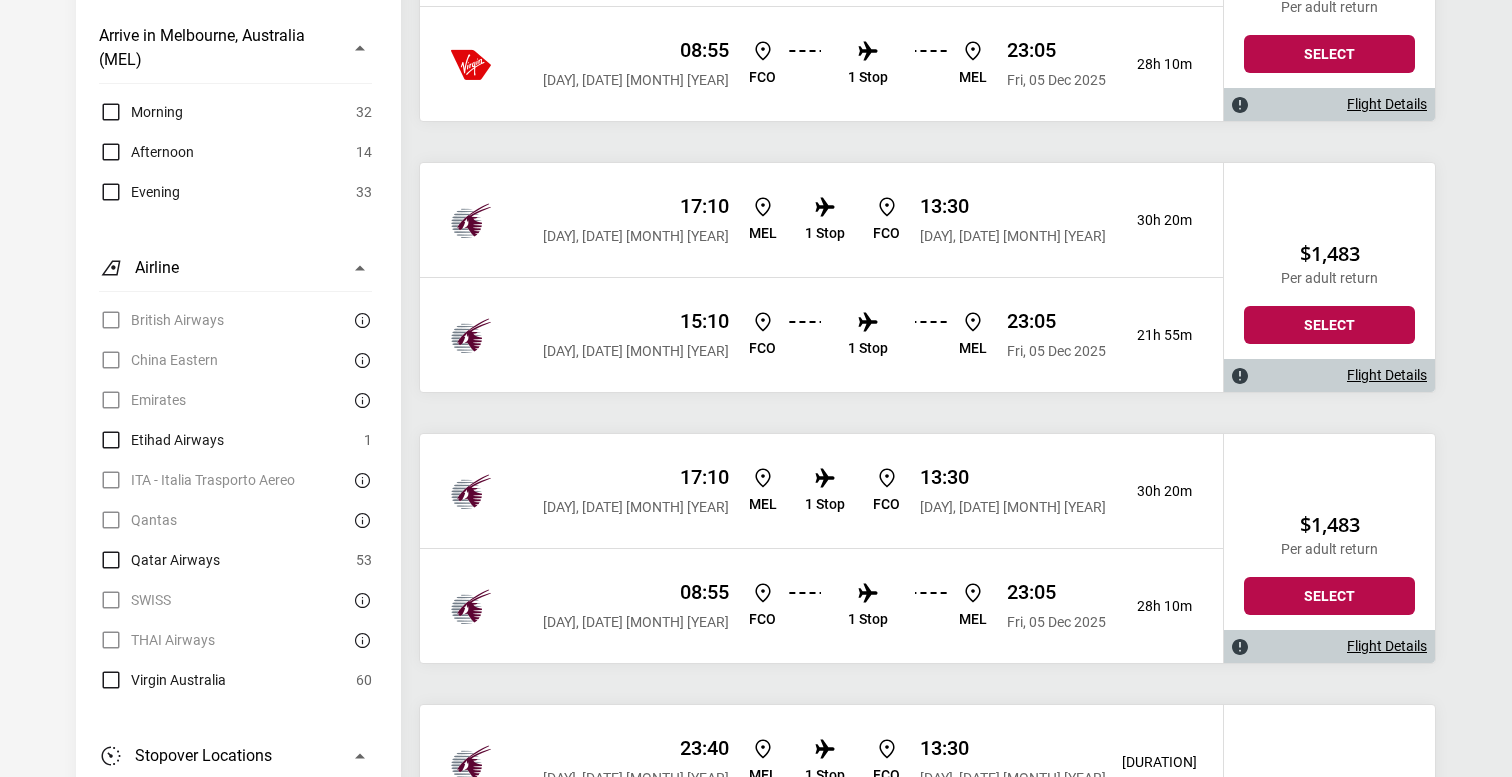 click on "Flight Details" at bounding box center [1387, 646] 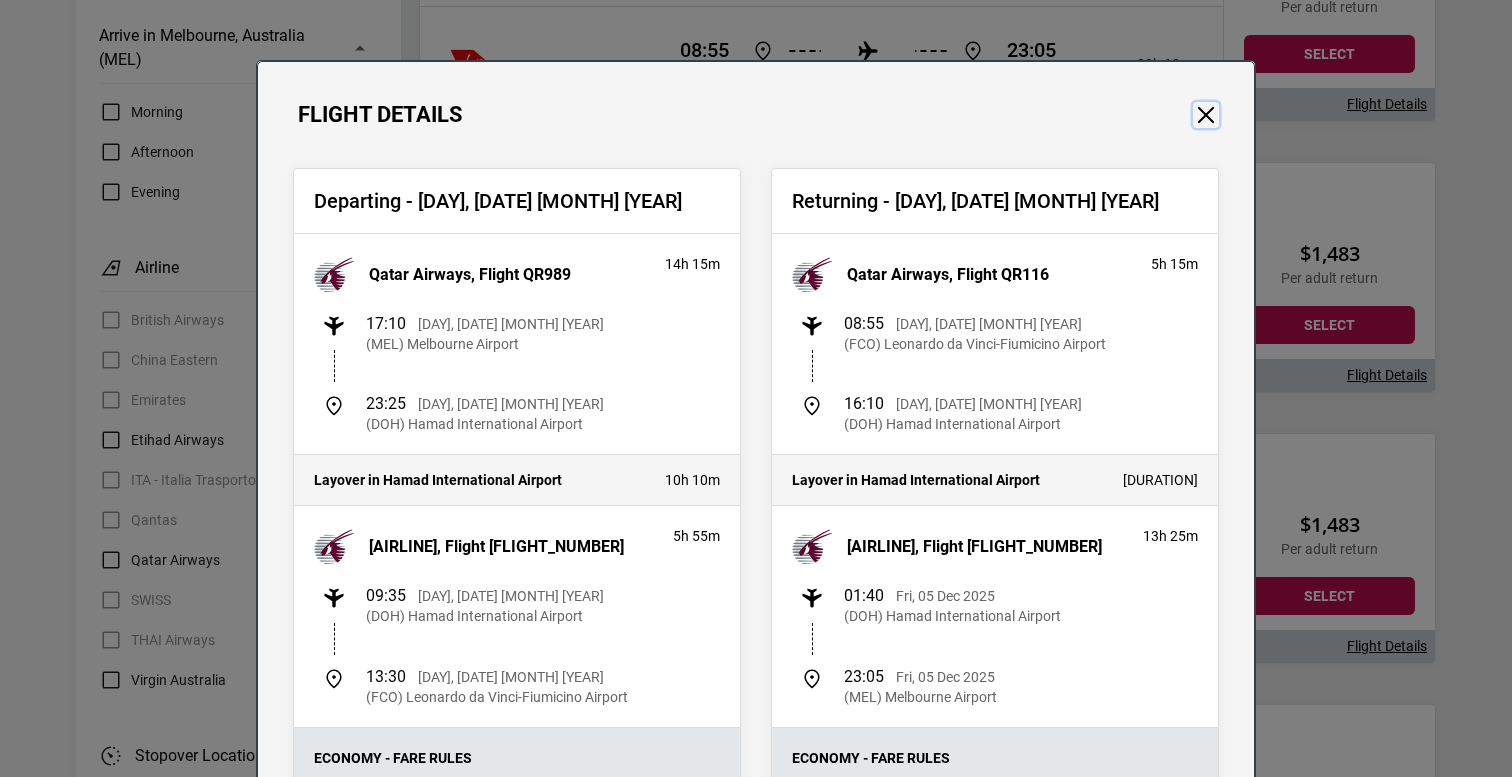 click at bounding box center (1206, 115) 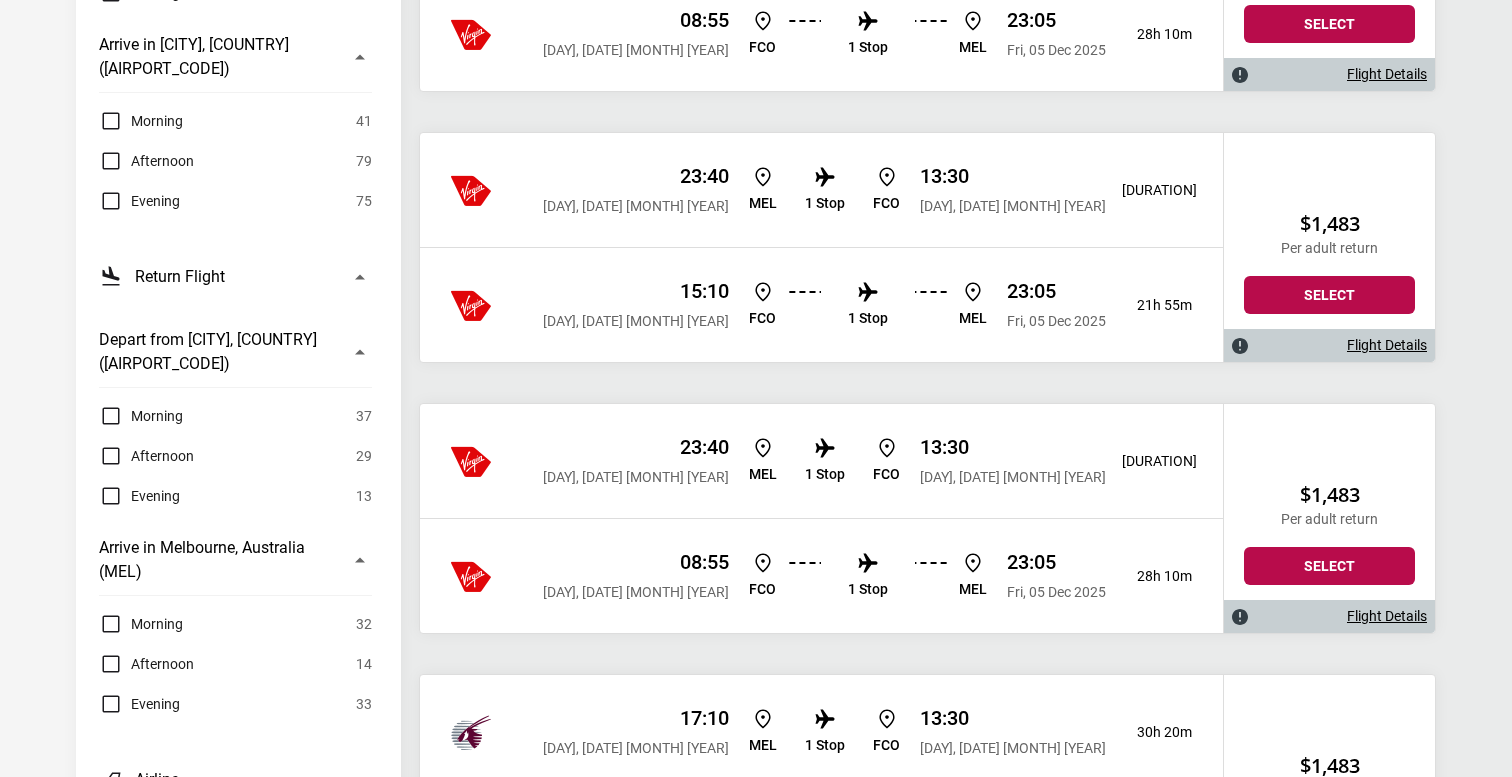 scroll, scrollTop: 792, scrollLeft: 0, axis: vertical 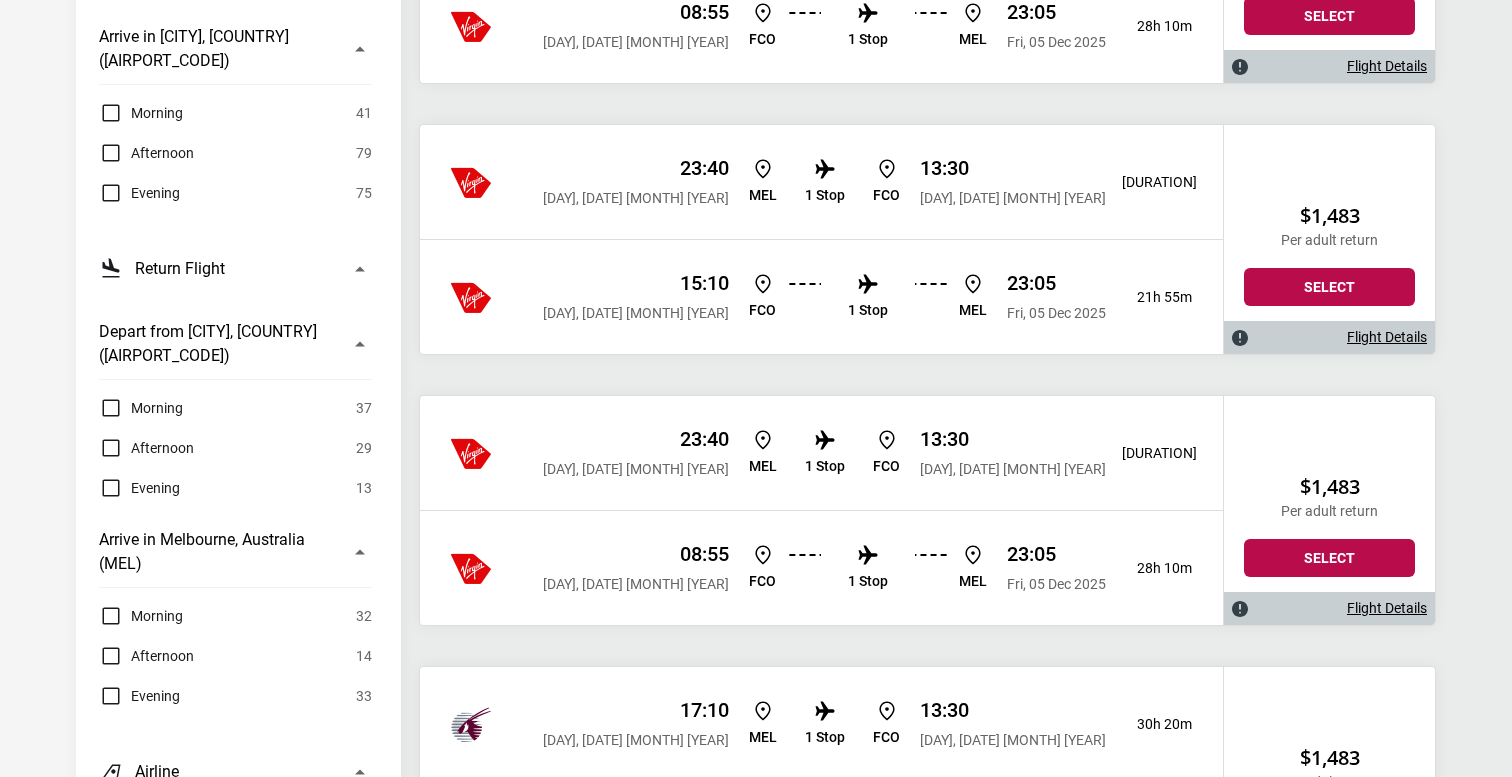 click on "Evening" at bounding box center [139, 193] 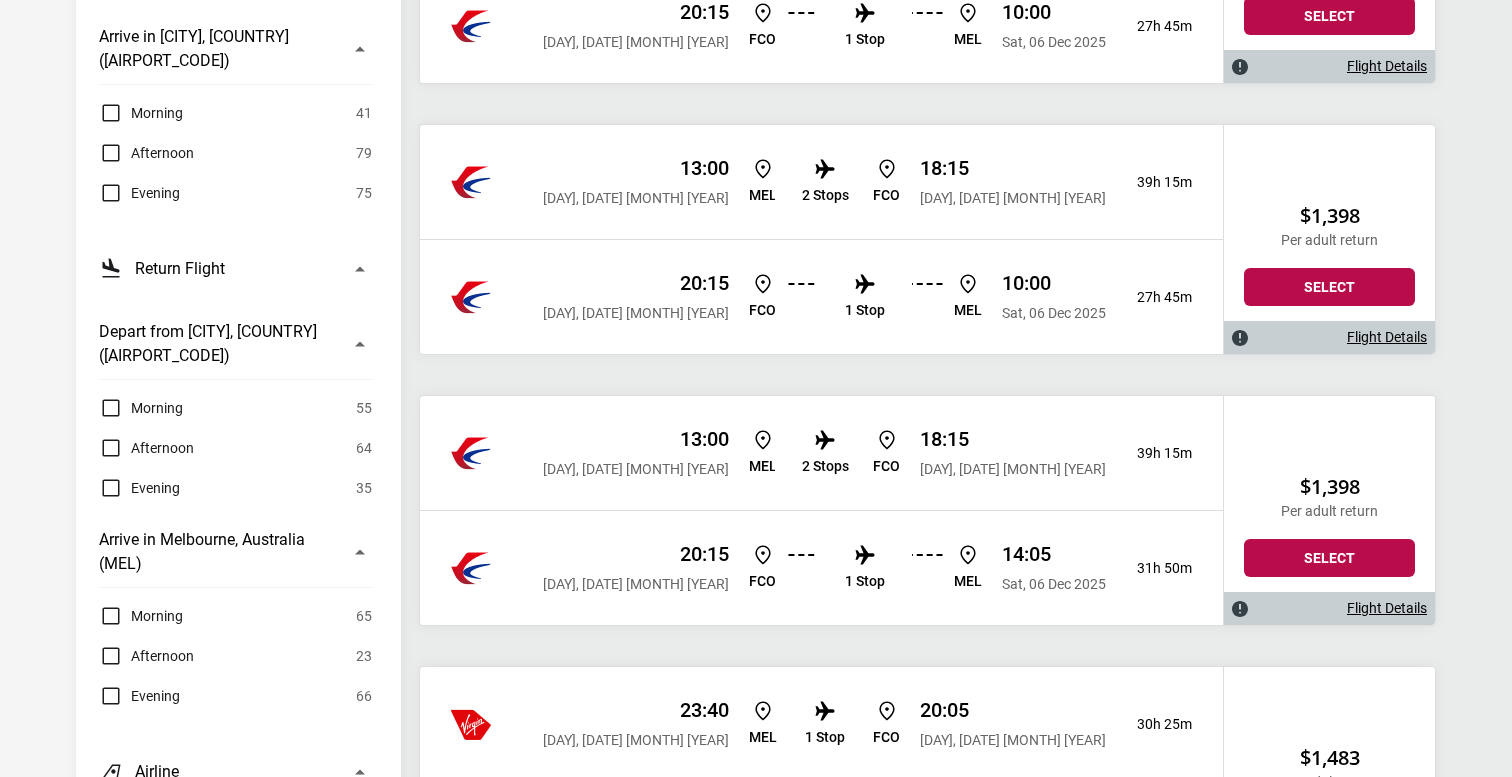 click on "Afternoon" at bounding box center [146, 153] 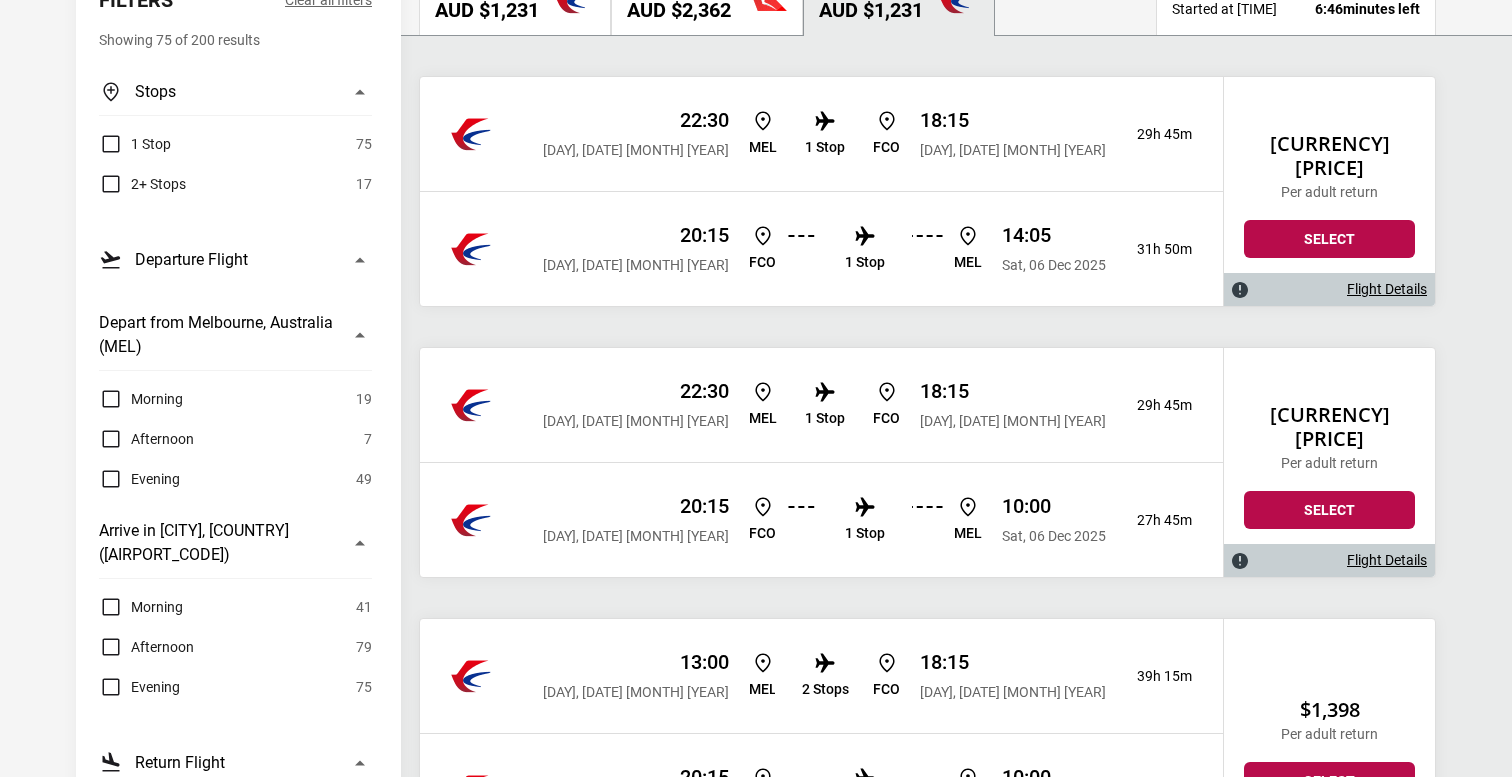 scroll, scrollTop: 303, scrollLeft: 0, axis: vertical 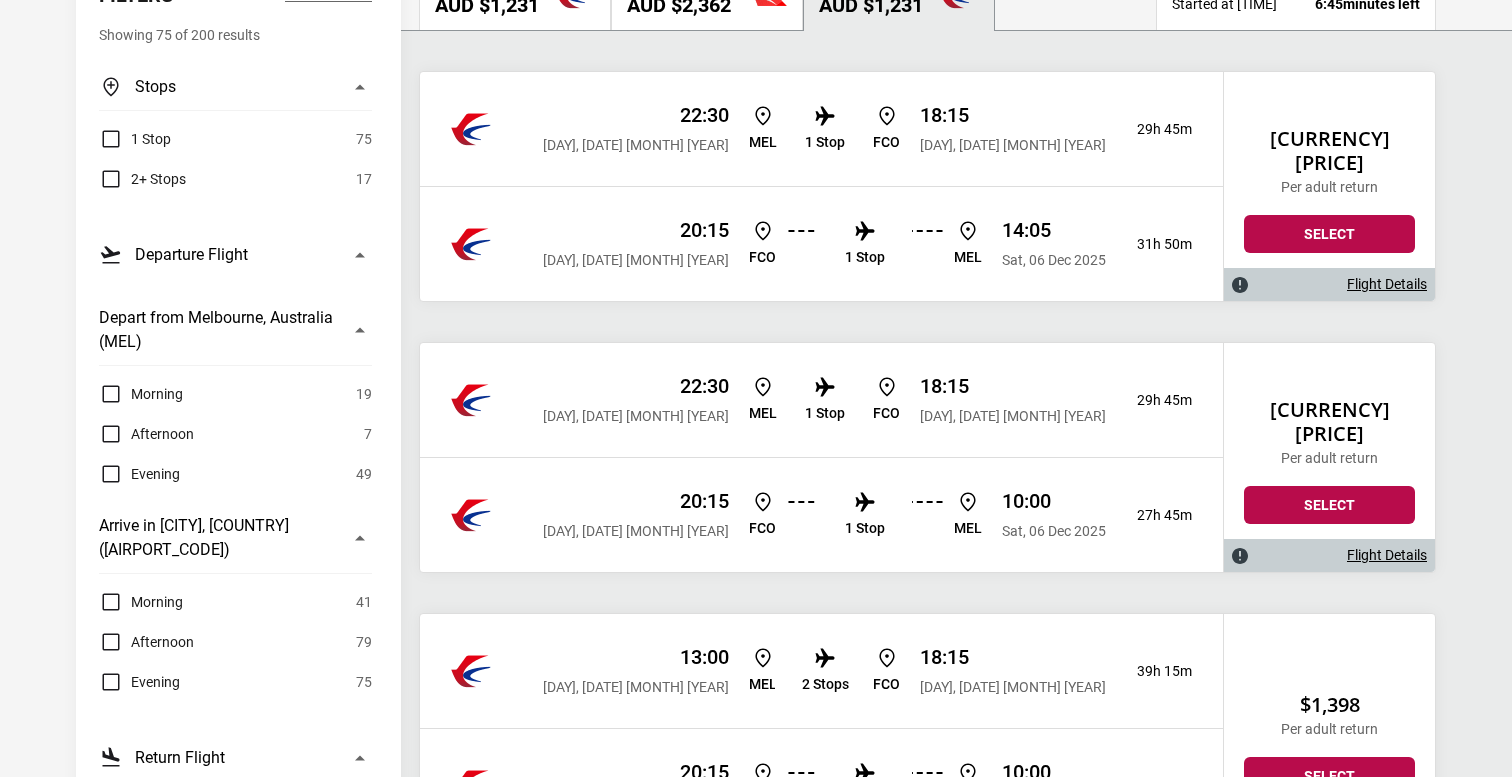 click on "Flight Details" at bounding box center (1387, 284) 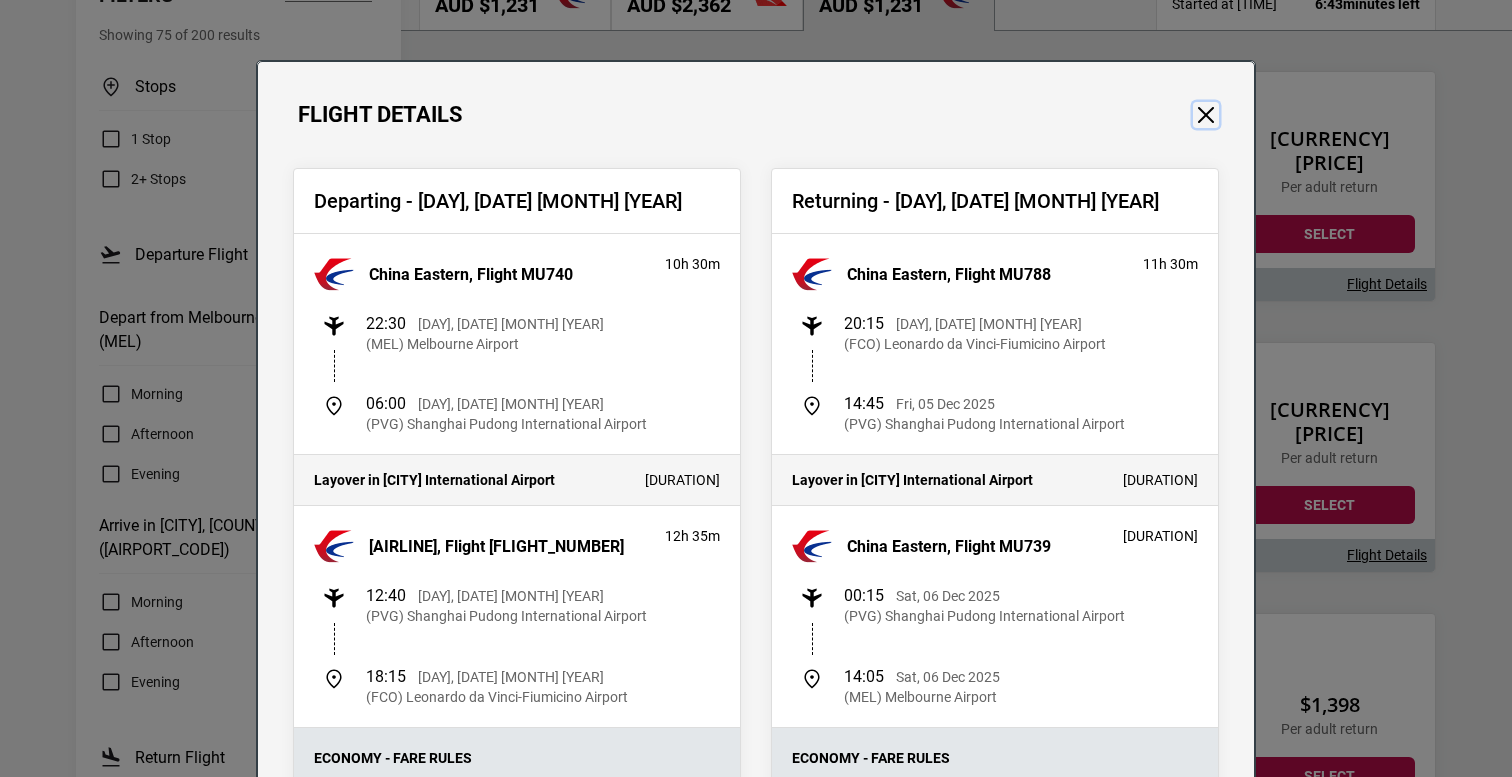 click at bounding box center (1206, 115) 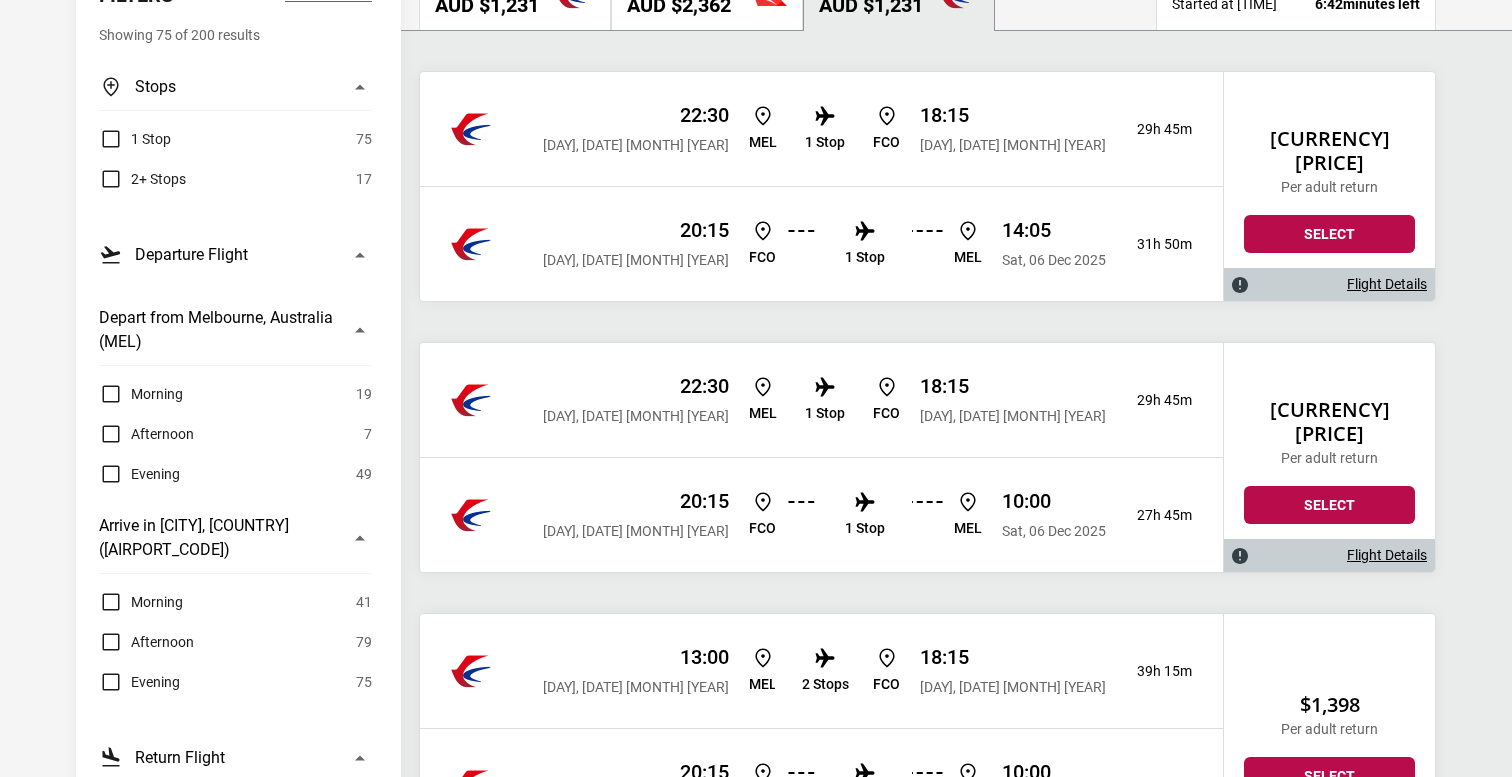 click on "Flight Details" at bounding box center (1387, 555) 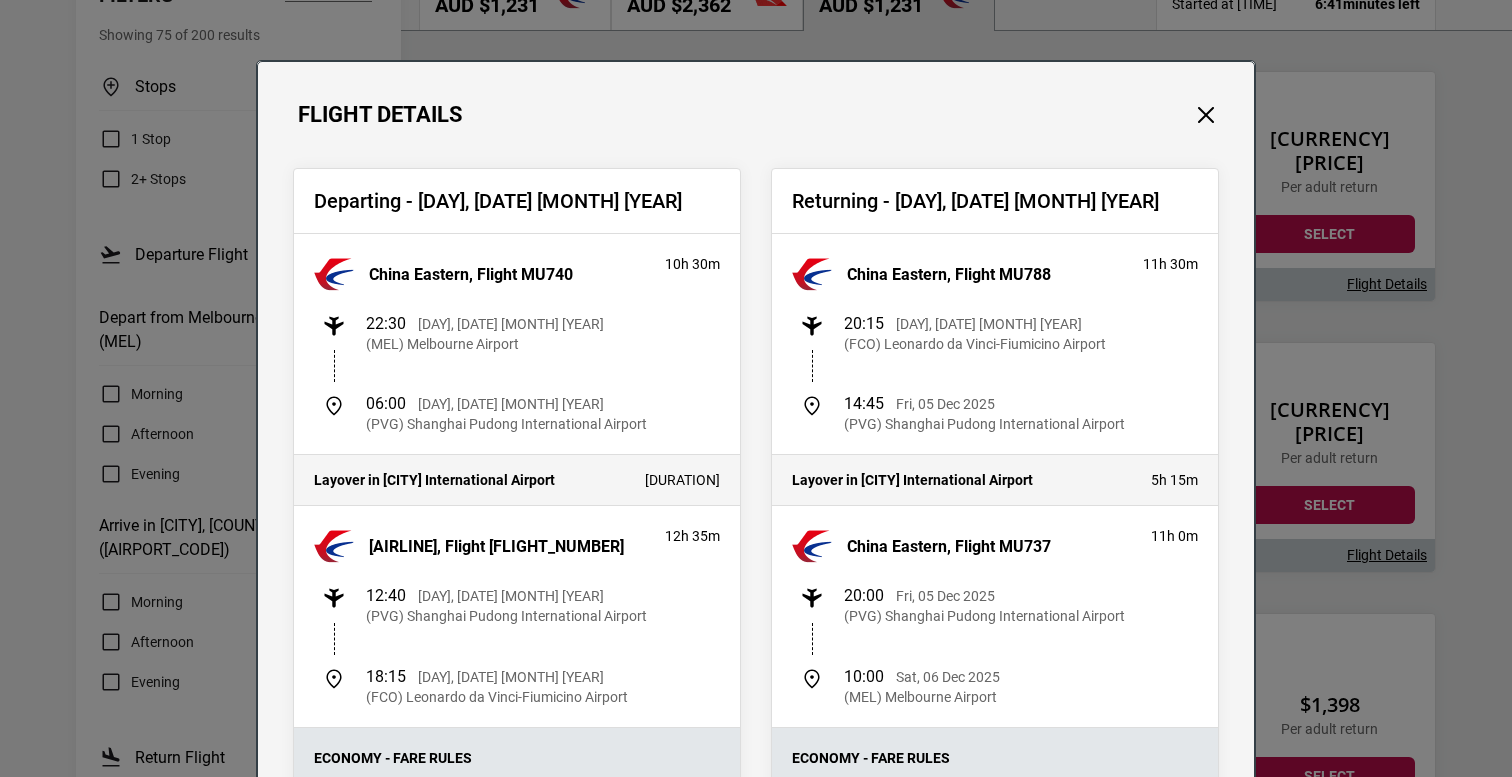 click on "Flight Details     Departing - [DAY], [DATE] [MONTH] [YEAR]     [AIRLINE], Flight [FLIGHT_NUMBER]   [DURATION]     [TIME]   [DAY], [DATE] [MONTH] [YEAR]   ([AIRPORT_CODE]) [CITY] Airport     [TIME]   [DAY], [DATE] [MONTH] [YEAR]   ([AIRPORT_CODE]) [CITY] International Airport   Layover in [CITY] International Airport   [DURATION]   [AIRLINE], Flight [FLIGHT_NUMBER]   [DURATION]     [TIME]   [DAY], [DATE] [MONTH] [YEAR]   ([AIRPORT_CODE]) [CITY] International Airport     [TIME]   [DAY], [DATE] [MONTH] [YEAR]   ([AIRPORT_CODE]) [CITY] Airport     Economy - Fare Rules   Baggage:     Checked:  2 pieces up to 23 kg per piece     Carry-On:  Refer to airline website   Fee Information:   Before Departure:    Change fee: [CURRENCY] [PRICE]*   Cancellation fee: [CURRENCY] [PRICE]*   After Departure:    Change fee: [CURRENCY] [PRICE]*   Cancellation fee: Non-refundable   *Additional fare and taxes may apply. Additional fees will be charged by Reho Study Tours. Returning - [DAY], [DATE] [MONTH] [YEAR]     [AIRLINE], Flight [FLIGHT_NUMBER]   [DURATION]     [TIME]   [DAY], [DATE] [MONTH] [YEAR]   ([AIRPORT_CODE]) [CITY] Airport     [TIME]       [DURATION]" at bounding box center [756, 388] 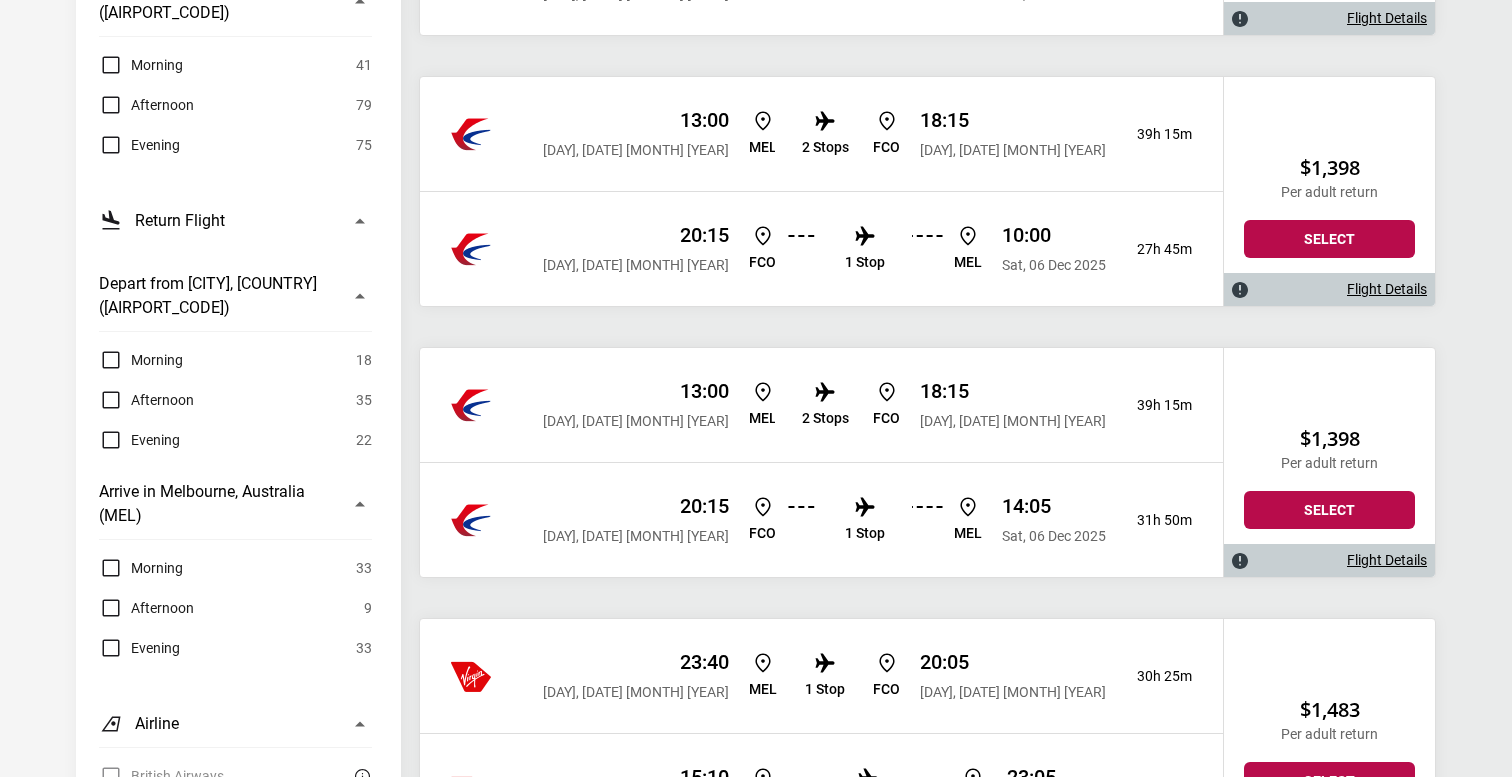 scroll, scrollTop: 841, scrollLeft: 0, axis: vertical 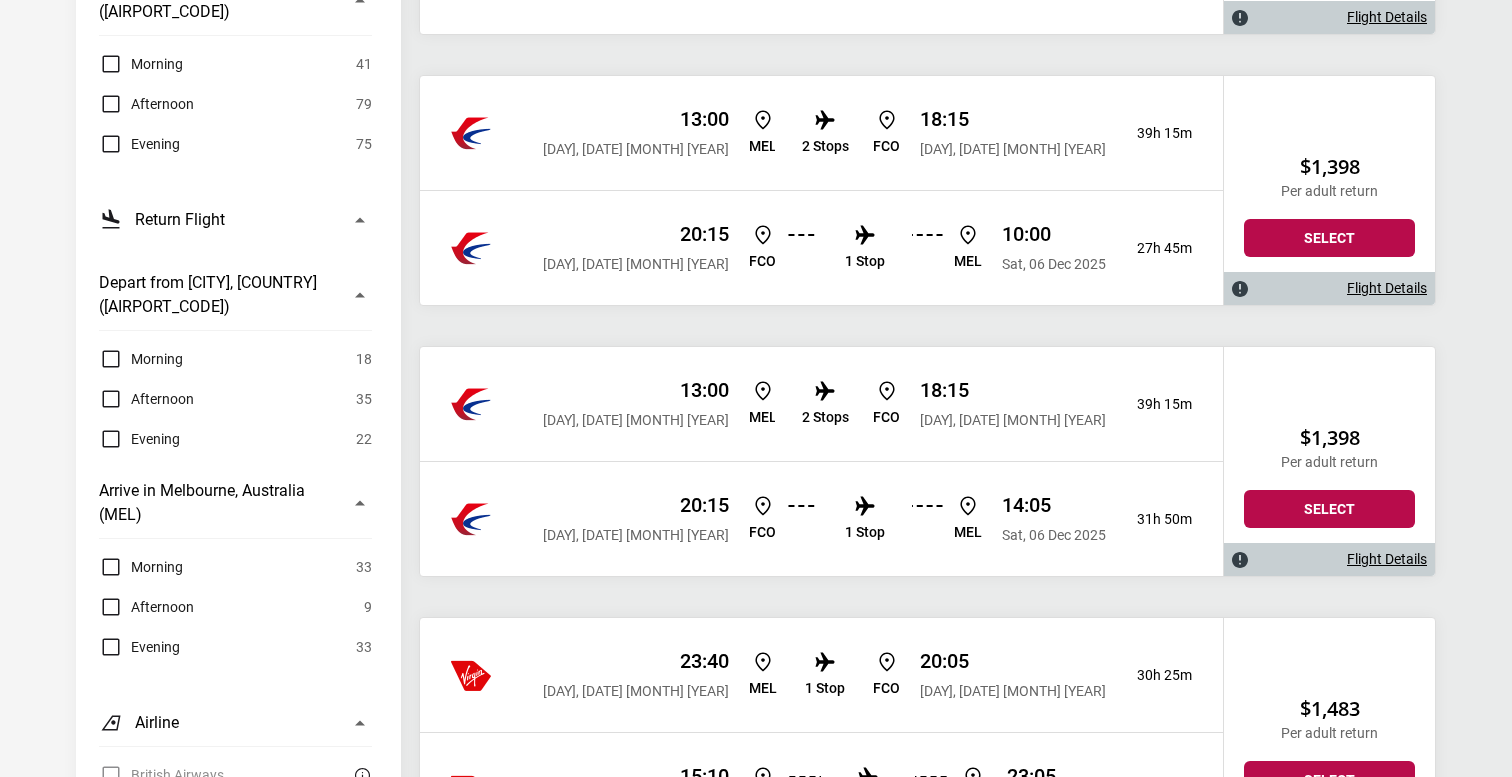click on "Flight Details" at bounding box center [1387, 288] 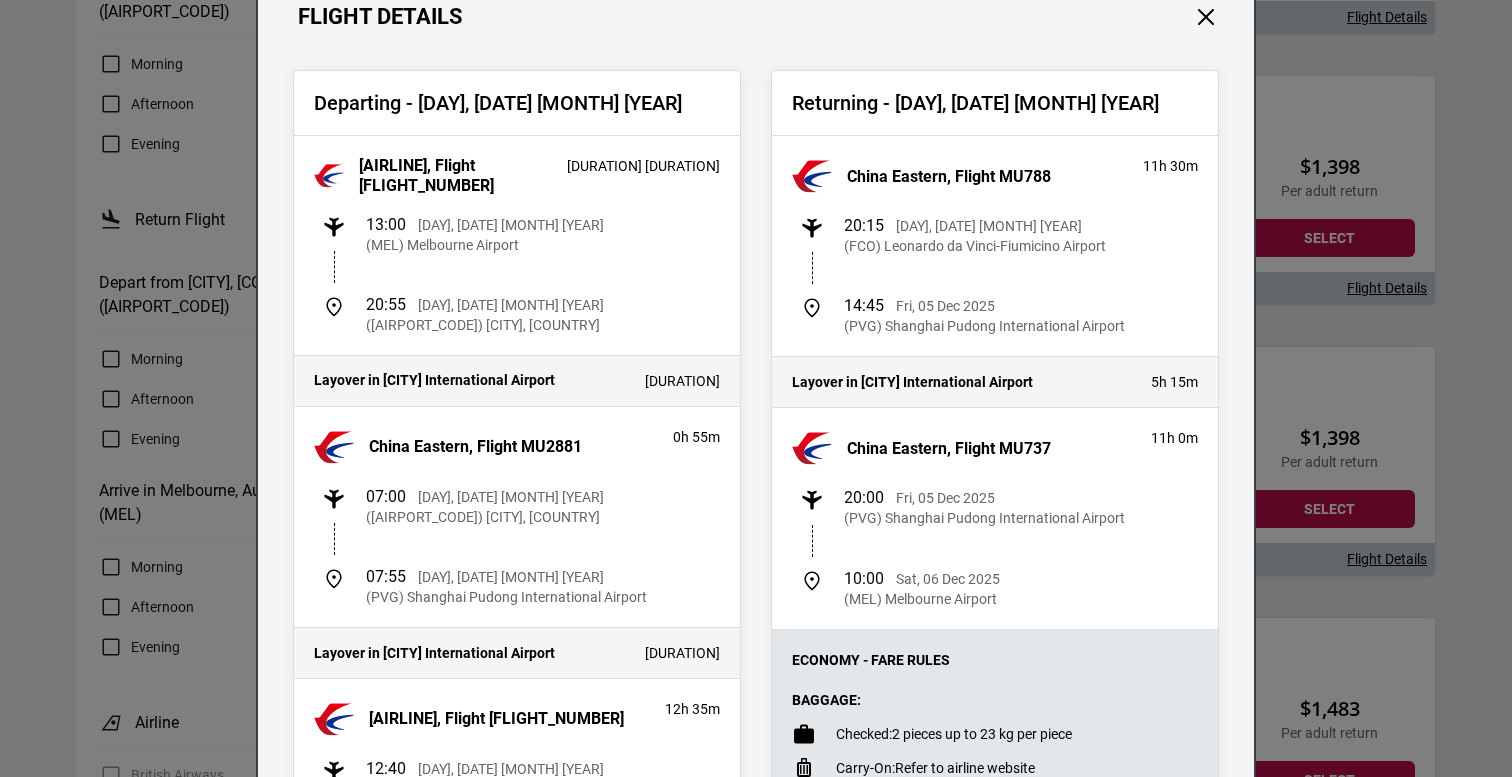 scroll, scrollTop: 132, scrollLeft: 0, axis: vertical 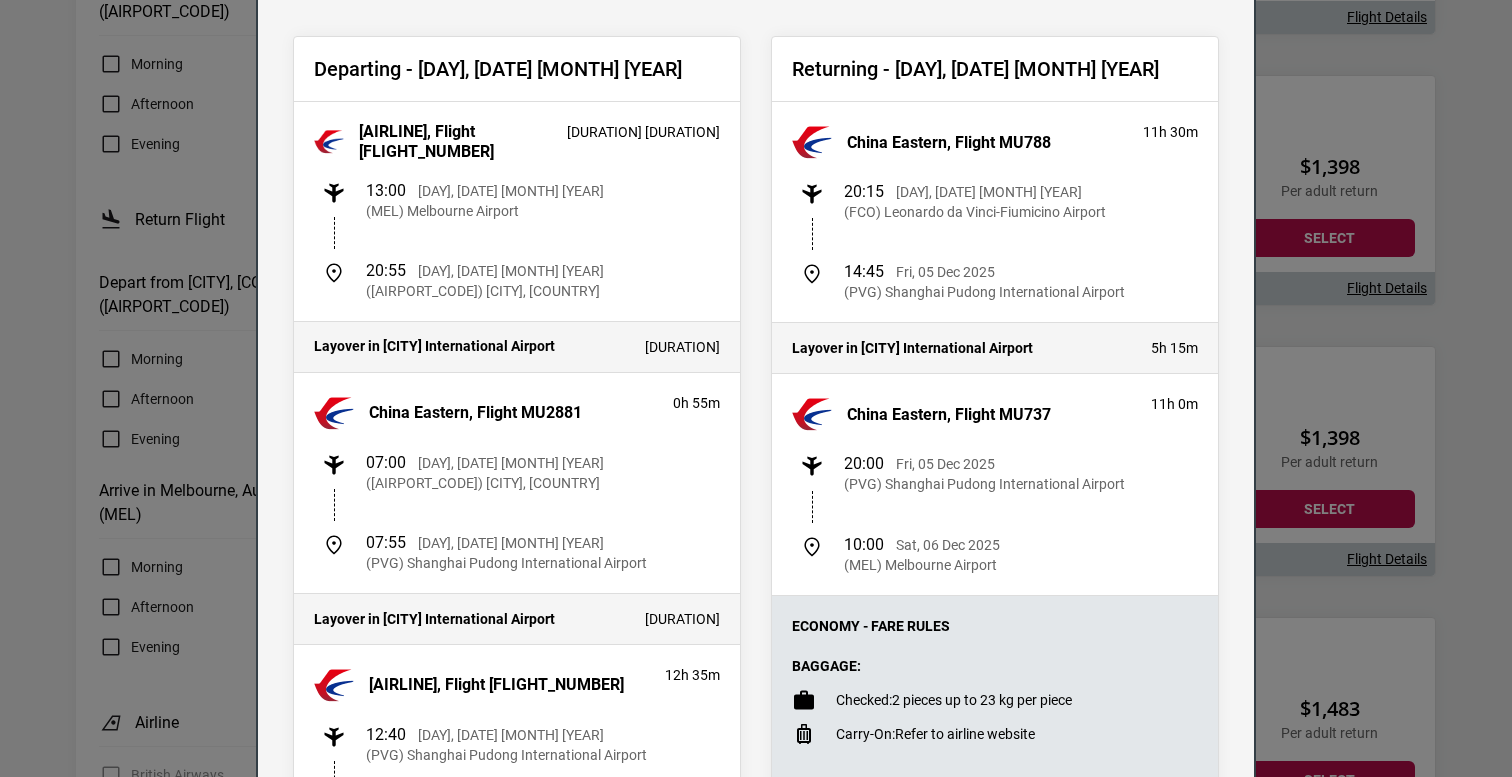 click on "Flight Details     Departing - [DAY], [DATE] [MONTH] [YEAR]     [AIRLINE], Flight [FLIGHT_NUMBER]   [DURATION]     [TIME]   [DAY], [DATE] [MONTH] [YEAR]   ([AIRPORT_CODE]) [CITY] Airport   Layover in [CITY] International Airport   [DURATION]   [AIRLINE], Flight [FLIGHT_NUMBER]   [DURATION]     [TIME]   [DAY], [DATE] [MONTH] [YEAR]   ([AIRPORT_CODE]) [CITY] International Airport     [TIME]   [DAY], [DATE] [MONTH] [YEAR]   ([AIRPORT_CODE]) [CITY] Airport     Economy - Fare Rules   Baggage:     Checked:  2 pieces up to 23 kg per piece     Carry-On:  Refer to airline website   Fee Information:   Before Departure:    Change fee: [CURRENCY] [PRICE]*   Cancellation fee: [CURRENCY] [PRICE]*   After Departure:    Change fee: [CURRENCY] [PRICE]*   Cancellation fee: [CURRENCY] [PRICE]*         [DURATION]" at bounding box center [756, 388] 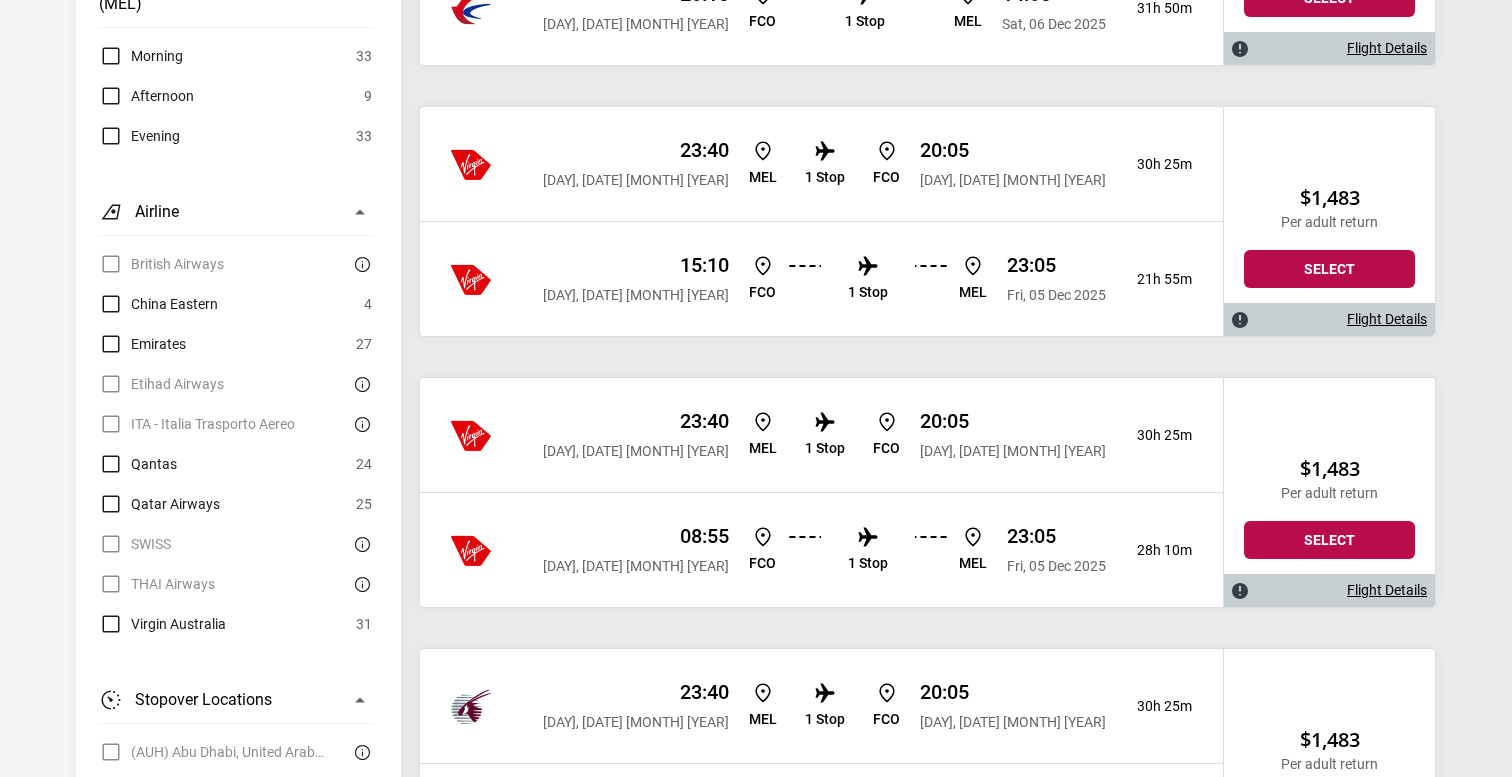 scroll, scrollTop: 1354, scrollLeft: 0, axis: vertical 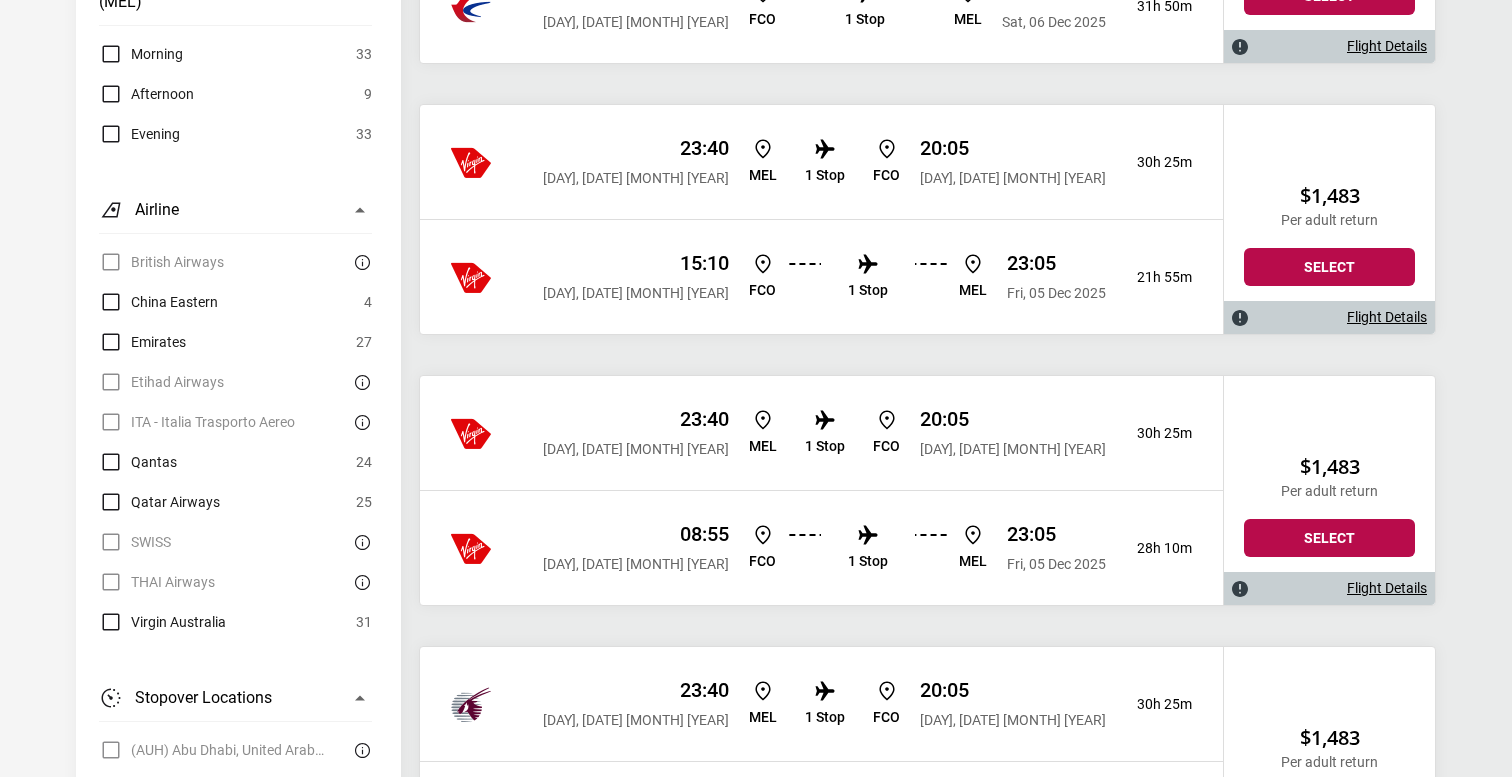 click on "Flight Details" at bounding box center (1387, 317) 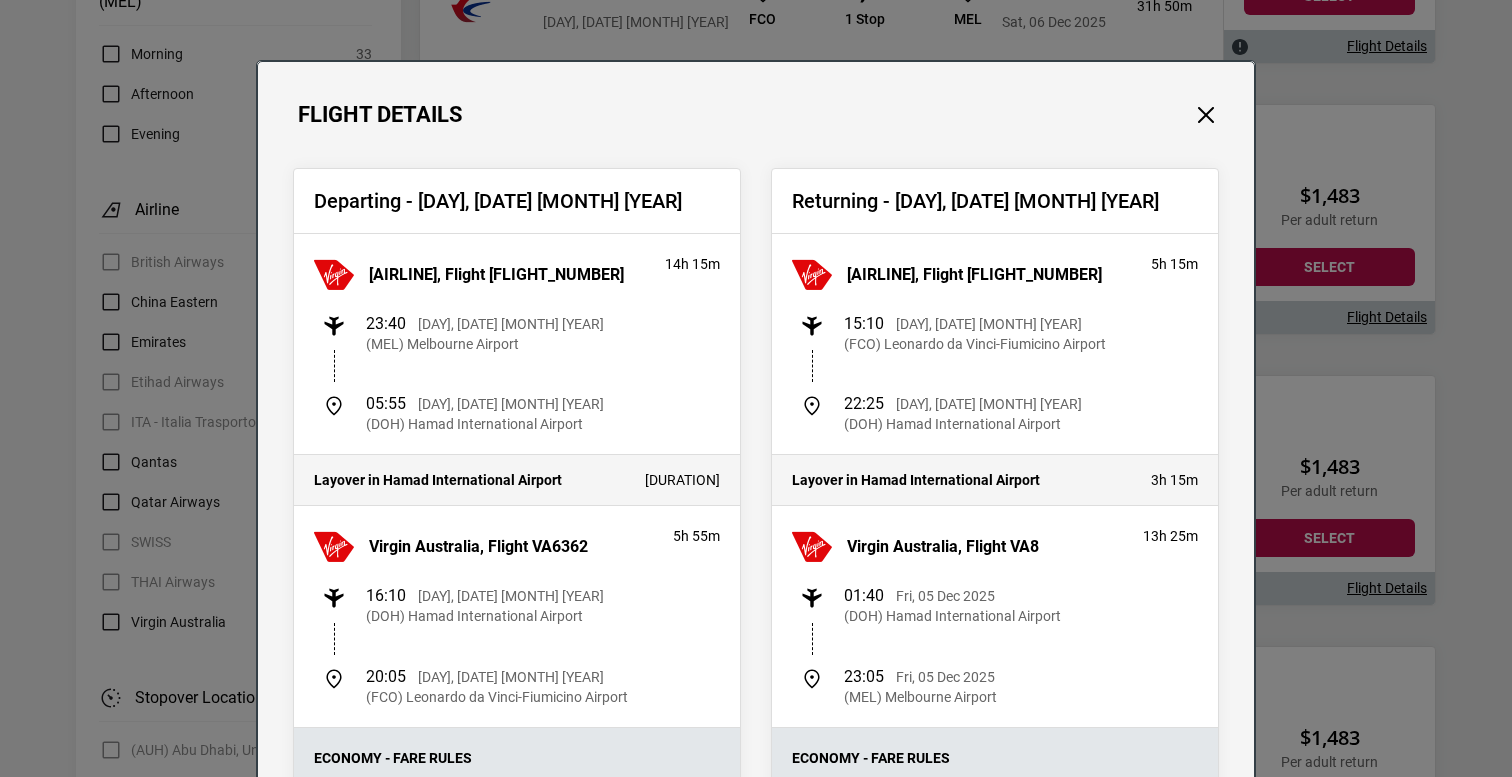 click on "Flight Details     Departing - [DAY], [DATE] [MONTH] [YEAR]     [AIRLINE], Flight [FLIGHT_NUMBER]   [DURATION]     [TIME]   [DAY], [DATE] [MONTH] [YEAR]   ([AIRPORT_CODE]) [CITY] Airport     [TIME]   [DAY], [DATE] [MONTH] [YEAR]   ([AIRPORT_CODE]) [CITY] International Airport   Layover in [CITY] International Airport   [DURATION]   [AIRLINE], Flight [FLIGHT_NUMBER]   [DURATION]     [TIME]   [DAY], [DATE] [MONTH] [YEAR]   ([AIRPORT_CODE]) [CITY] International Airport     [TIME]   [DAY], [DATE] [MONTH] [YEAR]   ([AIRPORT_CODE]) [CITY] Airport     Economy - Fare Rules   Baggage:     Checked:  1 piece up to 25 kg      Carry-On:  Refer to airline website   Fee Information:   Before Departure:    Change fee: [CURRENCY] [PRICE]*   Cancellation fee: [CURRENCY] [PRICE]*   After Departure:    Change fee: [CURRENCY] [PRICE]*   Cancellation fee: [CURRENCY] [PRICE]*   *Additional fare and taxes may apply. Additional fees will be charged by Reho Study Tours. Returning - [DAY], [DATE] [MONTH] [YEAR]     [AIRLINE], Flight [FLIGHT_NUMBER]   [DURATION]     [TIME]   [DAY], [DATE] [MONTH] [YEAR]   ([AIRPORT_CODE]) [CITY] Airport     [TIME]       [DURATION]     [DURATION]" at bounding box center [756, 388] 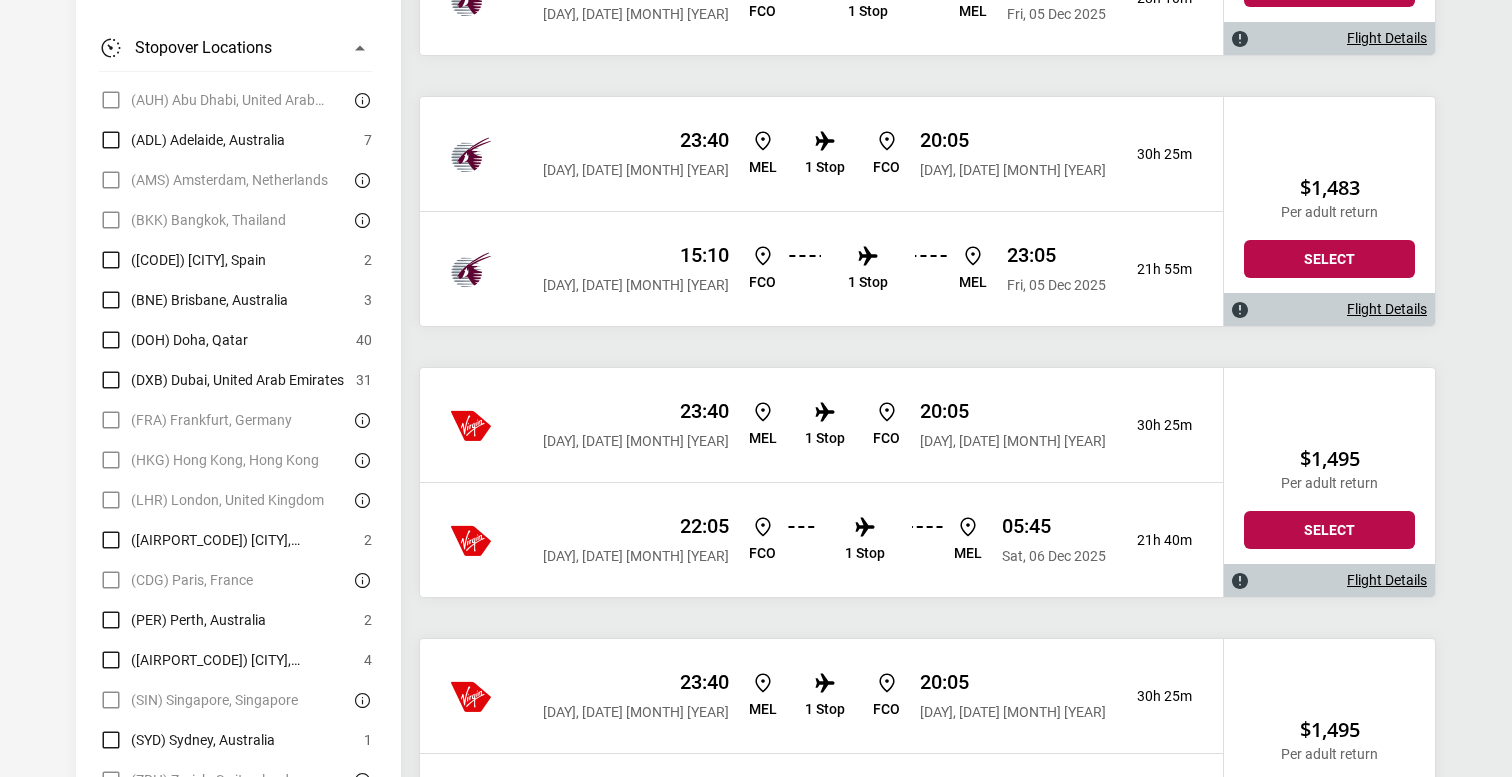 scroll, scrollTop: 2174, scrollLeft: 0, axis: vertical 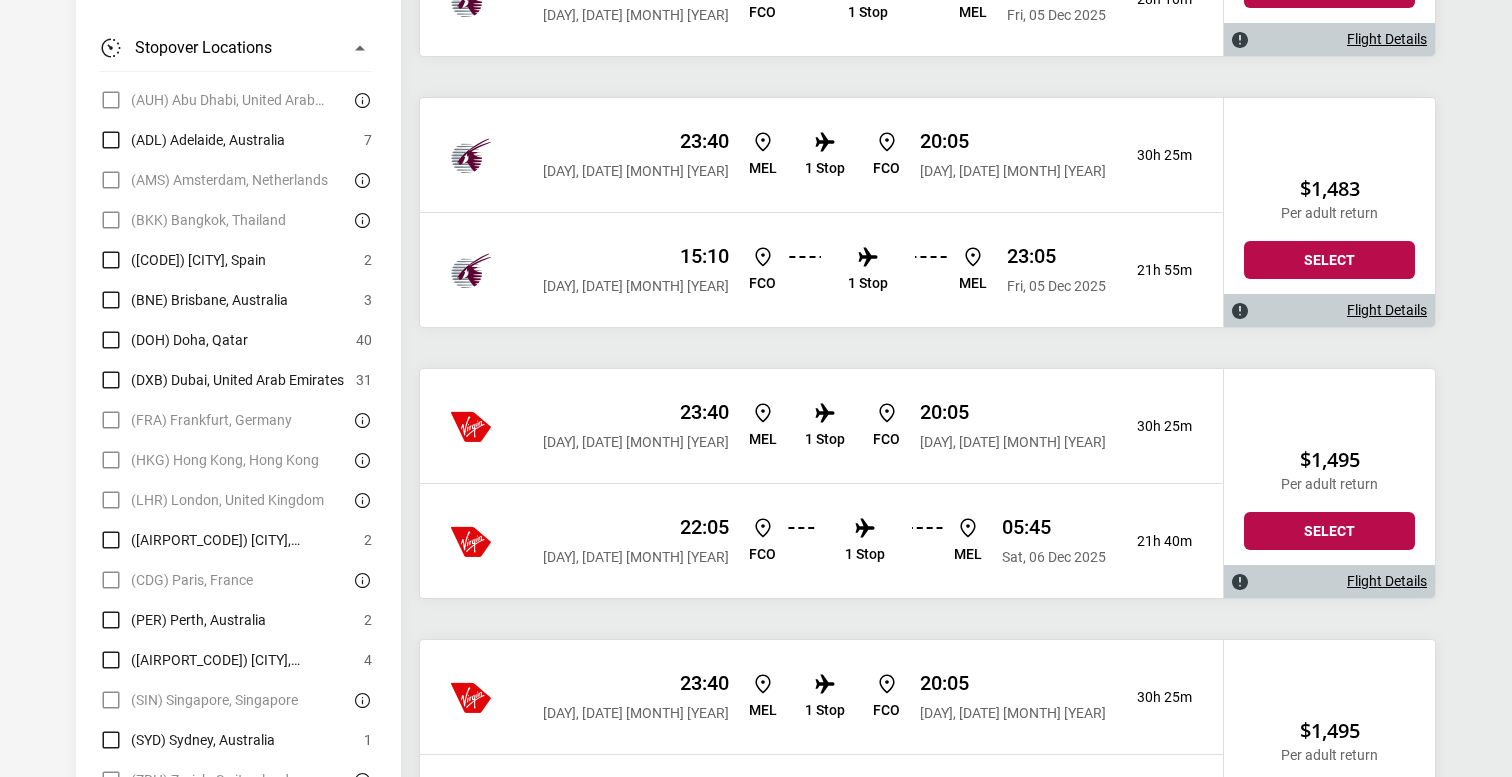 click on "Flight Details" at bounding box center (1387, 310) 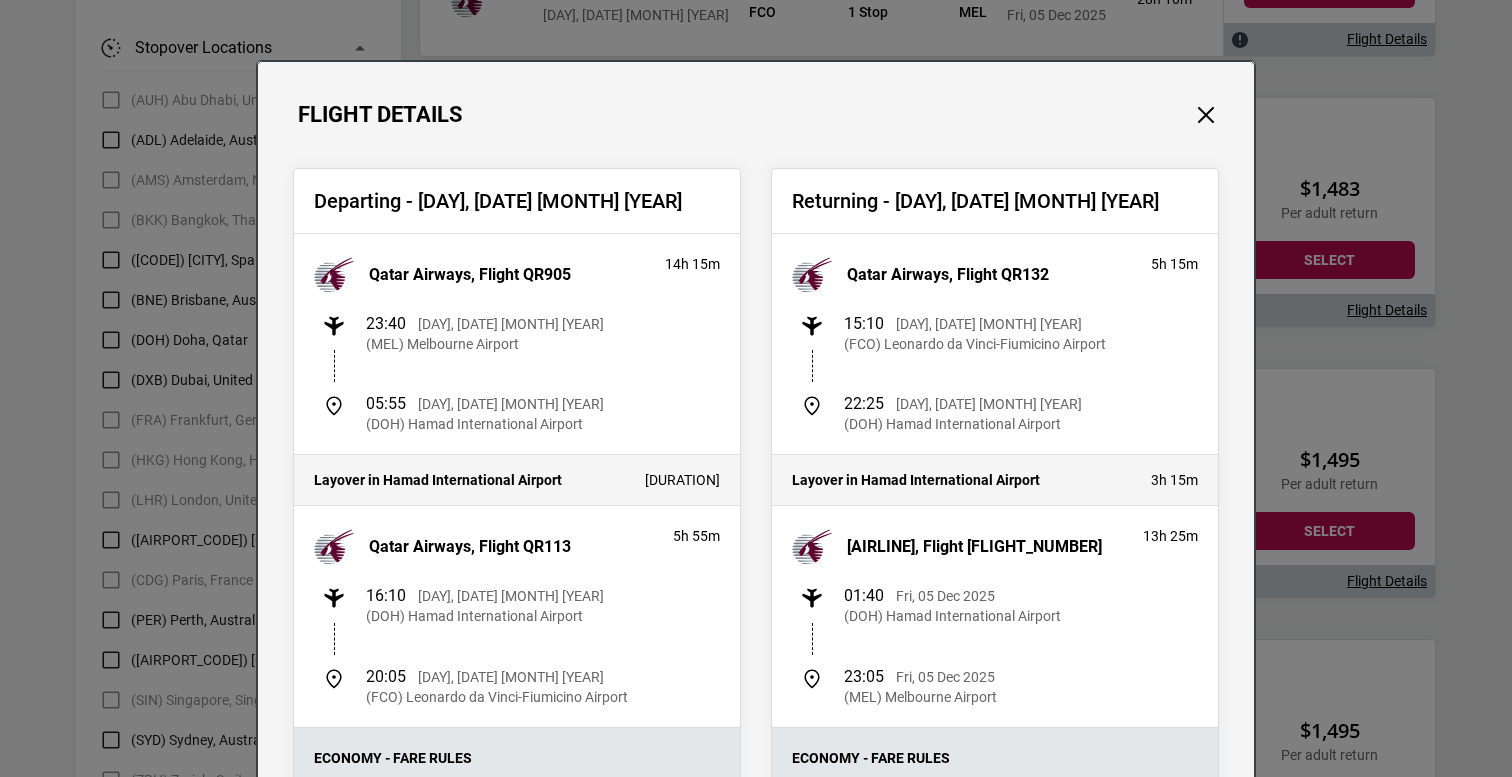 click on "Flight Details     Departing - Sat, 01 Nov 2025     Qatar Airways, Flight QR905   14h 15m     23:40   Sat, 01 Nov 2025   (MEL) [CITY] Airport     05:55   Sun, 02 Nov 2025   (DOH) [CITY] International Airport   Layover in [CITY] International Airport   10h 15m   Qatar Airways, Flight QR113   5h 55m     16:10   Sun, 02 Nov 2025   (DOH) [CITY] International Airport     20:05   Sun, 02 Nov 2025   (FCO) Leonardo da Vinci-Fiumicino Airport     Economy - Fare Rules   Baggage:     Checked:  1 piece up to 25 kg      Carry-On:  Refer to airline website   Fee Information:   Before Departure:    Change fee: AUD $[PRICE]*   Cancellation fee: AUD $[PRICE]*   After Departure:    Change fee: AUD $[PRICE]*   Cancellation fee: AUD $[PRICE]*   *Additional fare and taxes may apply. Additional fees will be charged by Reho Study Tours. Returning - Thu, 04 Dec 2025     Qatar Airways, Flight QR132   5h 15m     15:10   Thu, 04 Dec 2025   (FCO) Leonardo da Vinci-Fiumicino Airport     22:25   Thu, 04 Dec 2025   (DOH) [CITY] International Airport" at bounding box center (756, 388) 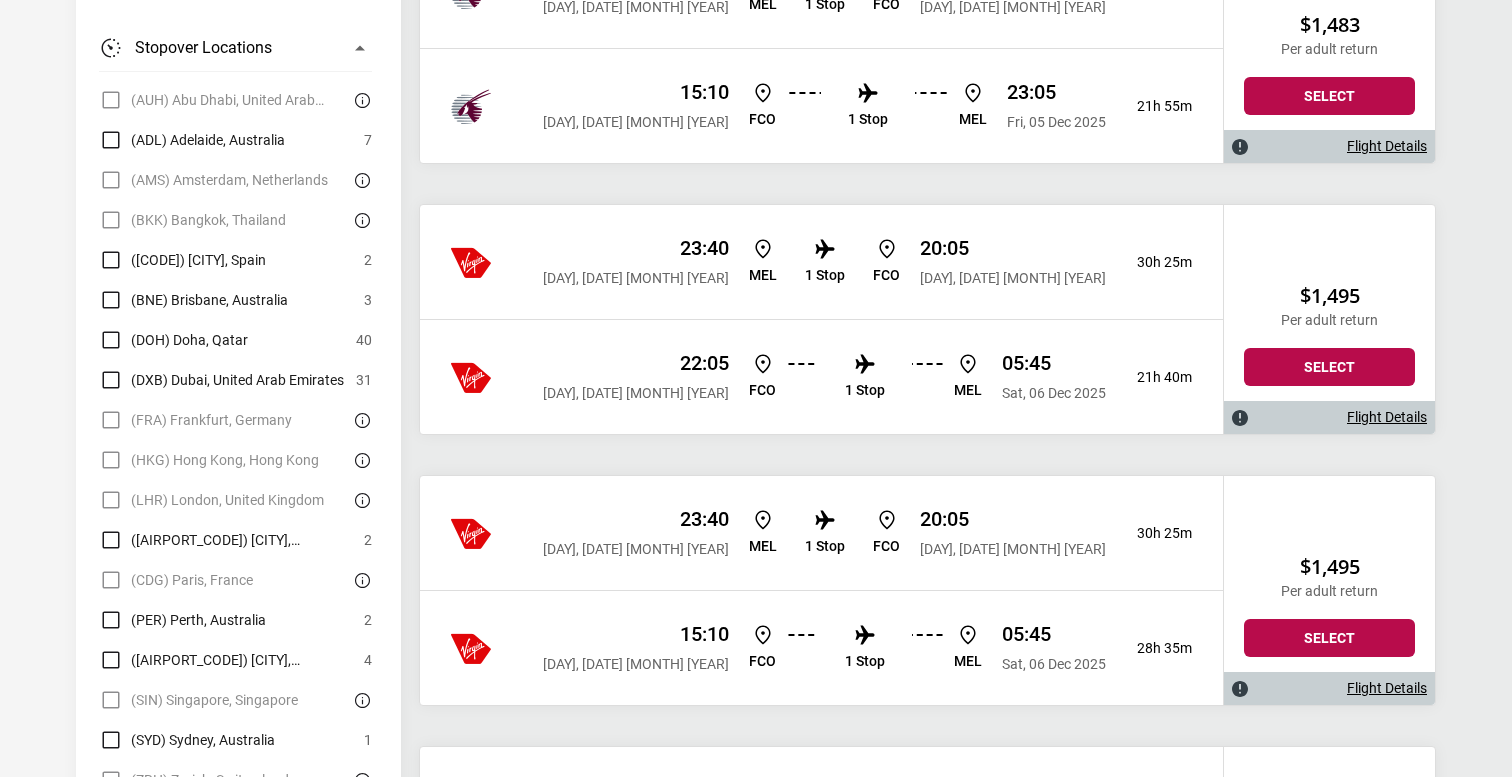 scroll, scrollTop: 2342, scrollLeft: 0, axis: vertical 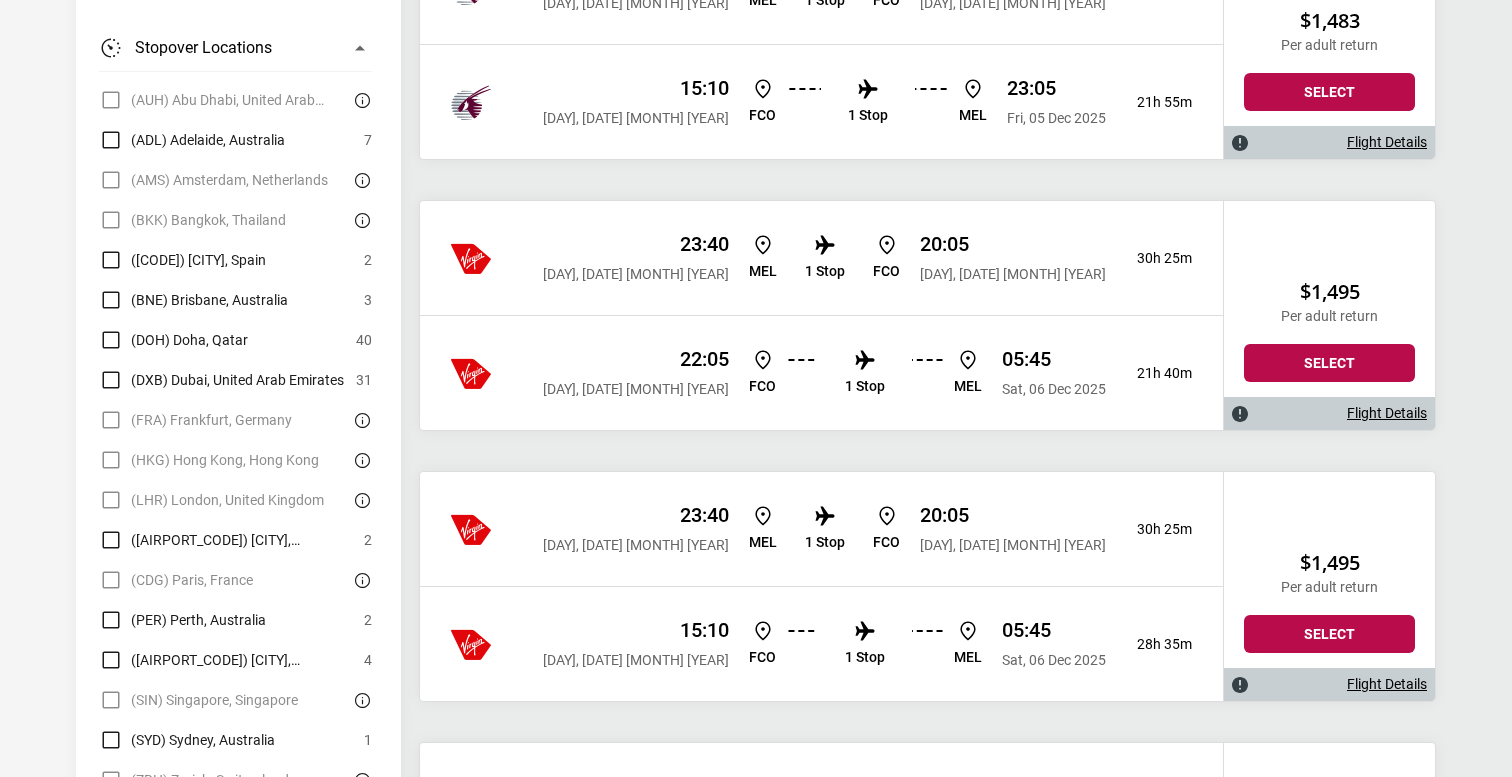 click on "Flight Details" at bounding box center [1329, 413] 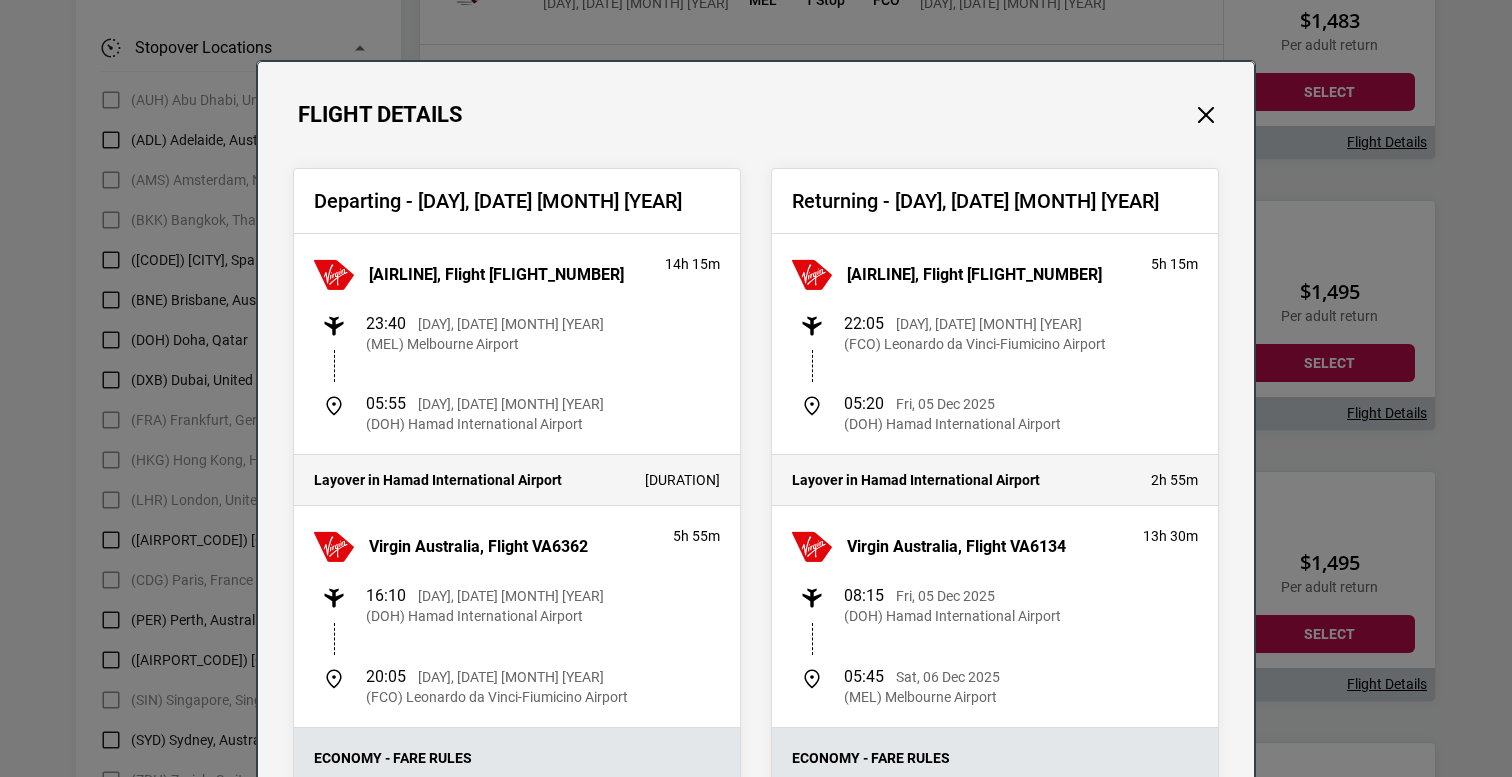 click on "Flight Details     Departing - [DAY], [DATE] [MONTH] [YEAR]     [AIRLINE], Flight [FLIGHT_NUMBER]   [DURATION]     [TIME]   [DAY], [DATE] [MONTH] [YEAR]   ([AIRPORT_CODE]) [CITY] Airport     [TIME]   [DAY], [DATE] [MONTH] [YEAR]   ([AIRPORT_CODE]) [CITY] International Airport   Layover in [CITY] International Airport   [DURATION]   [AIRLINE], Flight [FLIGHT_NUMBER]   [DURATION]     [TIME]   [DAY], [DATE] [MONTH] [YEAR]   ([AIRPORT_CODE]) [CITY] International Airport     [TIME]   [DAY], [DATE] [MONTH] [YEAR]   ([AIRPORT_CODE]) [CITY] Airport     Economy - Fare Rules   Baggage:     Checked:  1 piece up to 25 kg      Carry-On:  Refer to airline website   Fee Information:   Before Departure:    Change fee: [CURRENCY] [PRICE]*   Cancellation fee: [CURRENCY] [PRICE]*   After Departure:    Change fee: [CURRENCY] [PRICE]*   Cancellation fee: [CURRENCY] [PRICE]*   *Additional fare and taxes may apply. Additional fees will be charged by Reho Study Tours. Returning - [DAY], [DATE] [MONTH] [YEAR]     [AIRLINE], Flight [FLIGHT_NUMBER]   [DURATION]     [TIME]   [DAY], [DATE] [MONTH] [YEAR]   ([AIRPORT_CODE]) [CITY] Airport     [TIME]       [DURATION]     [DURATION]" at bounding box center [756, 388] 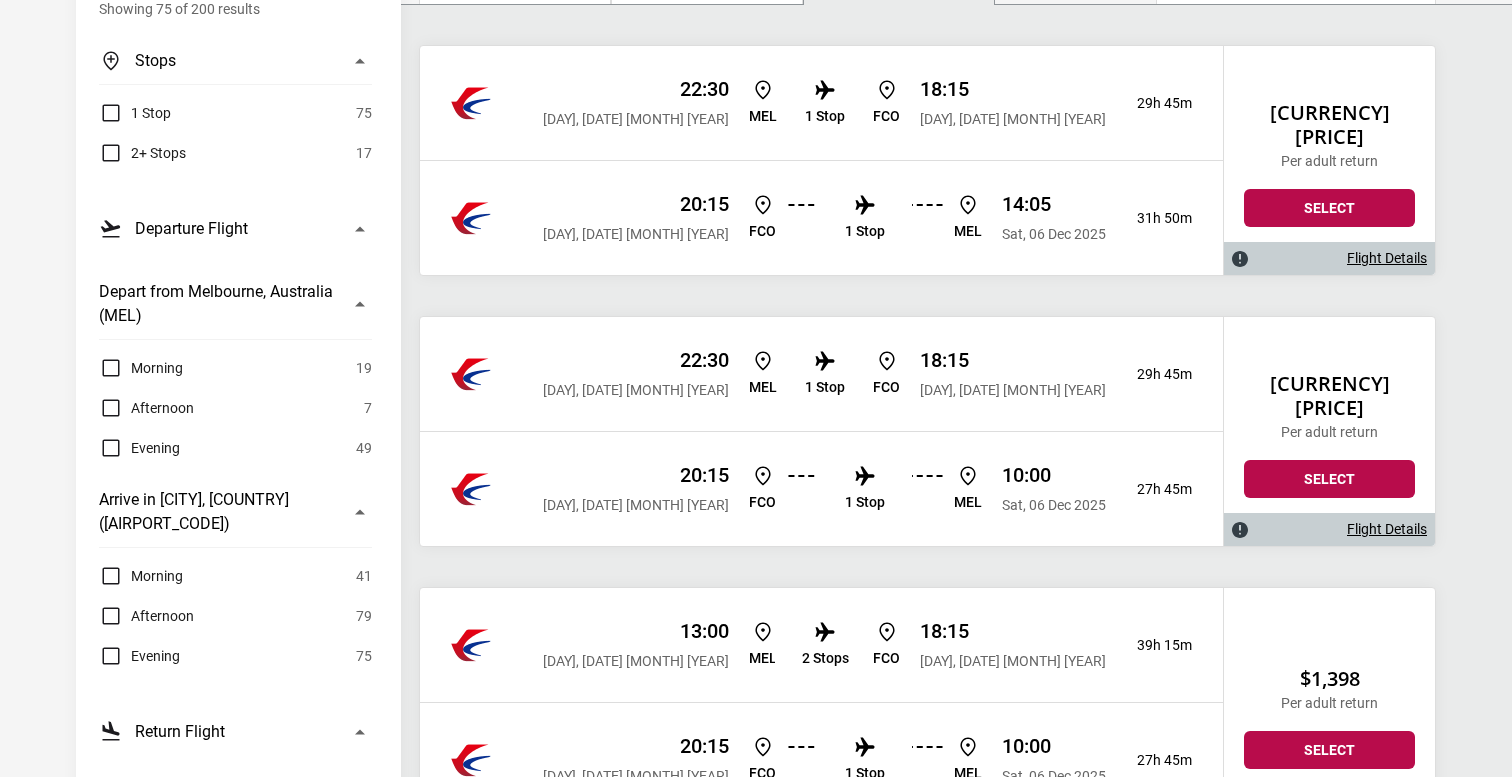 scroll, scrollTop: 0, scrollLeft: 0, axis: both 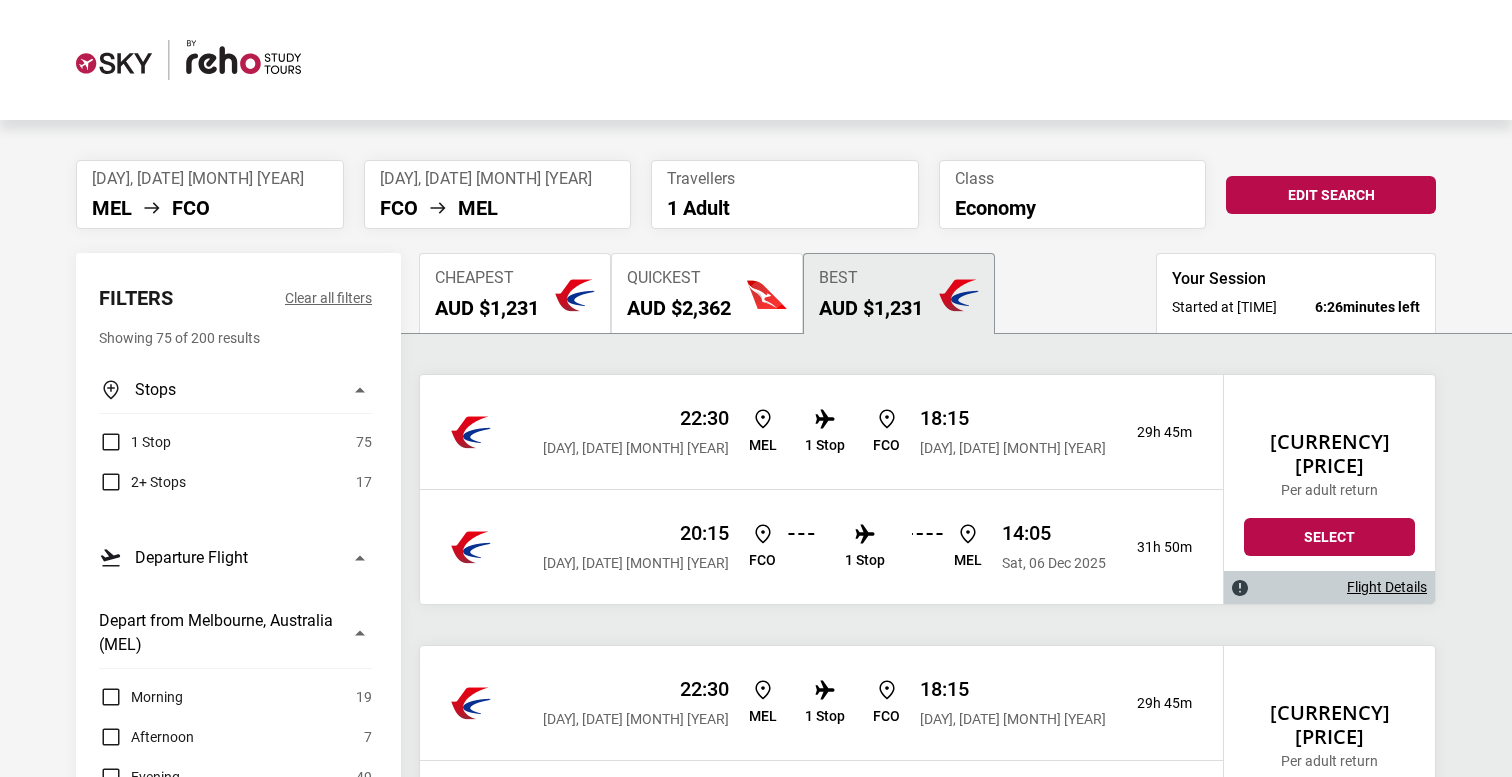 click on "Quickest   AUD $2,362" at bounding box center [707, 293] 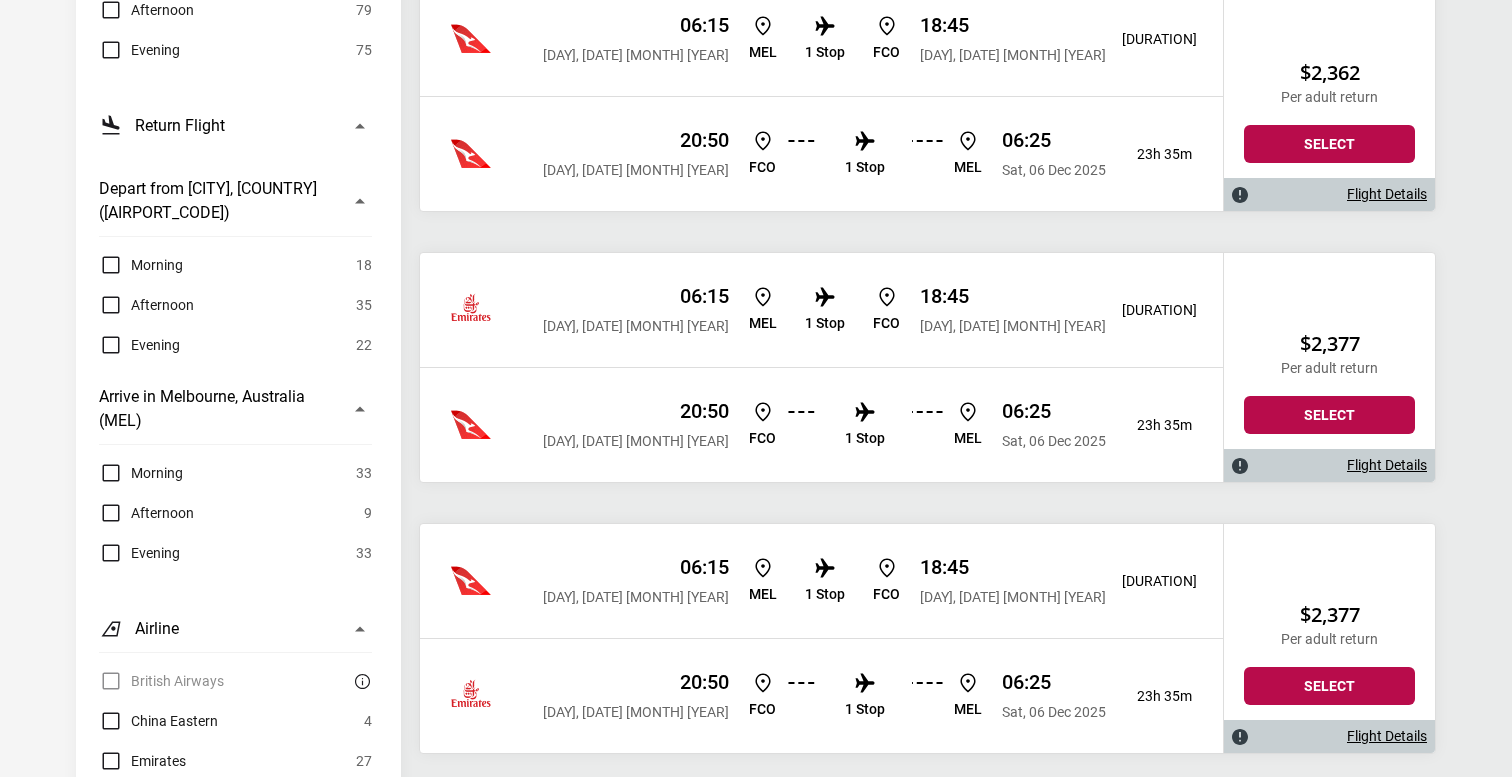 scroll, scrollTop: 933, scrollLeft: 0, axis: vertical 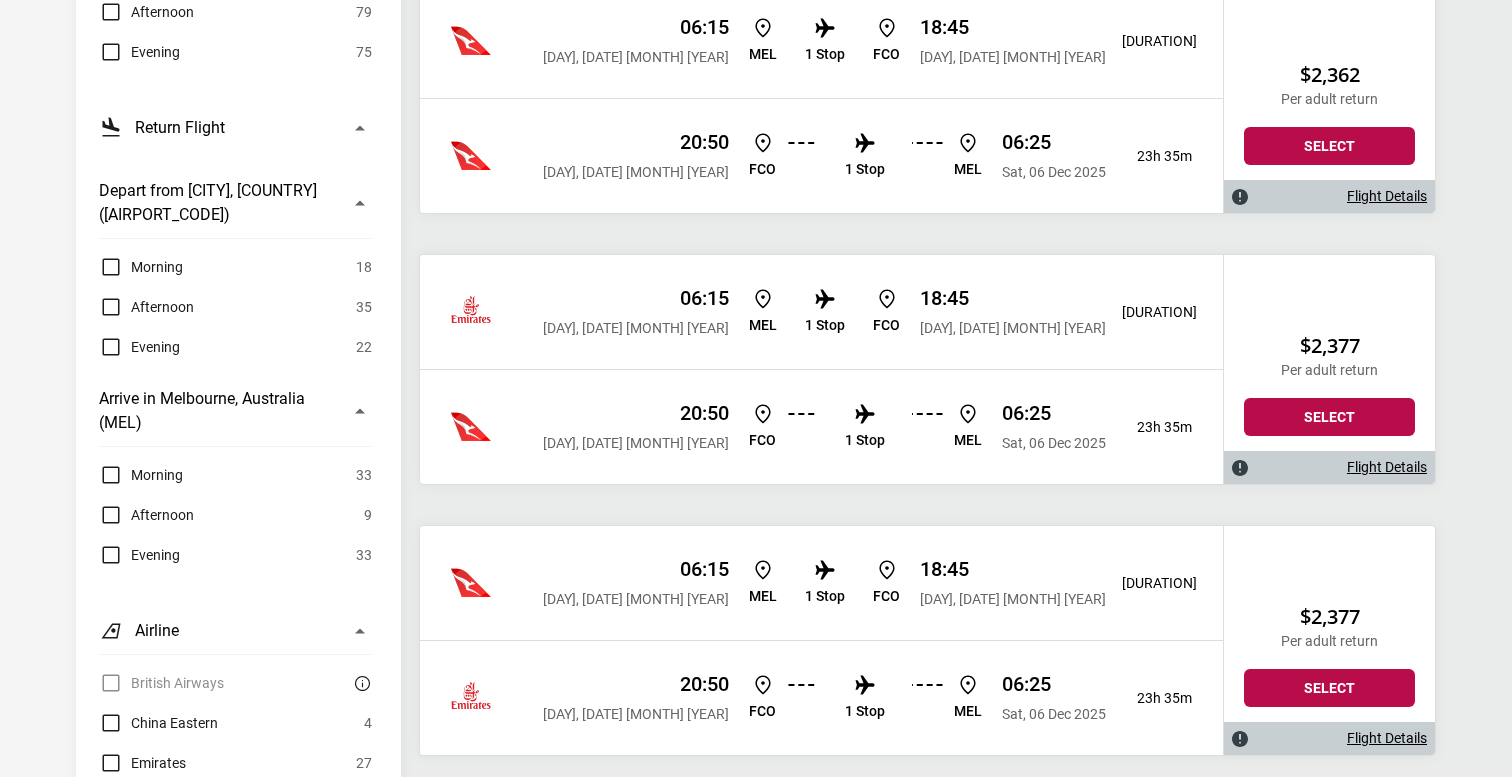 click on "Flight Details" at bounding box center (1387, 467) 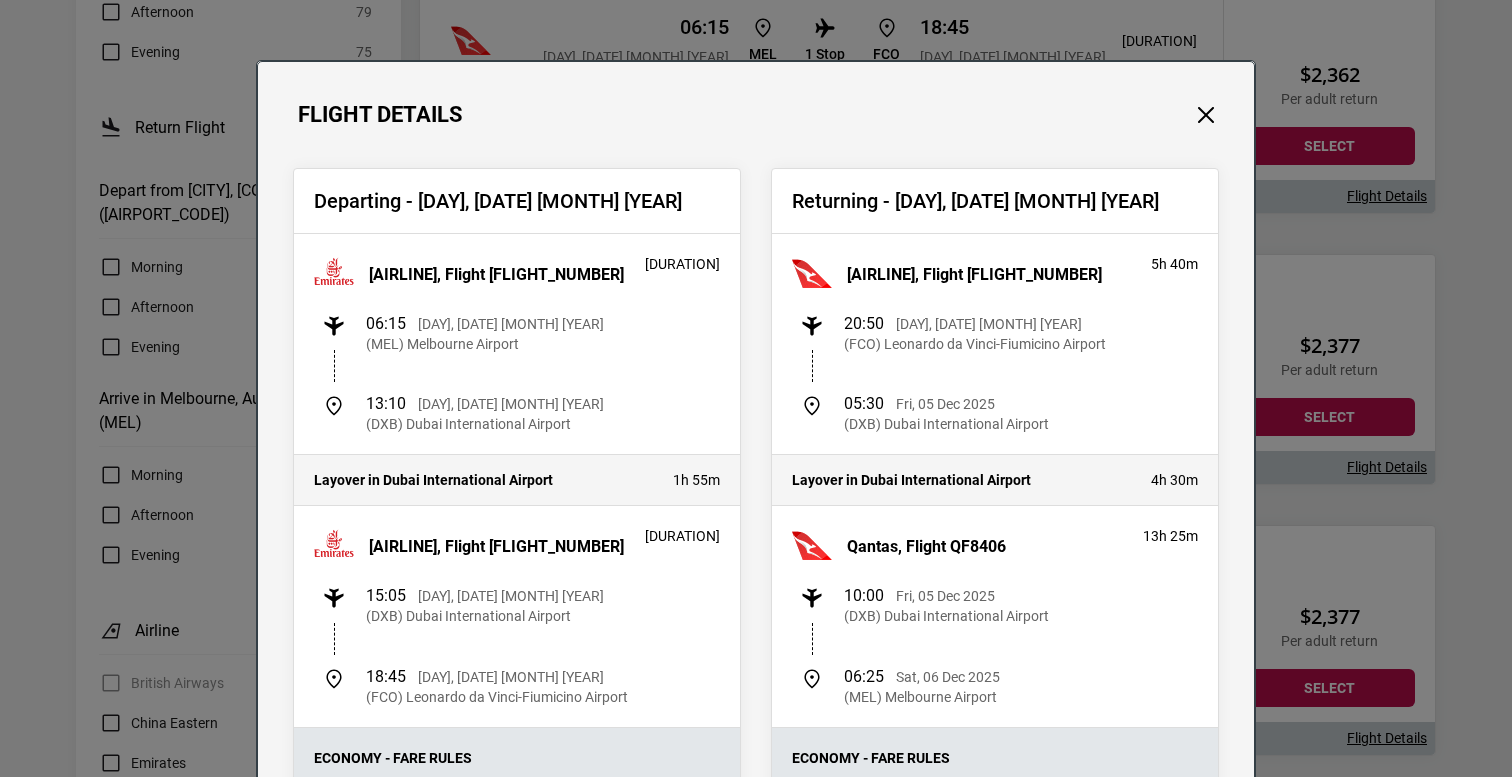 click on "Flight Details     Departing - [DAY], [DATE] [MONTH] [YEAR]     [AIRLINE], Flight [FLIGHT_NUMBER]   [DURATION]     [TIME]   [DAY], [DATE] [MONTH] [YEAR]   ([AIRPORT_CODE]) [CITY] International Airport   Layover in [CITY] International Airport   [DURATION]   [AIRLINE], Flight [FLIGHT_NUMBER]   [DURATION]     [TIME]   [DAY], [DATE] [MONTH] [YEAR]   ([AIRPORT_CODE]) [CITY] International Airport     [TIME]   [DAY], [DATE] [MONTH] [YEAR]   ([AIRPORT_CODE]) [CITY] Airport     Economy - Fare Rules   Baggage:     Checked:  1 piece up to 30 kg      Carry-On:  Refer to airline website   Fee Information:   Before Departure:    Change fee: [CURRENCY] [PRICE]*   Cancellation fee: [CURRENCY] [PRICE]*   After Departure:    Change fee: [CURRENCY] [PRICE]*   Cancellation fee: [CURRENCY] [PRICE]*   *Additional fare and taxes may apply. Additional fees will be charged by Reho Study Tours. Returning - [DAY], [DATE] [MONTH] [YEAR]     [AIRLINE], Flight [FLIGHT_NUMBER]   [DURATION]     [TIME]   [DAY], [DATE] [MONTH] [YEAR]   ([AIRPORT_CODE]) [CITY] International Airport     [DURATION]     [DURATION]" at bounding box center (756, 388) 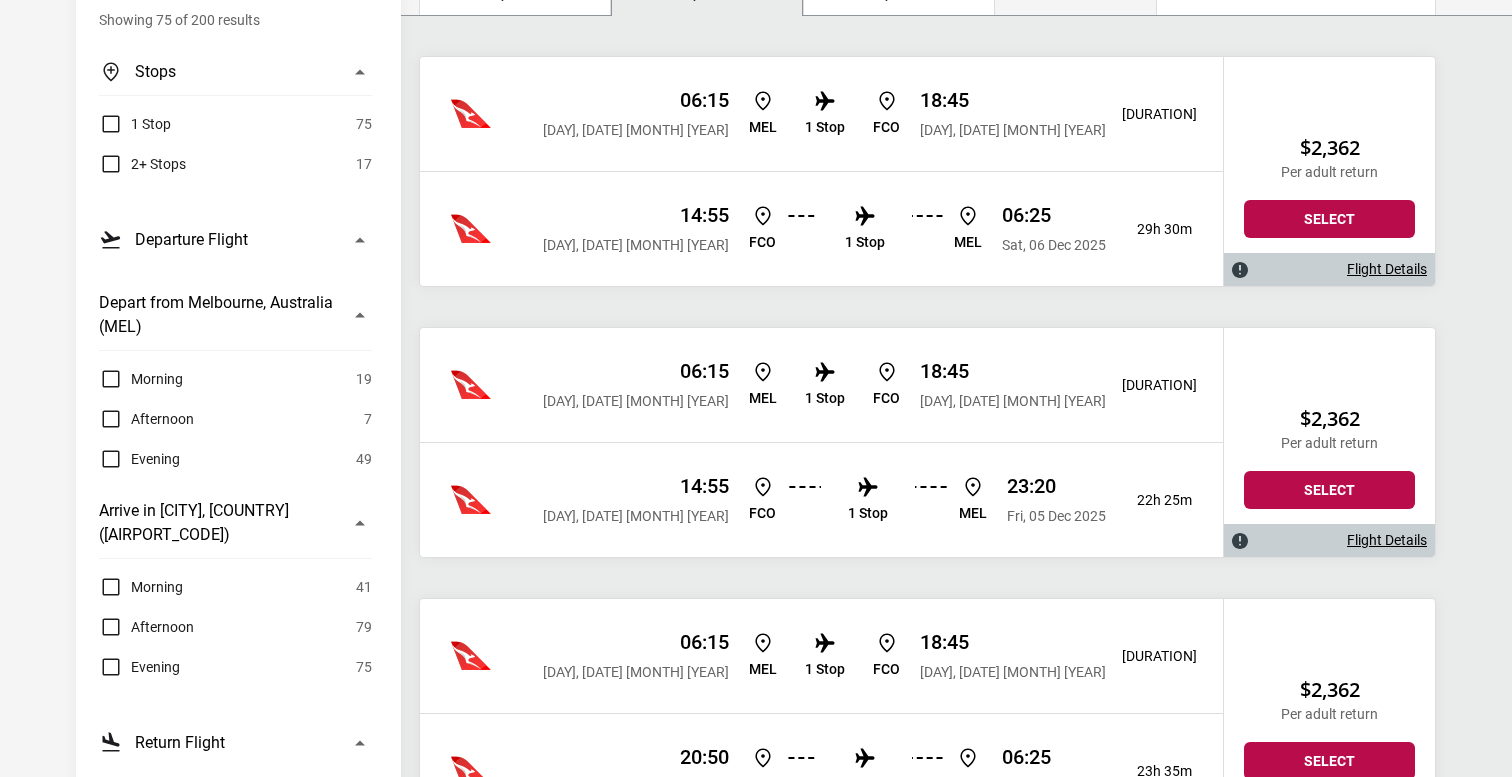 scroll, scrollTop: 371, scrollLeft: 0, axis: vertical 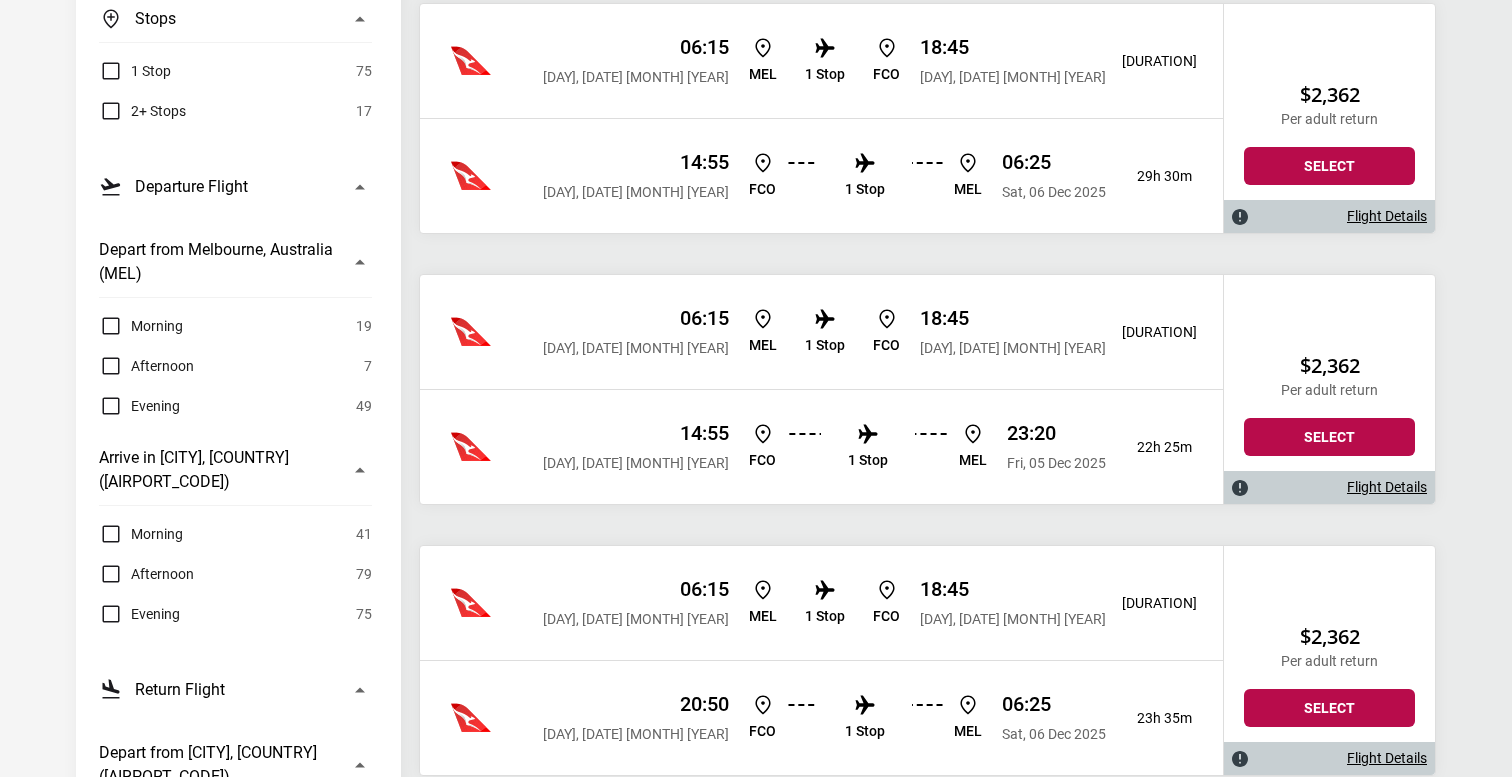 click on "Evening" at bounding box center (155, 614) 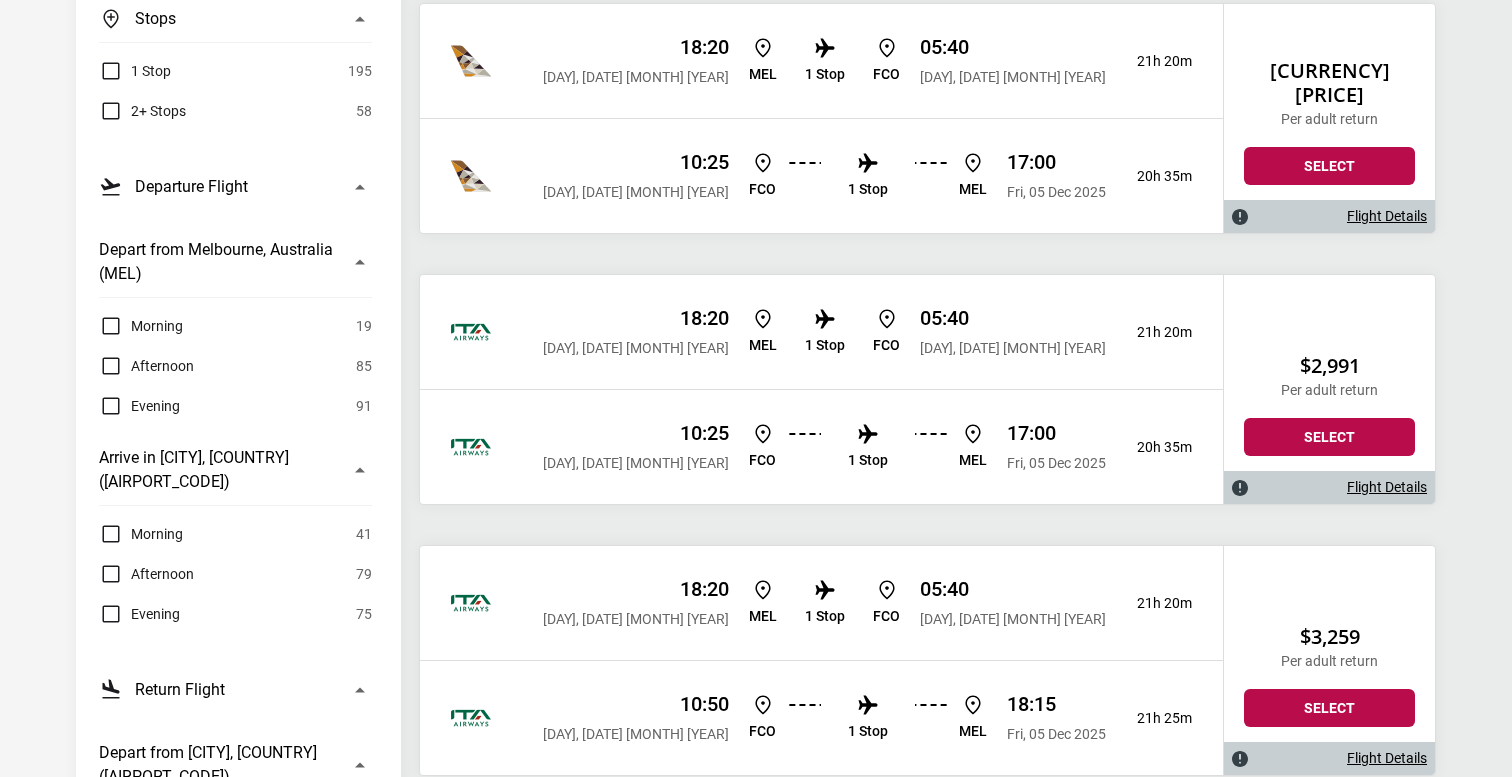 click on "Evening" at bounding box center [139, 614] 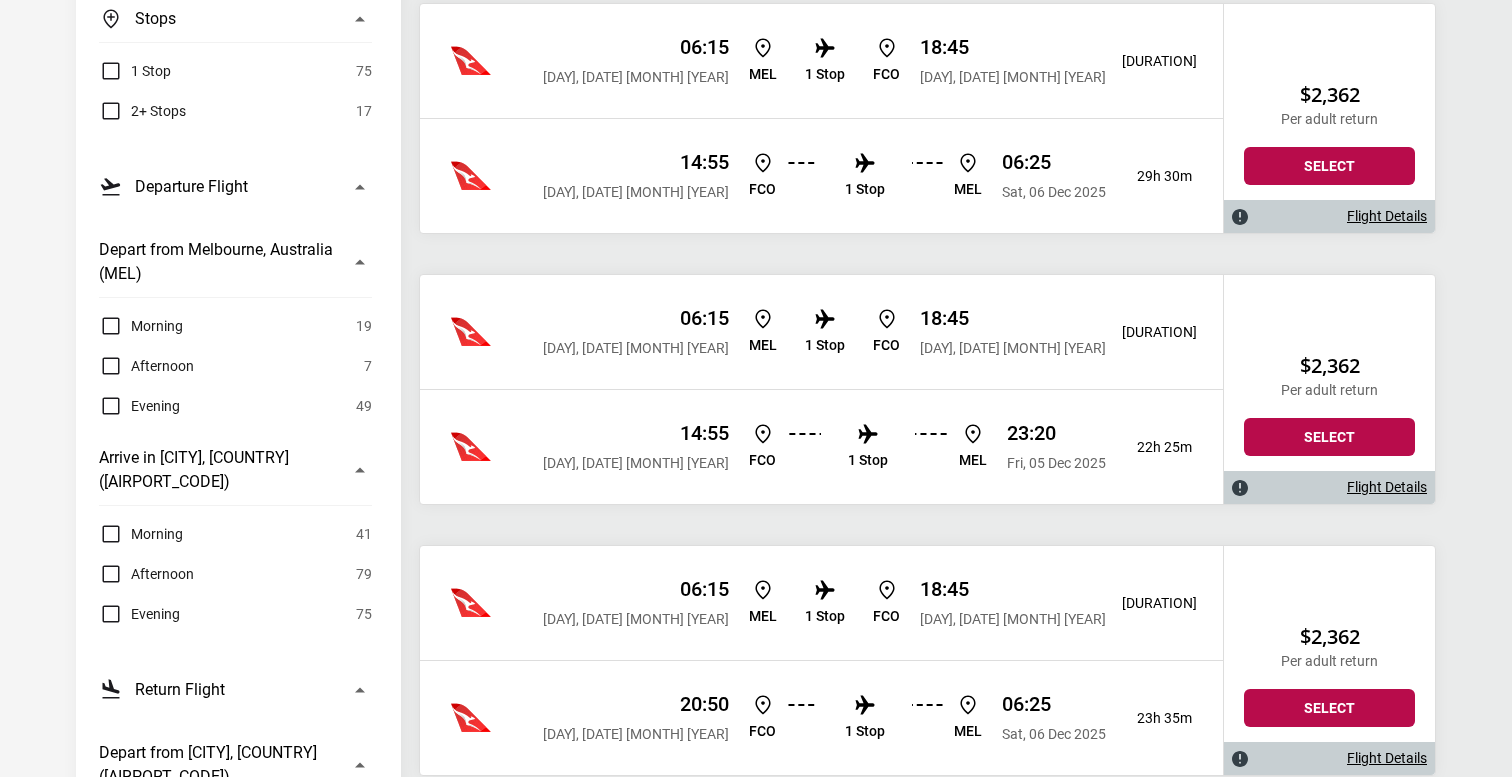 click on "Evening" at bounding box center [139, 614] 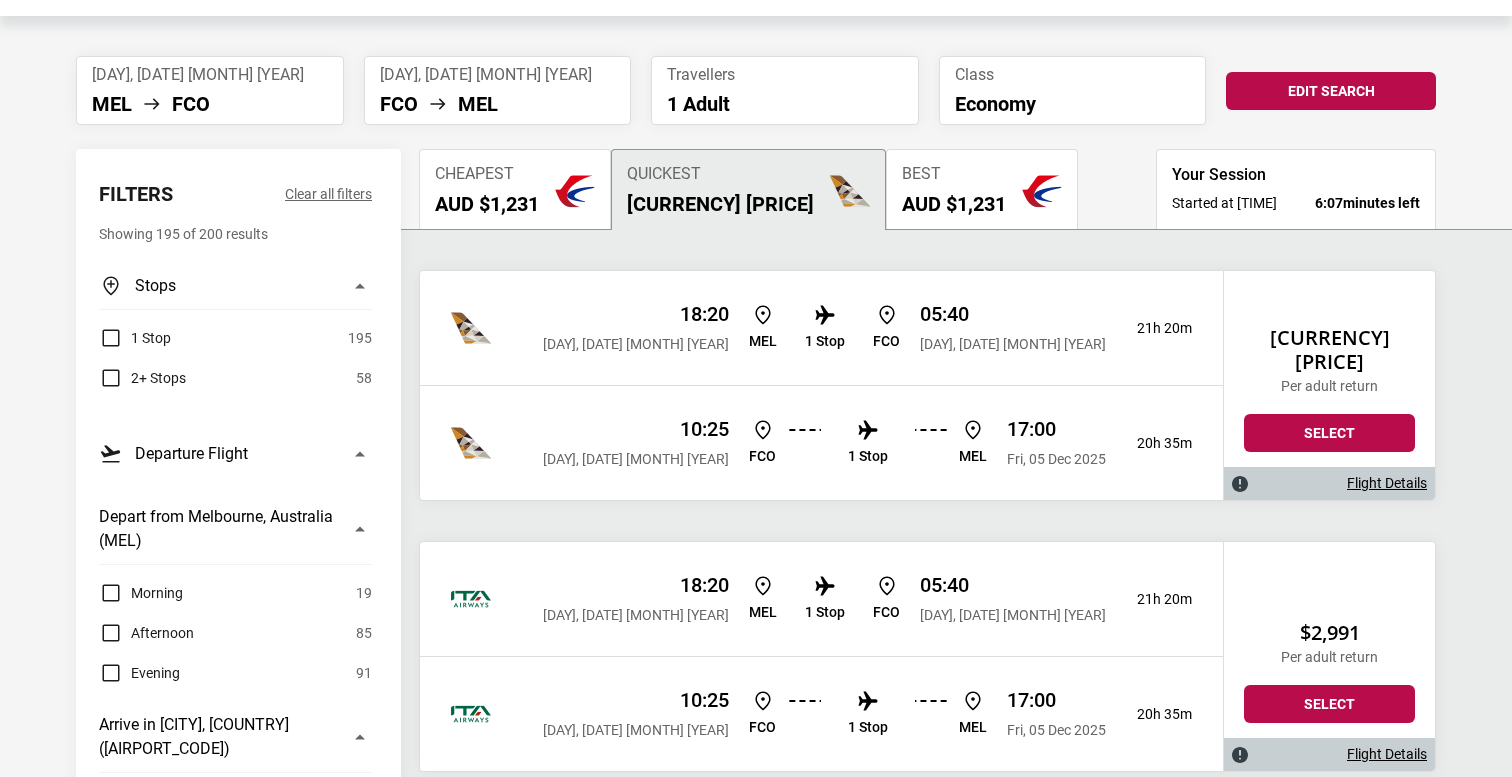 scroll, scrollTop: 0, scrollLeft: 0, axis: both 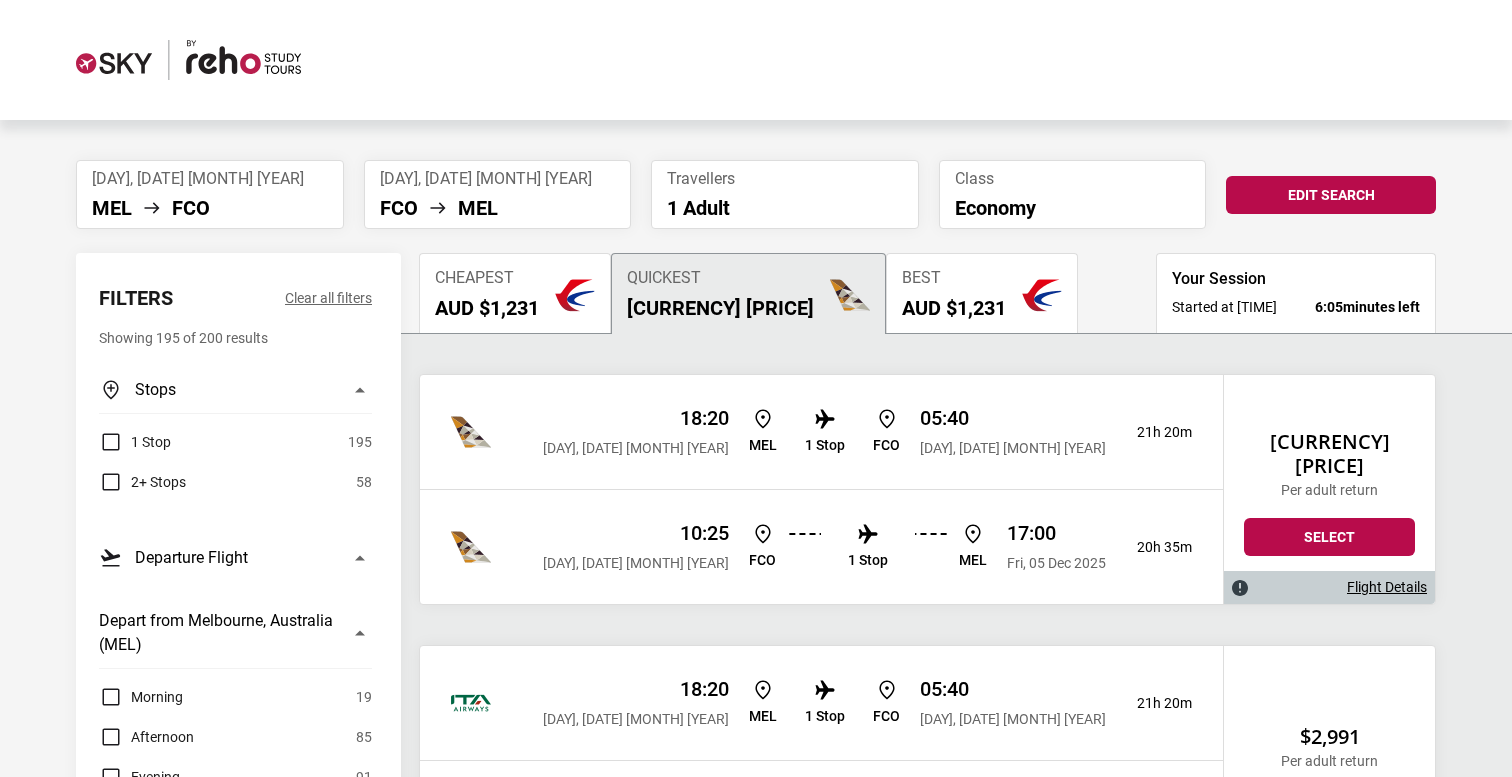 click on "Flight Details" at bounding box center (1387, 587) 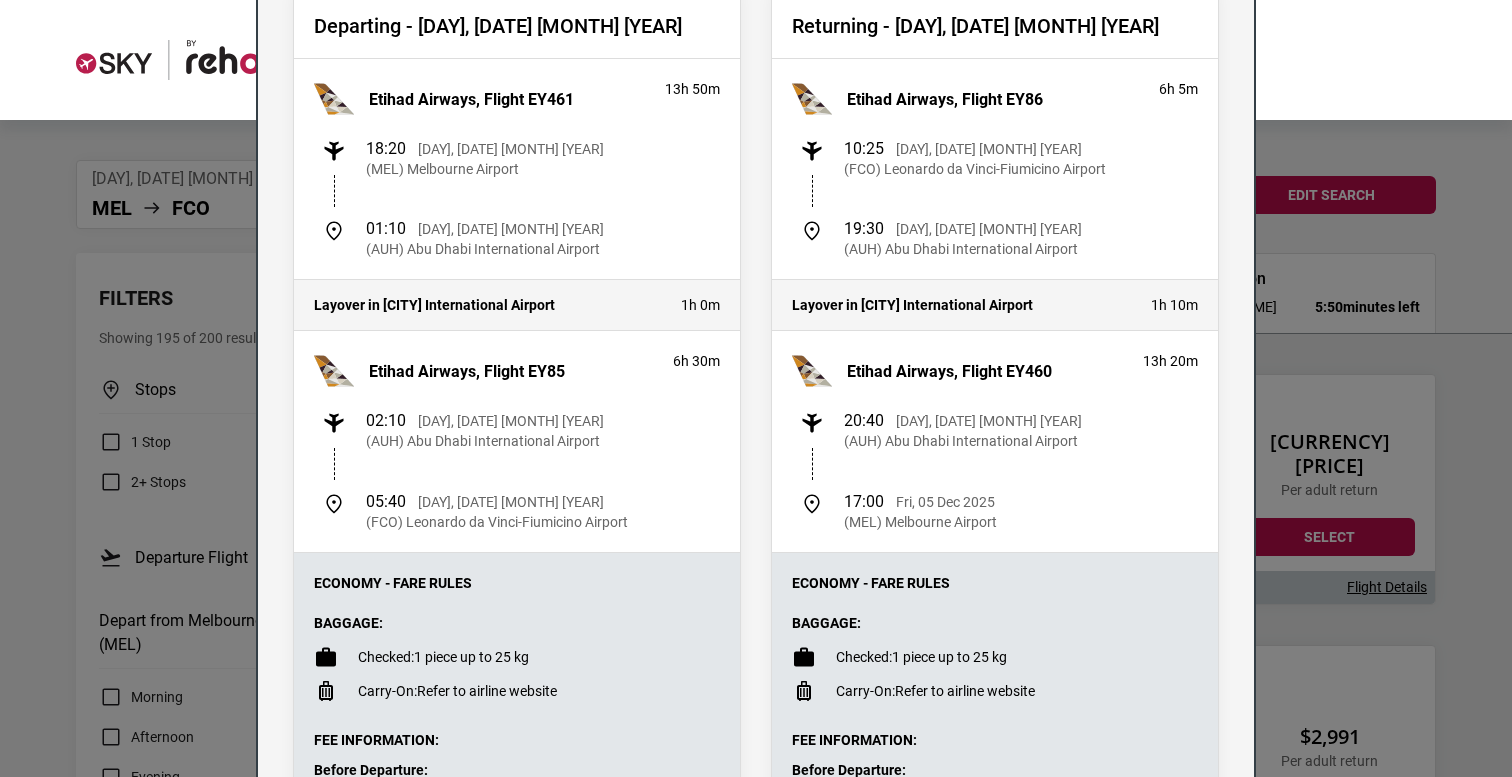 scroll, scrollTop: 176, scrollLeft: 0, axis: vertical 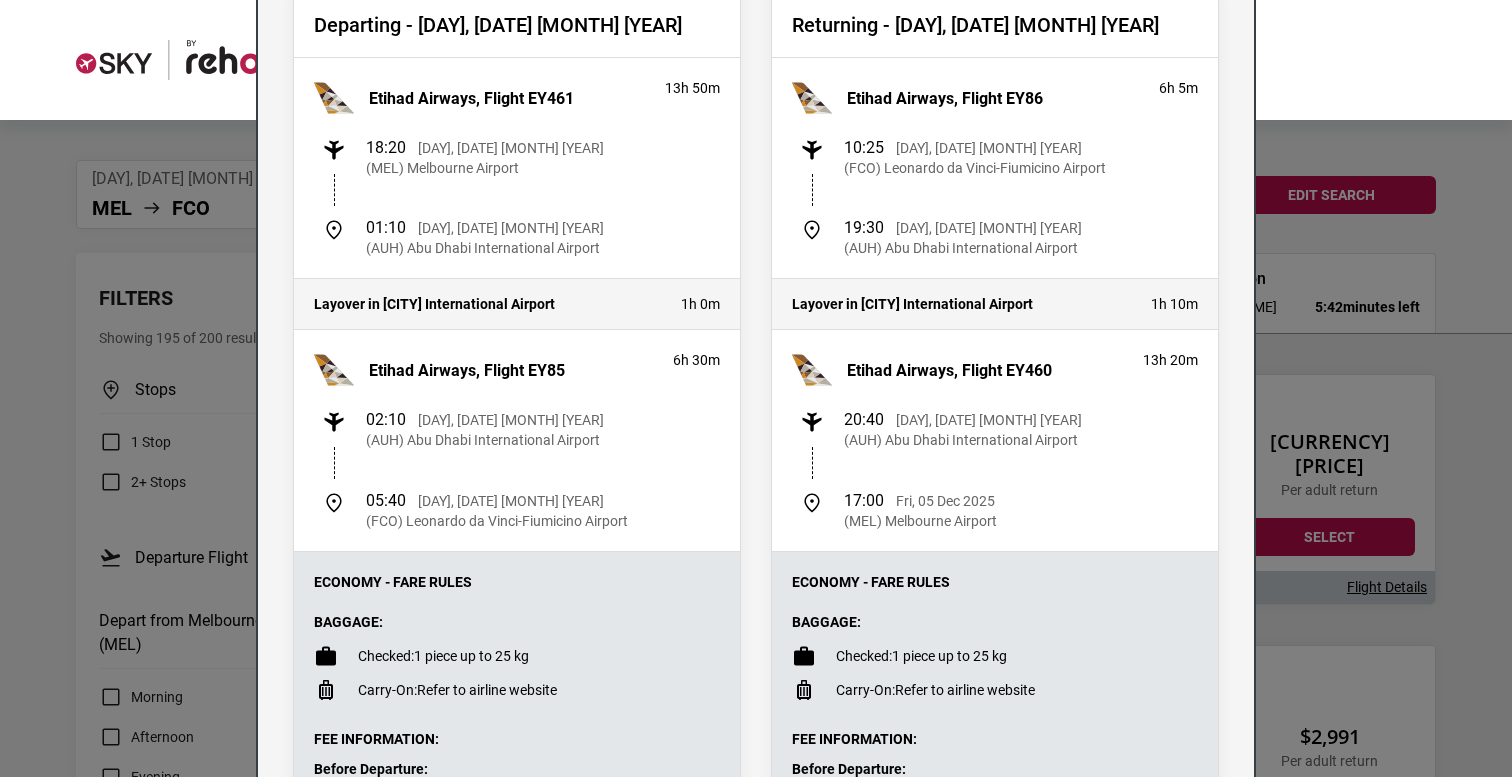 click on "Flight Details     Departing - [DAY], [DATE] [MONTH] [YEAR]     [AIRLINE], Flight [FLIGHT_NUMBER]   [DURATION]     [TIME]   [DAY], [DATE] [MONTH] [YEAR]   ([AIRPORT_CODE]) [CITY] Airport     [TIME]   [DAY], [DATE] [MONTH] [YEAR]   ([AIRPORT_CODE]) [CITY] International Airport   Layover in [CITY] International Airport   [DURATION]   [AIRLINE], Flight [FLIGHT_NUMBER]   [DURATION]     [TIME]   [DAY], [DATE] [MONTH] [YEAR]   ([AIRPORT_CODE]) [CITY] International Airport     [TIME]   [DAY], [DATE] [MONTH] [YEAR]   ([AIRPORT_CODE]) [CITY] Airport     Economy - Fare Rules   Baggage:     Checked:  1 piece up to 25 kg      Carry-On:  Refer to airline website   Fee Information:   Before Departure:    Change fee: [CURRENCY] [PRICE]*   Cancellation fee: Non-refundable   After Departure:    Change fee: [CURRENCY] [PRICE]*   Cancellation fee: Non-refundable   *Additional fare and taxes may apply. Additional fees will be charged by Reho Study Tours. Returning - [DAY], [DATE] [MONTH] [YEAR]     [AIRLINE], Flight [FLIGHT_NUMBER]   [DURATION]     [TIME]   [DAY], [DATE] [MONTH] [YEAR]   ([AIRPORT_CODE]) [CITY] Airport     [TIME]       [DURATION]" at bounding box center [756, 388] 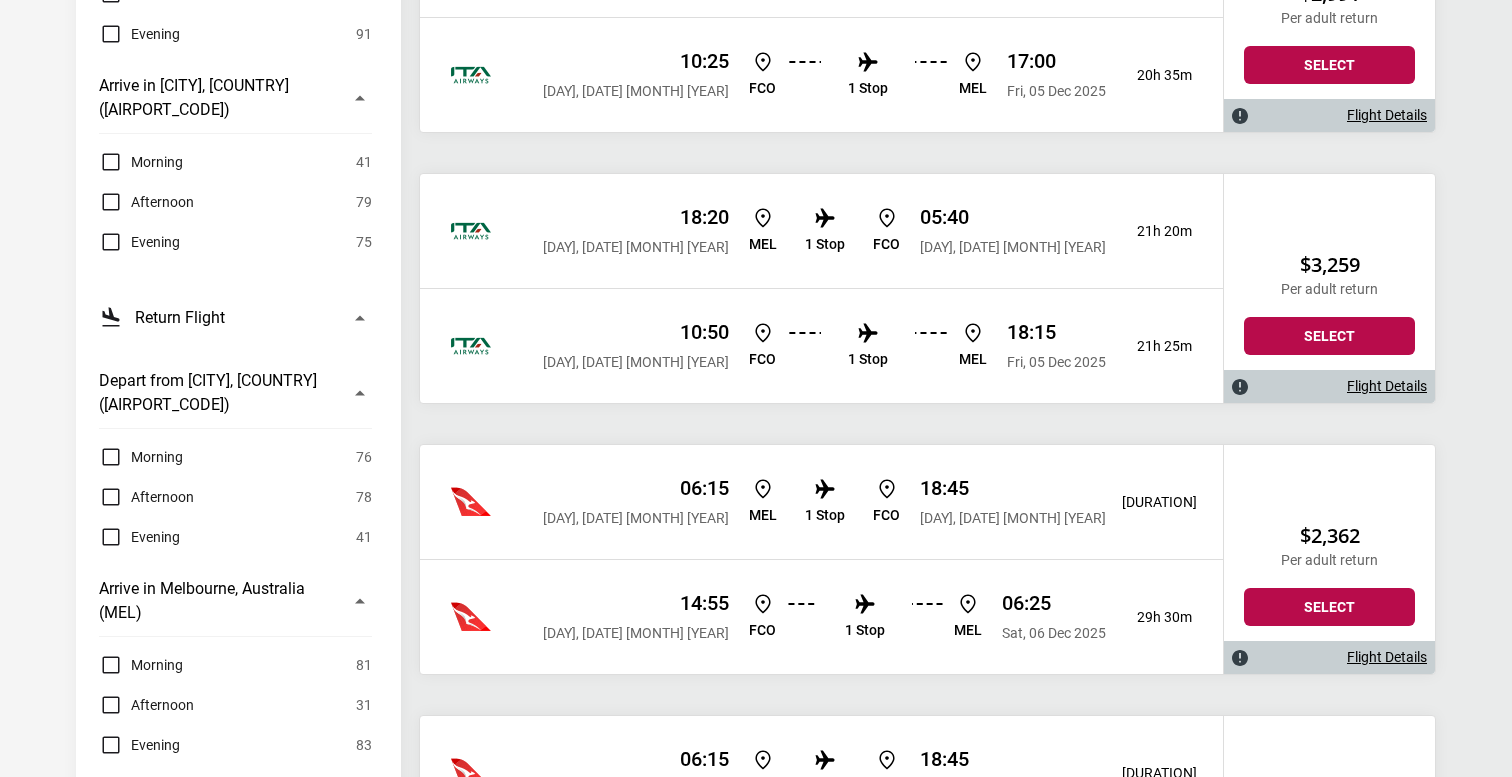 scroll, scrollTop: 0, scrollLeft: 0, axis: both 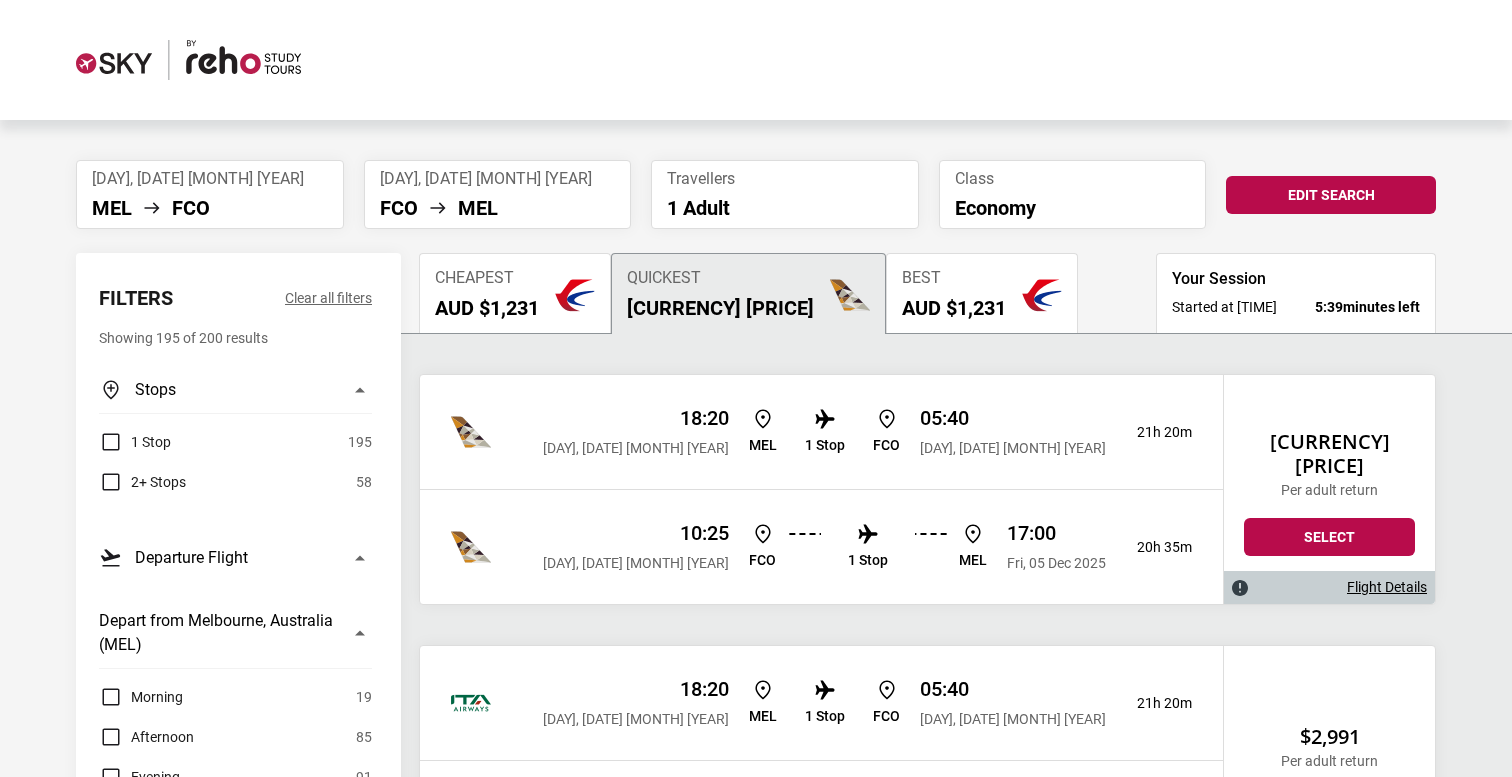 click on "AUD $1,231" at bounding box center (954, 308) 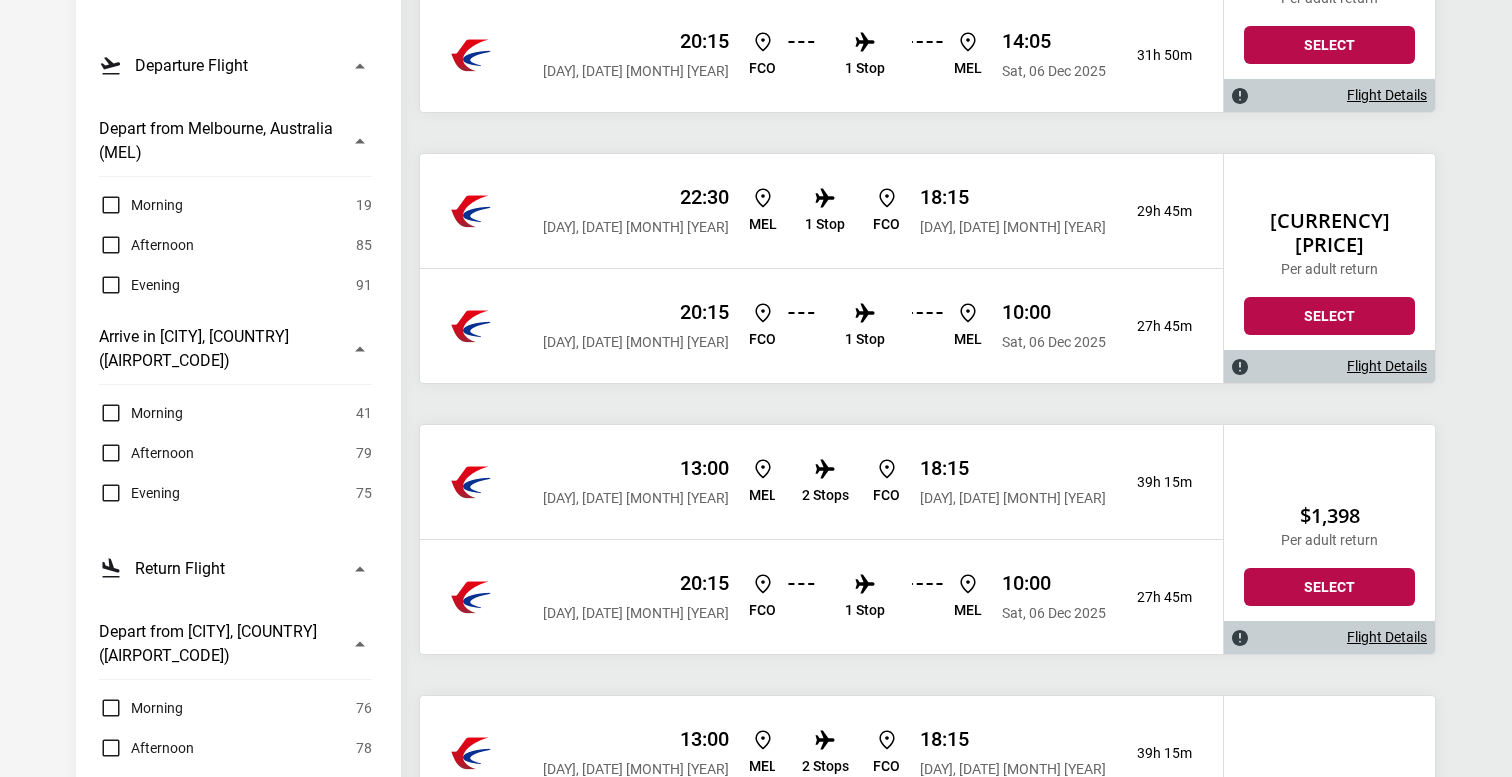scroll, scrollTop: 447, scrollLeft: 0, axis: vertical 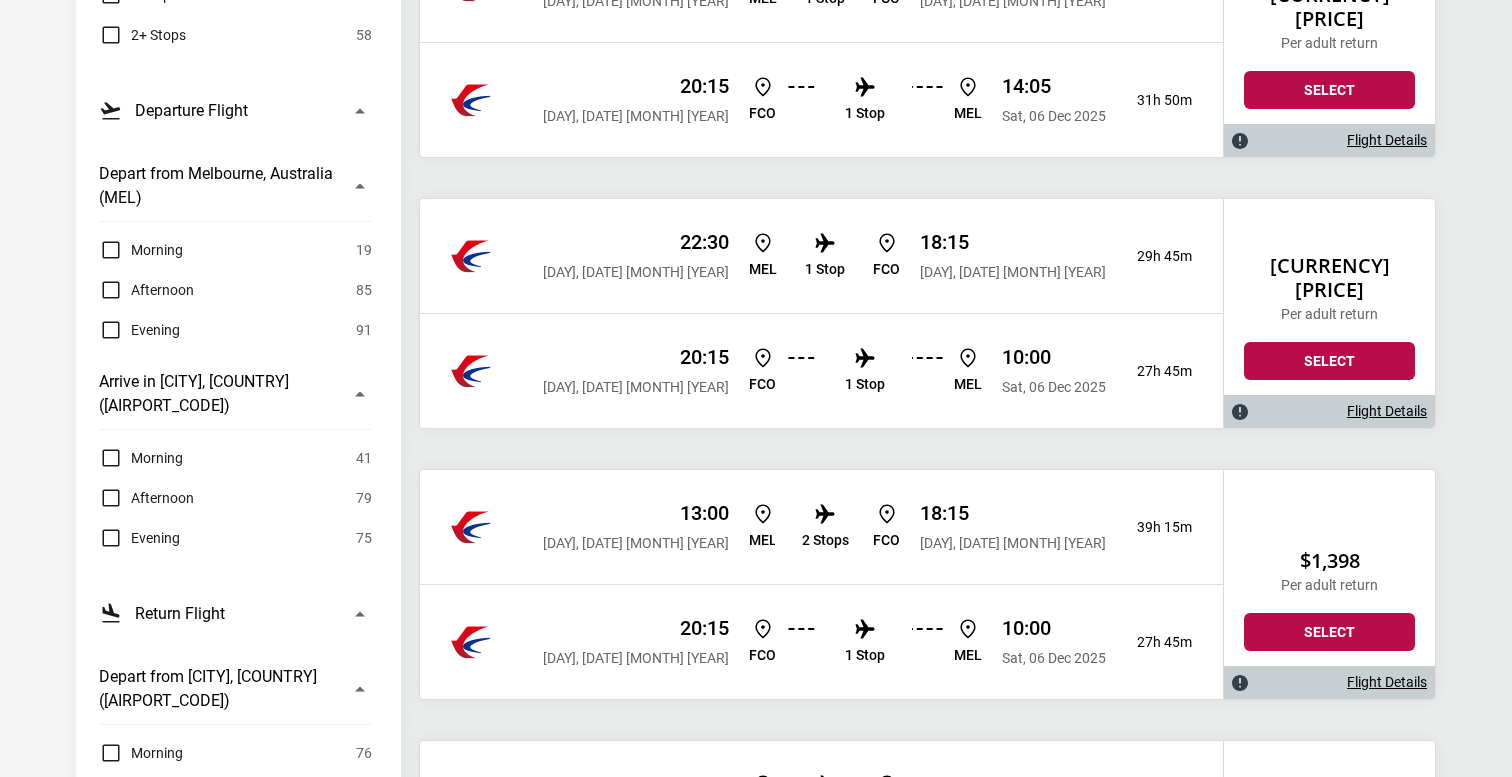 click on "Flight Details" at bounding box center [1387, 411] 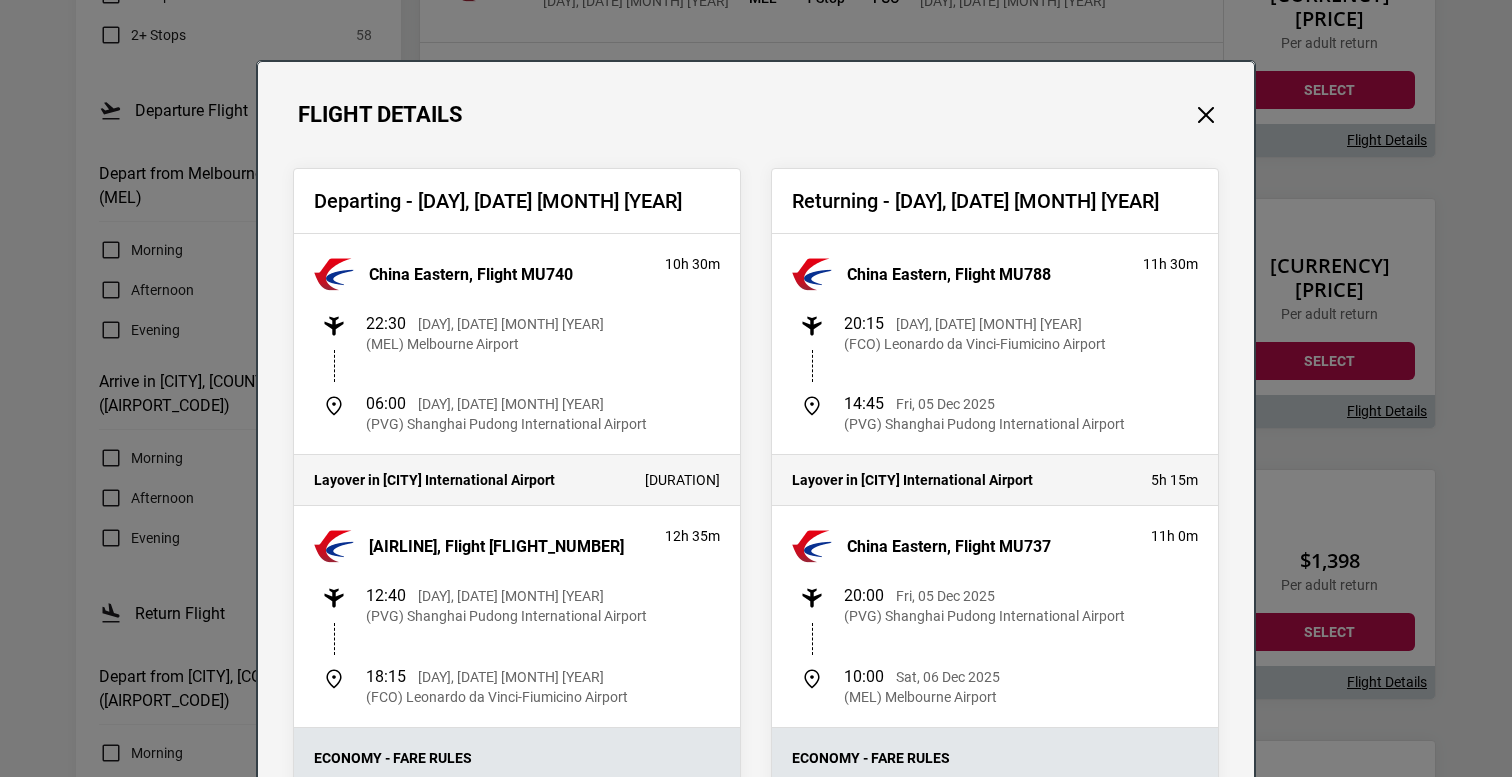click on "Departing - [DAY], [DATE] [MONTH] [YEAR]     [AIRLINE], Flight [FLIGHT_NUMBER]   [DURATION]     [TIME]   [DAY], [DATE] [MONTH] [YEAR]   ([AIRPORT_CODE]) [CITY] Airport     [TIME]   [DAY], [DATE] [MONTH] [YEAR]   ([AIRPORT_CODE]) [CITY] International Airport   Layover in [CITY] International Airport   [DURATION]   [AIRLINE], Flight [FLIGHT_NUMBER]   [DURATION]     [TIME]   [DAY], [DATE] [MONTH] [YEAR]   ([AIRPORT_CODE]) [CITY] International Airport     [TIME]   [DAY], [DATE] [MONTH] [YEAR]   ([AIRPORT_CODE]) [CITY] Airport     Economy - Fare Rules   Baggage:     Checked:  2 pieces up to 23 kg per piece     Carry-On:  Refer to airline website   Fee Information:   Before Departure:    Change fee: [CURRENCY] [PRICE]*   Cancellation fee: [CURRENCY] [PRICE]*   After Departure:    Change fee: [CURRENCY] [PRICE]*   Cancellation fee: Non-refundable   *Additional fare and taxes may apply. Additional fees will be charged by Reho Study Tours. Returning - [DAY], [DATE] [MONTH] [YEAR]     [AIRLINE], Flight [FLIGHT_NUMBER]   [DURATION]     [TIME]   [DAY], [DATE] [MONTH] [YEAR]   ([AIRPORT_CODE]) [CITY] Airport     [TIME]       [DURATION]" at bounding box center [756, 720] 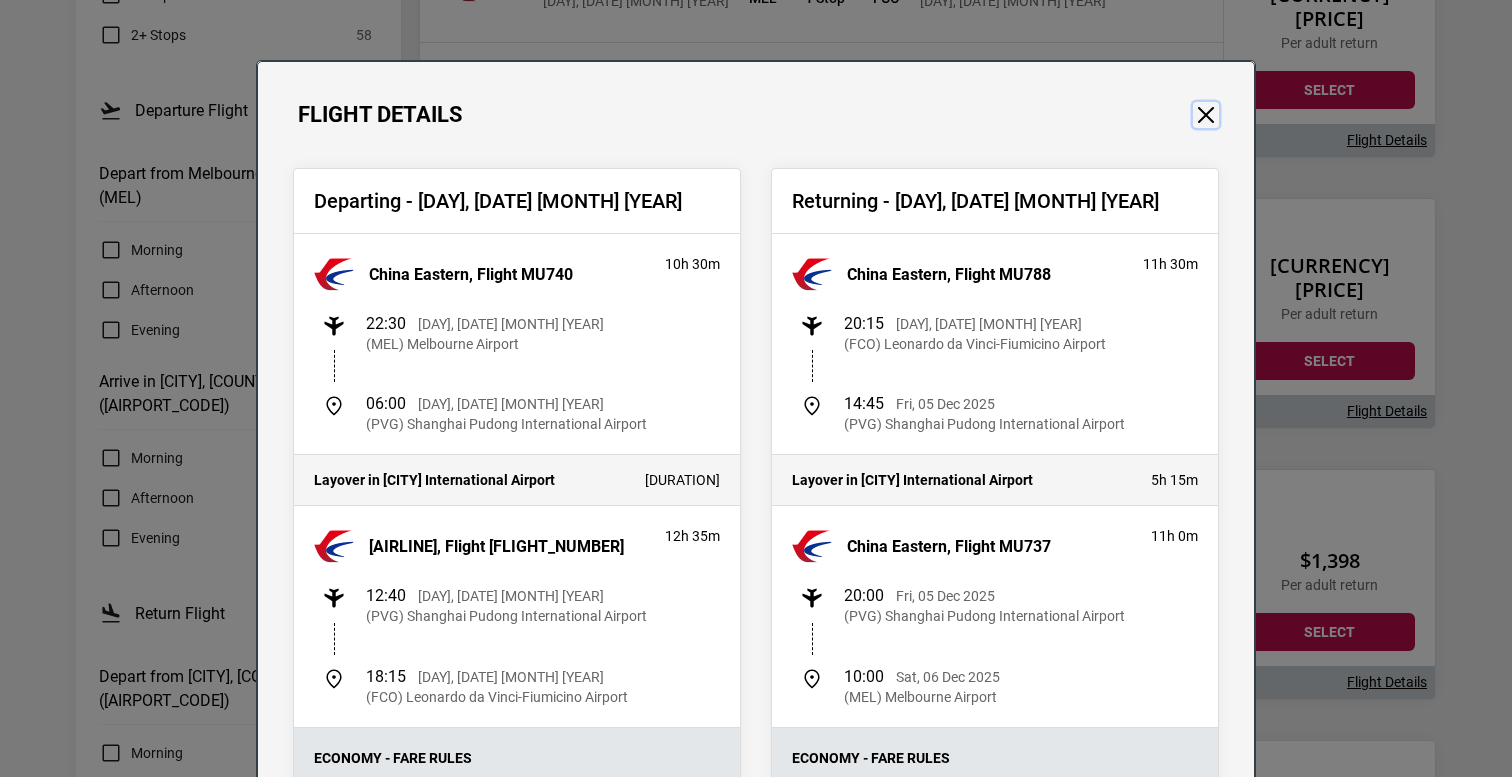 click at bounding box center [1206, 115] 